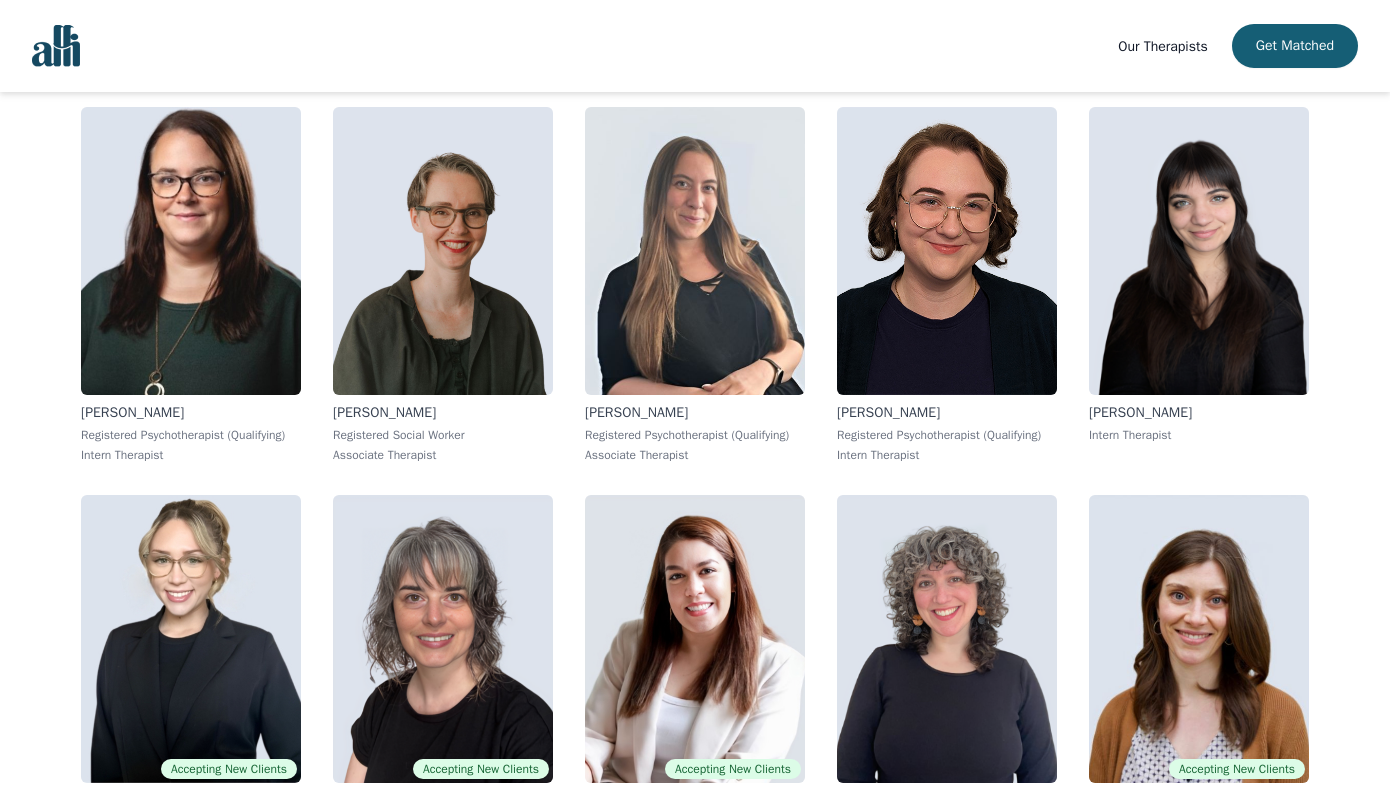 scroll, scrollTop: 1310, scrollLeft: 0, axis: vertical 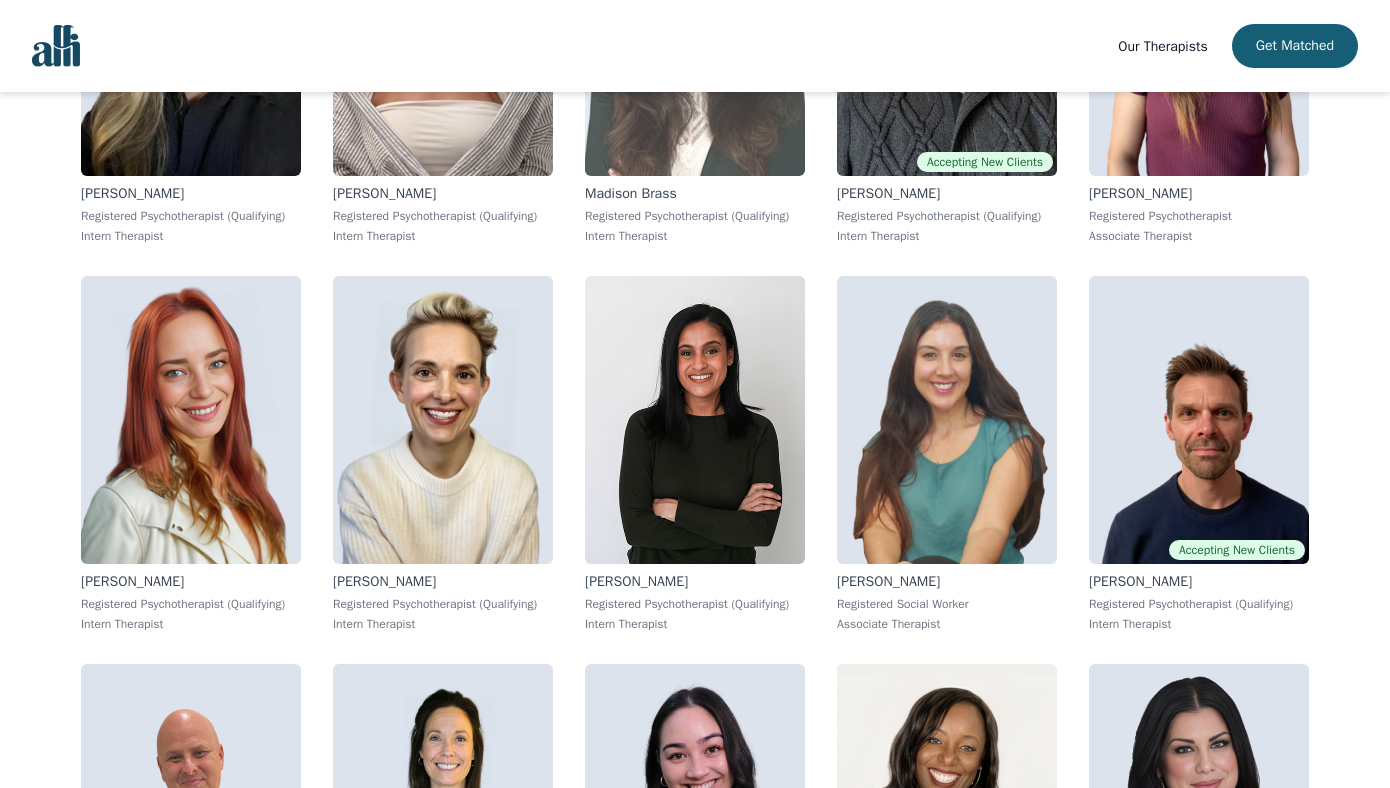click at bounding box center (695, 32) 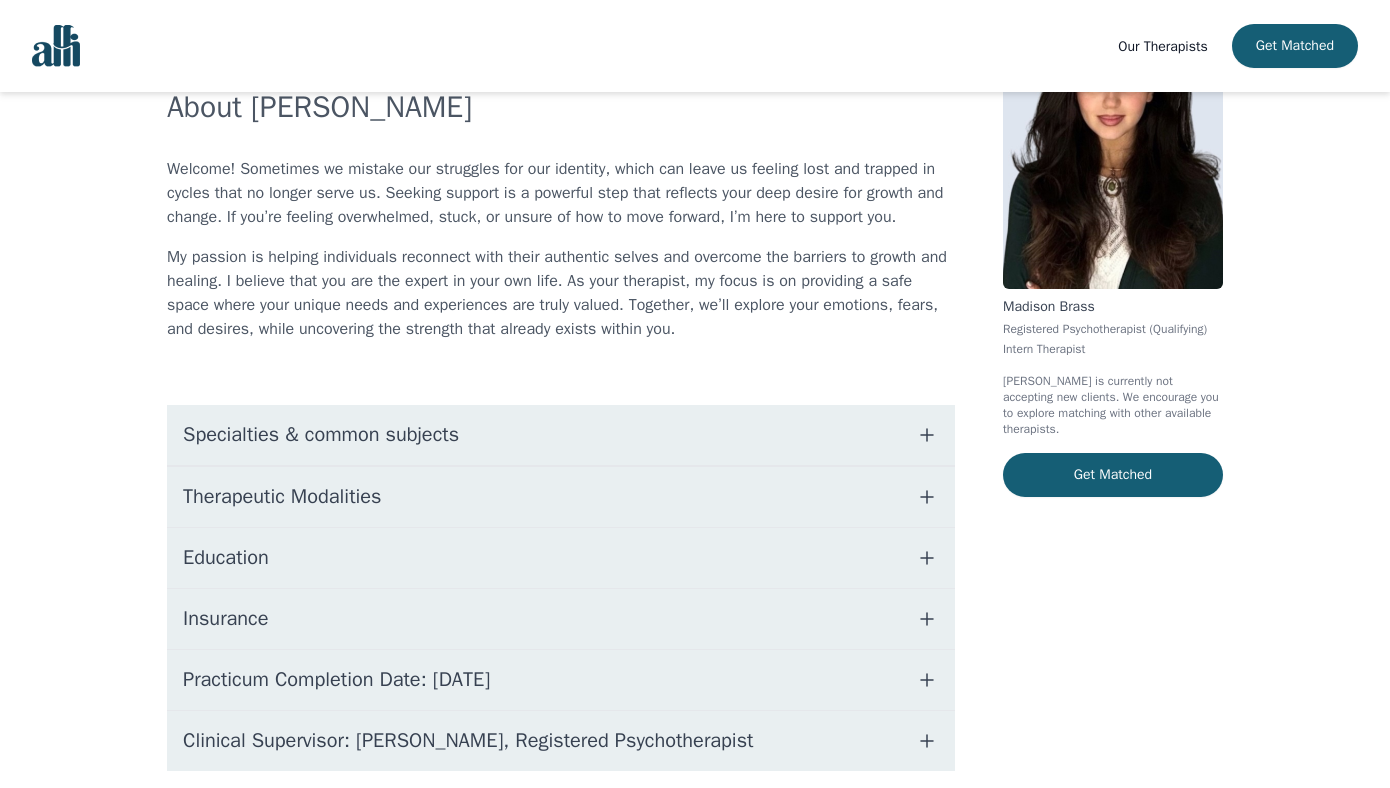 scroll, scrollTop: 242, scrollLeft: 0, axis: vertical 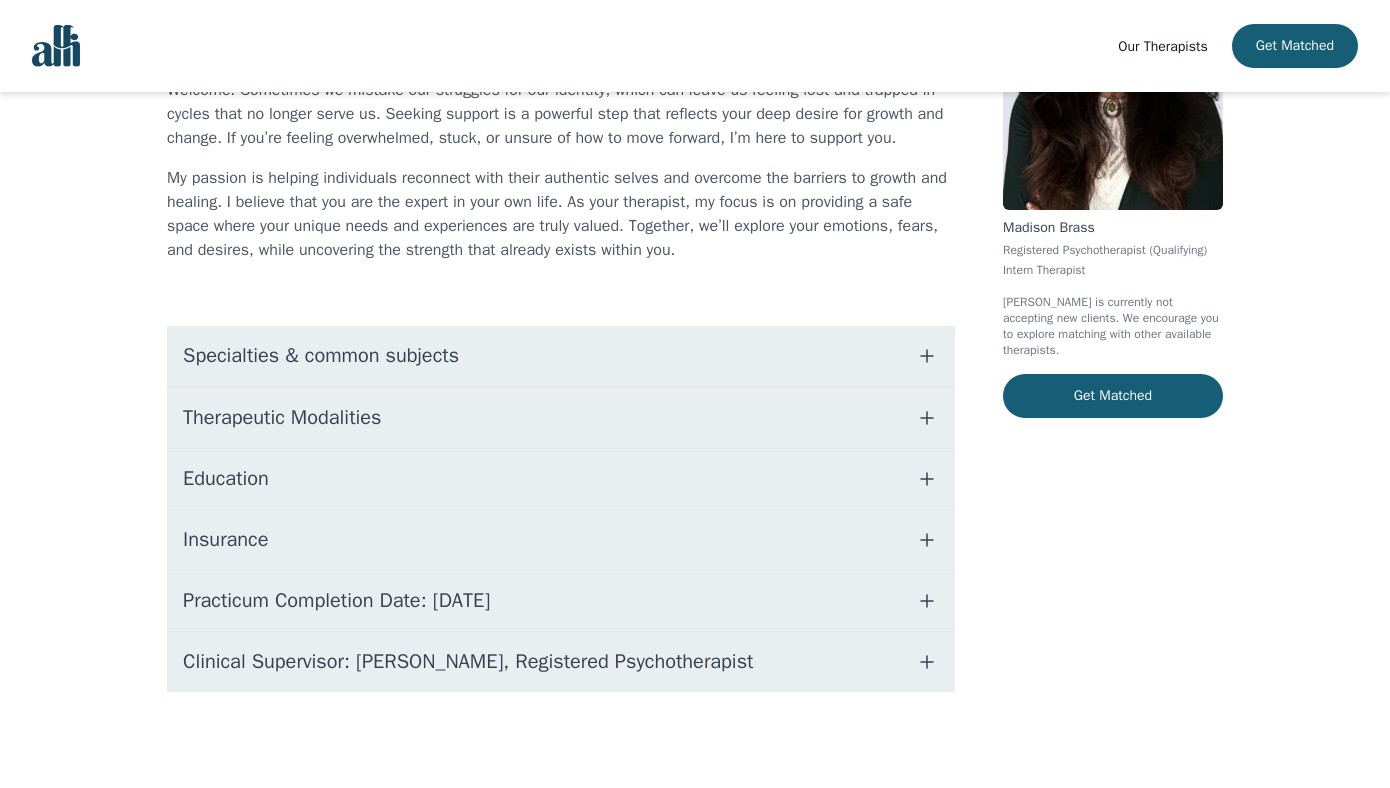 click on "Specialties & common subjects" at bounding box center (561, 356) 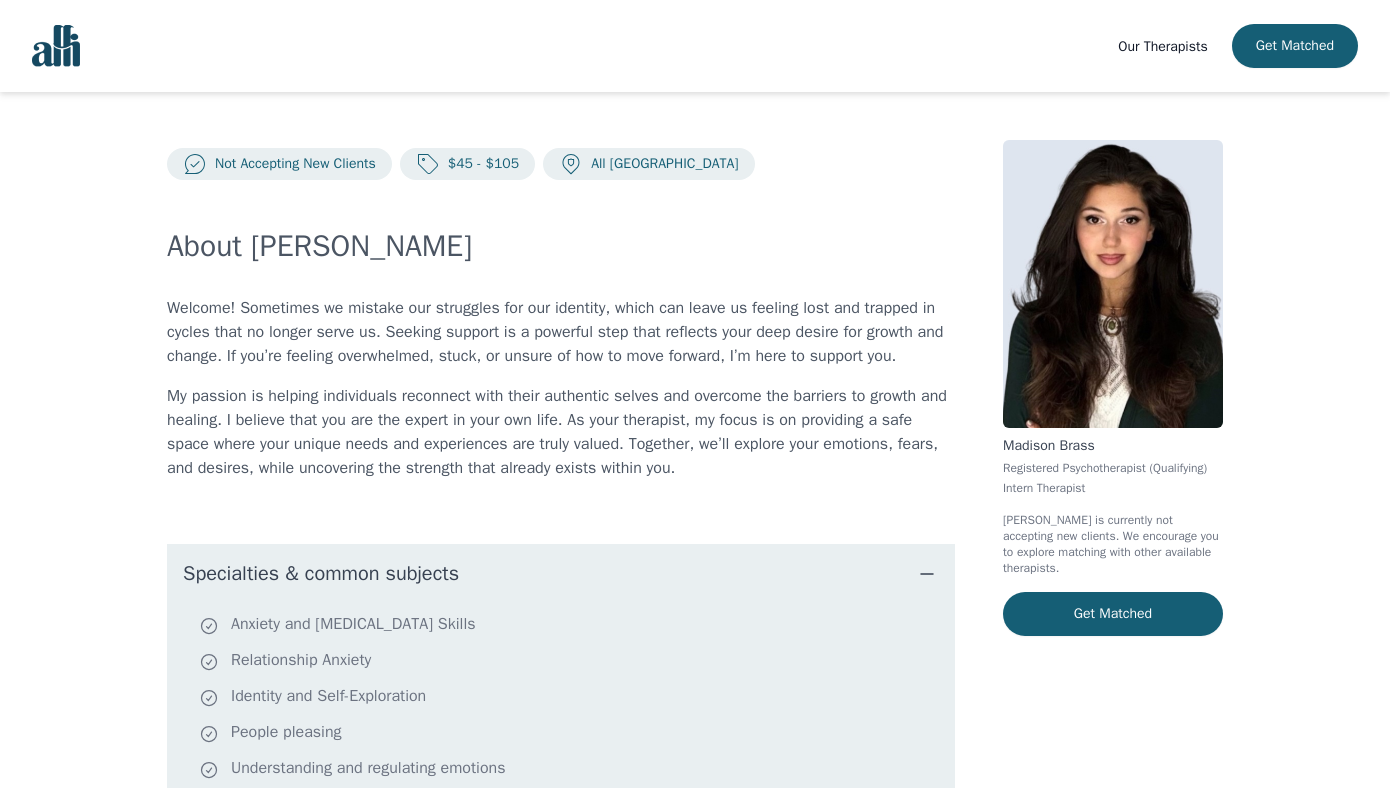 scroll, scrollTop: 91, scrollLeft: 0, axis: vertical 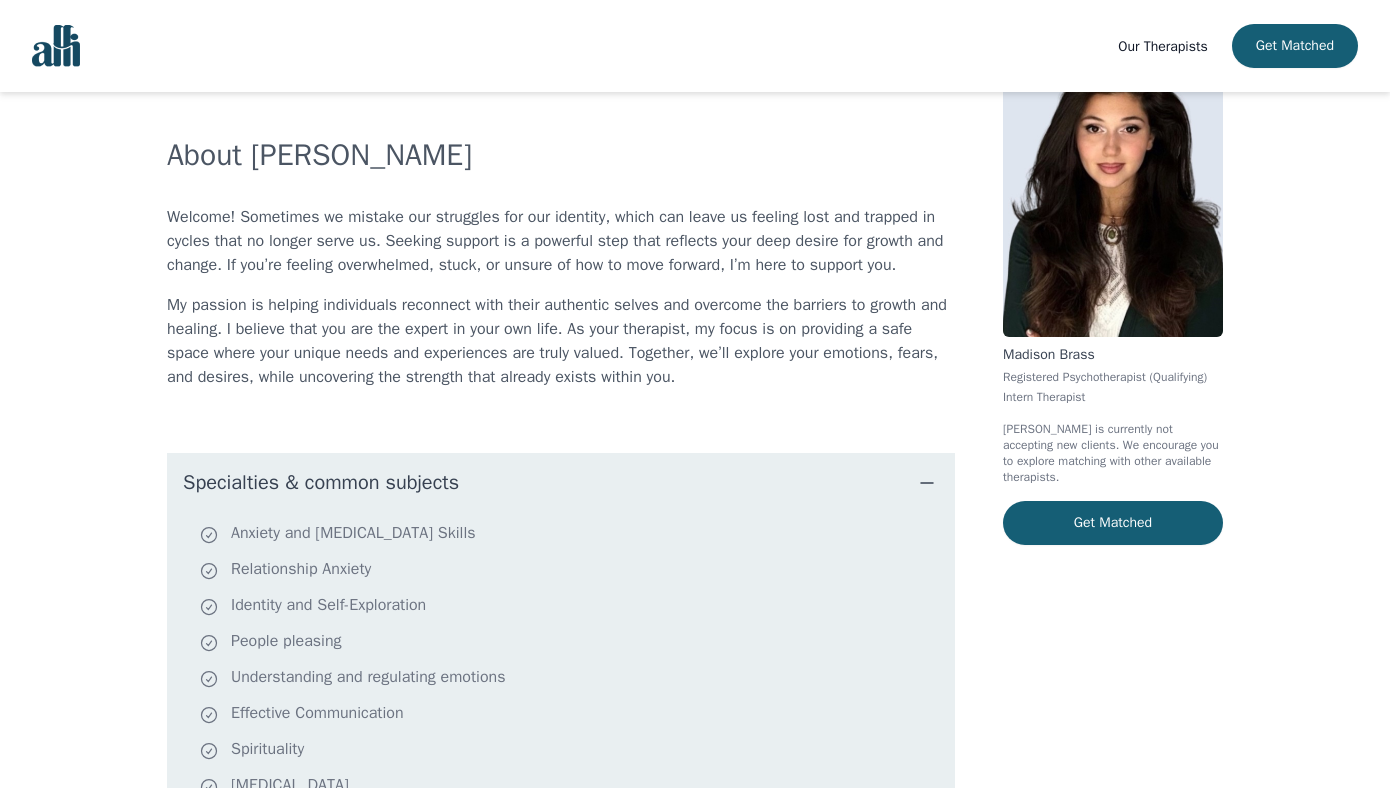 click on "Specialties & common subjects" at bounding box center [561, 483] 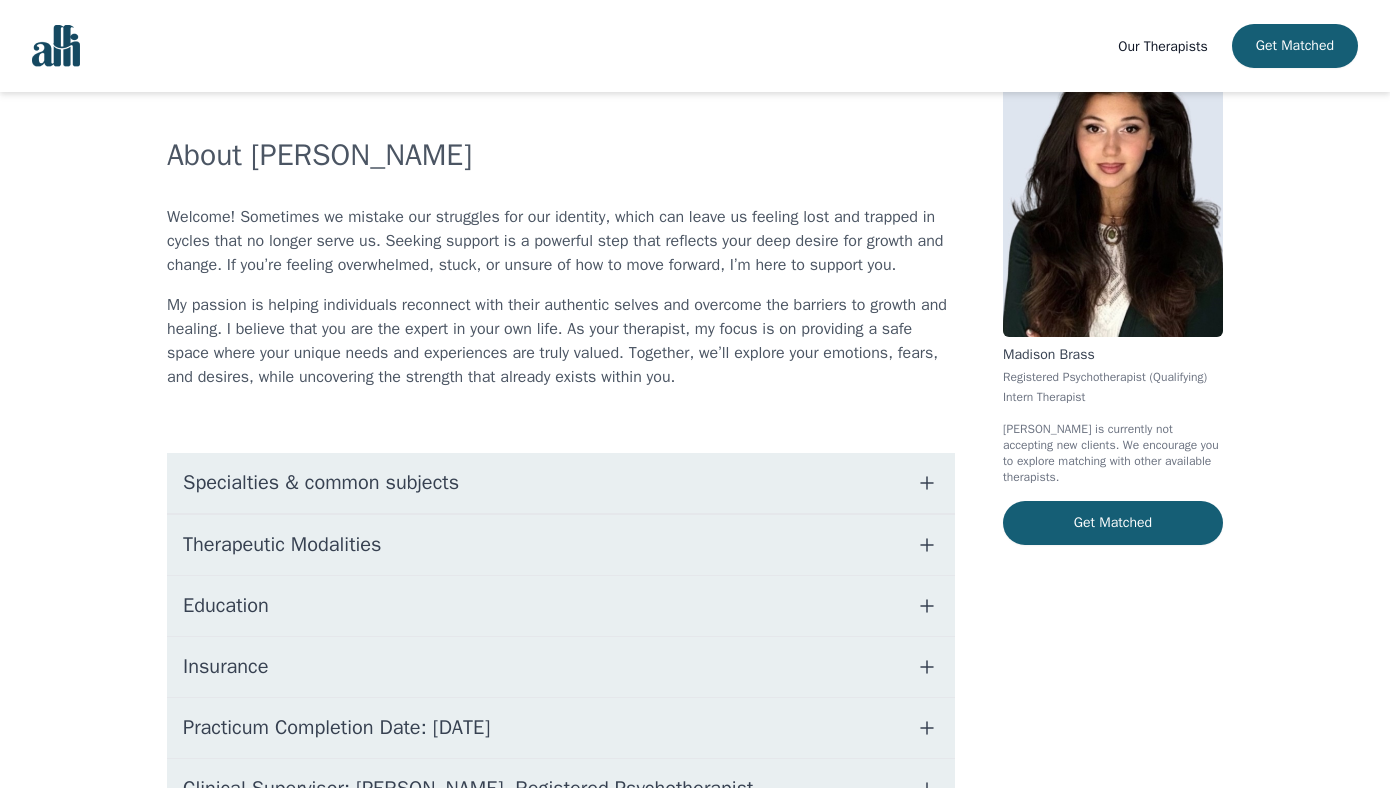 scroll, scrollTop: 219, scrollLeft: 0, axis: vertical 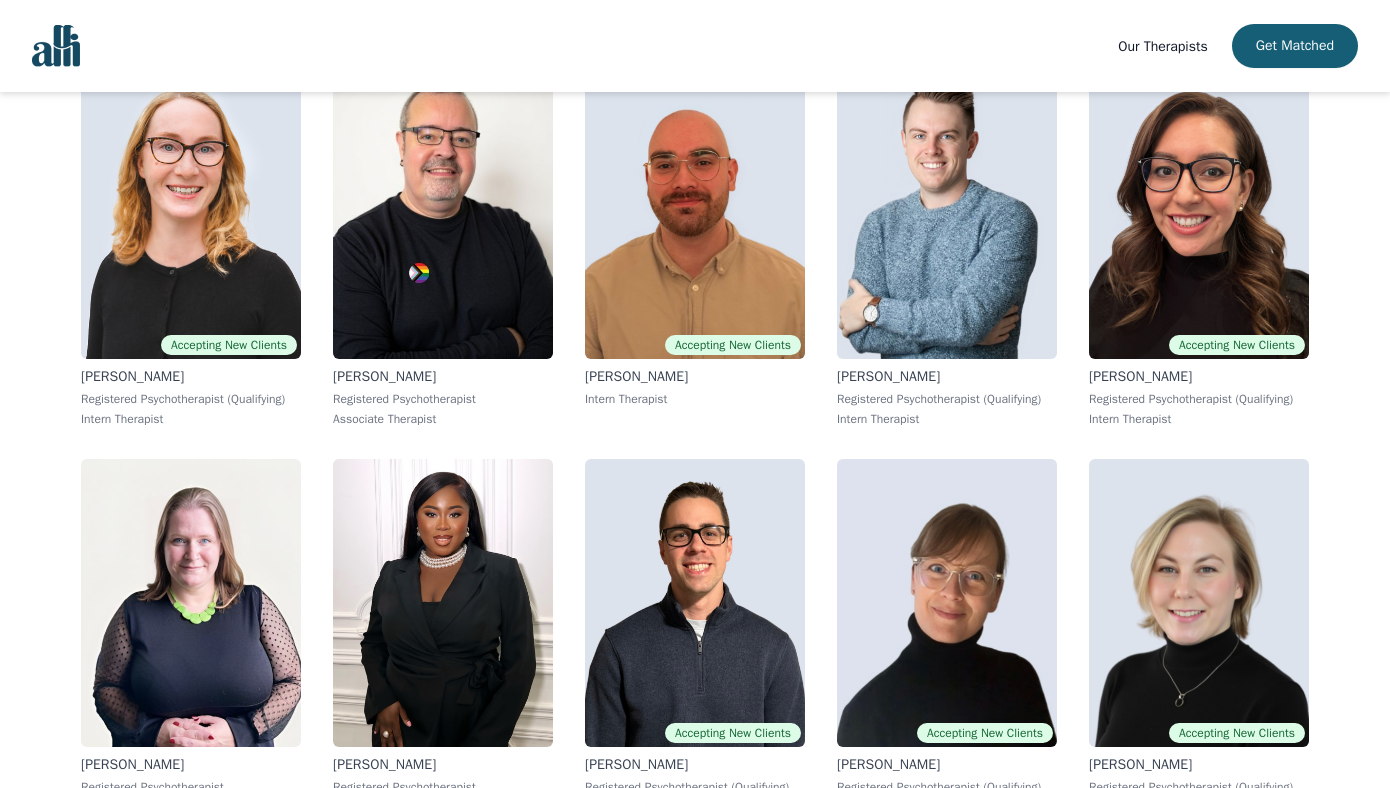 click at bounding box center [191, -173] 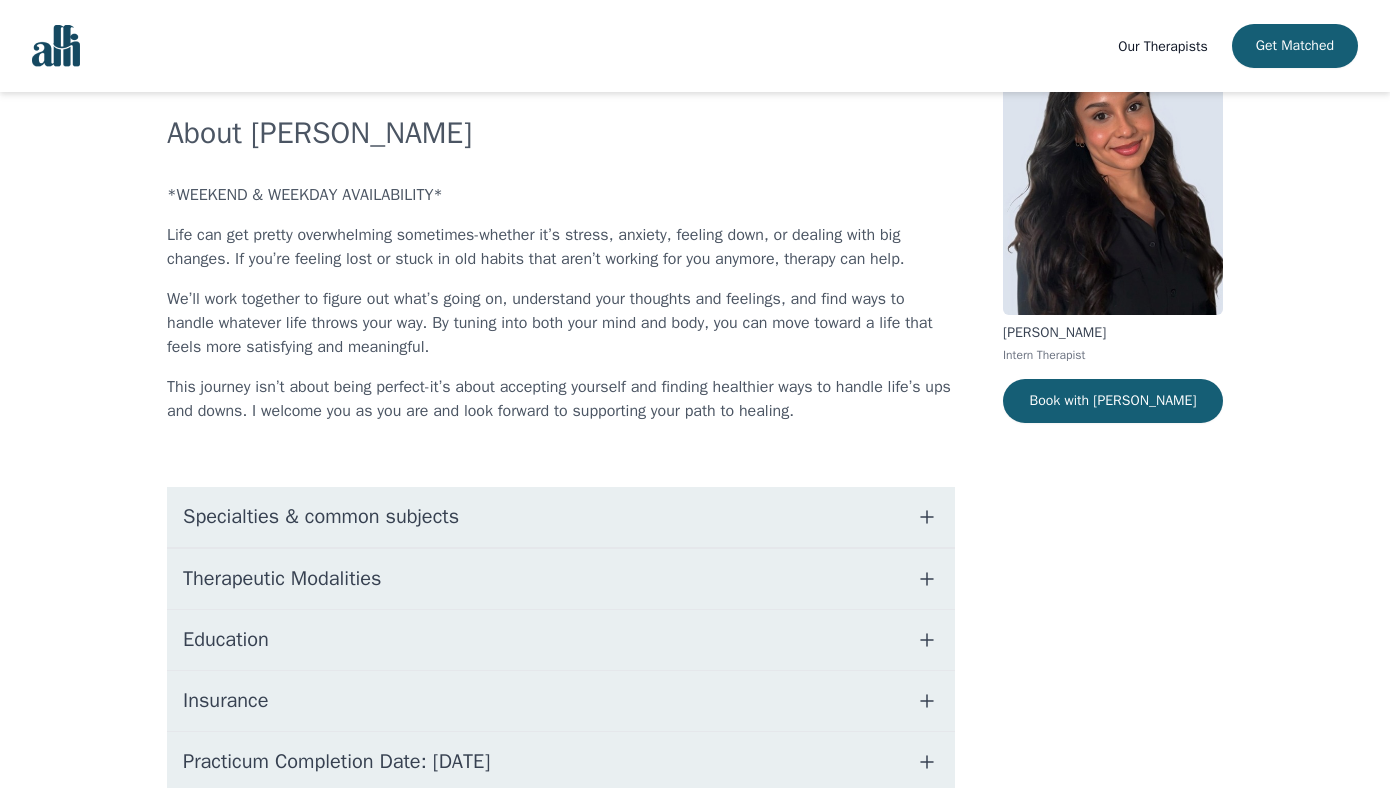 scroll, scrollTop: 0, scrollLeft: 0, axis: both 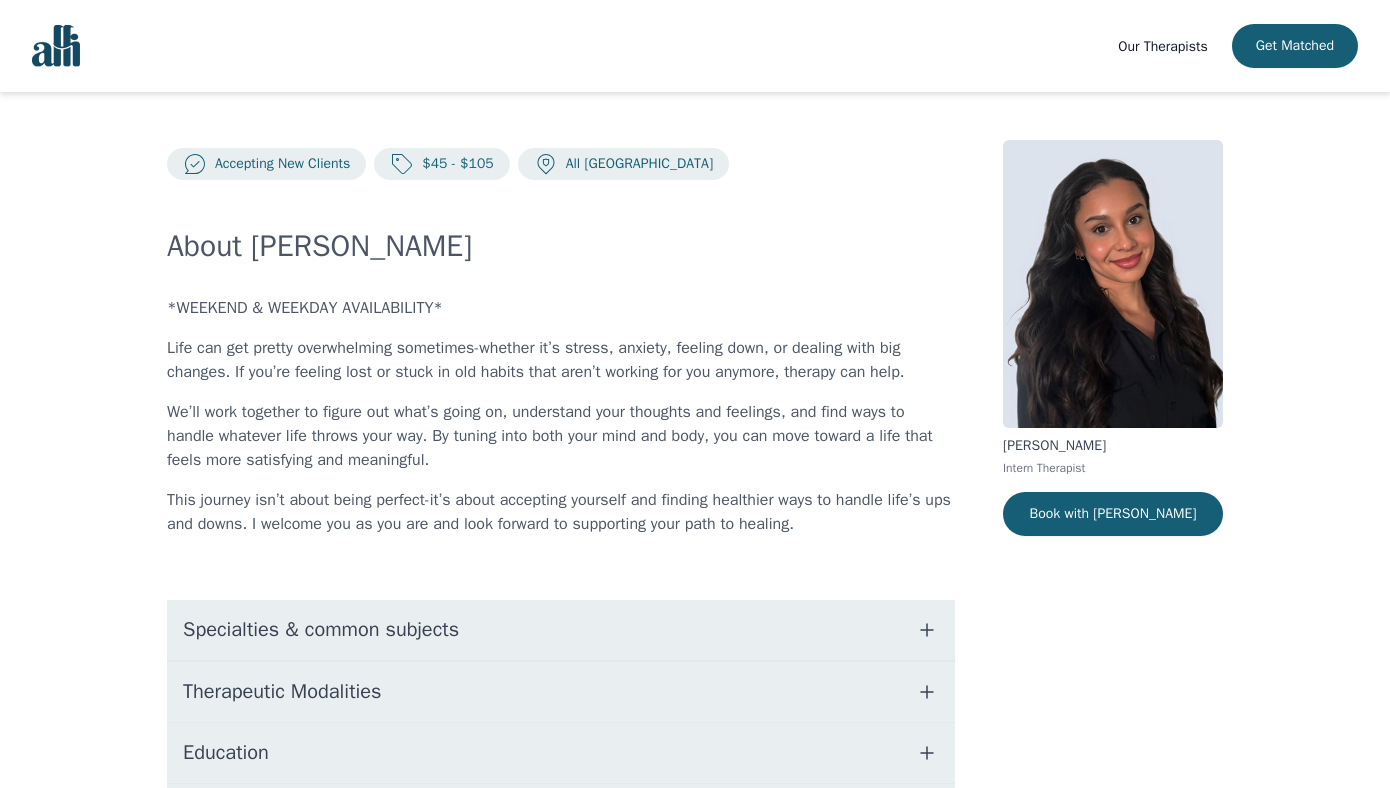 click on "$45 - $105" at bounding box center [453, 164] 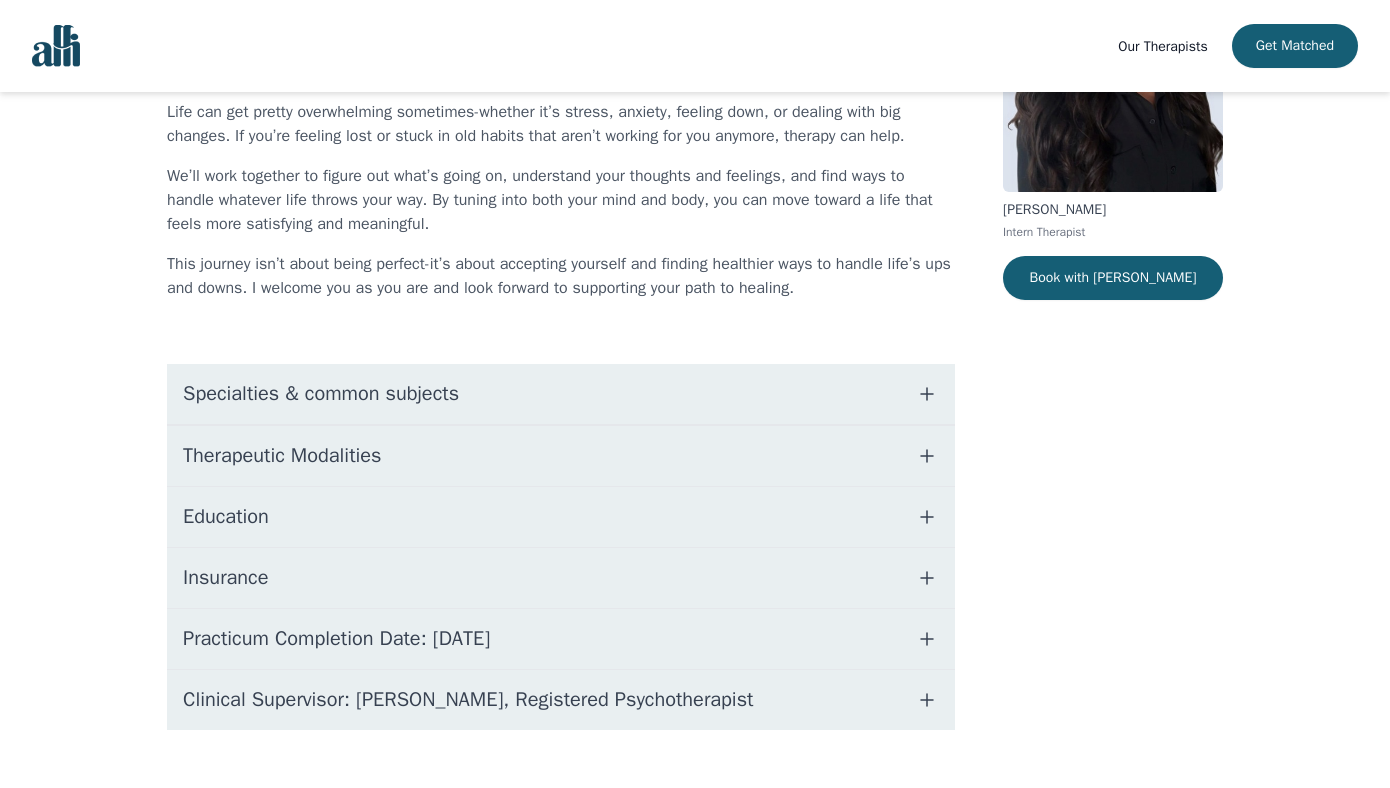 scroll, scrollTop: 274, scrollLeft: 0, axis: vertical 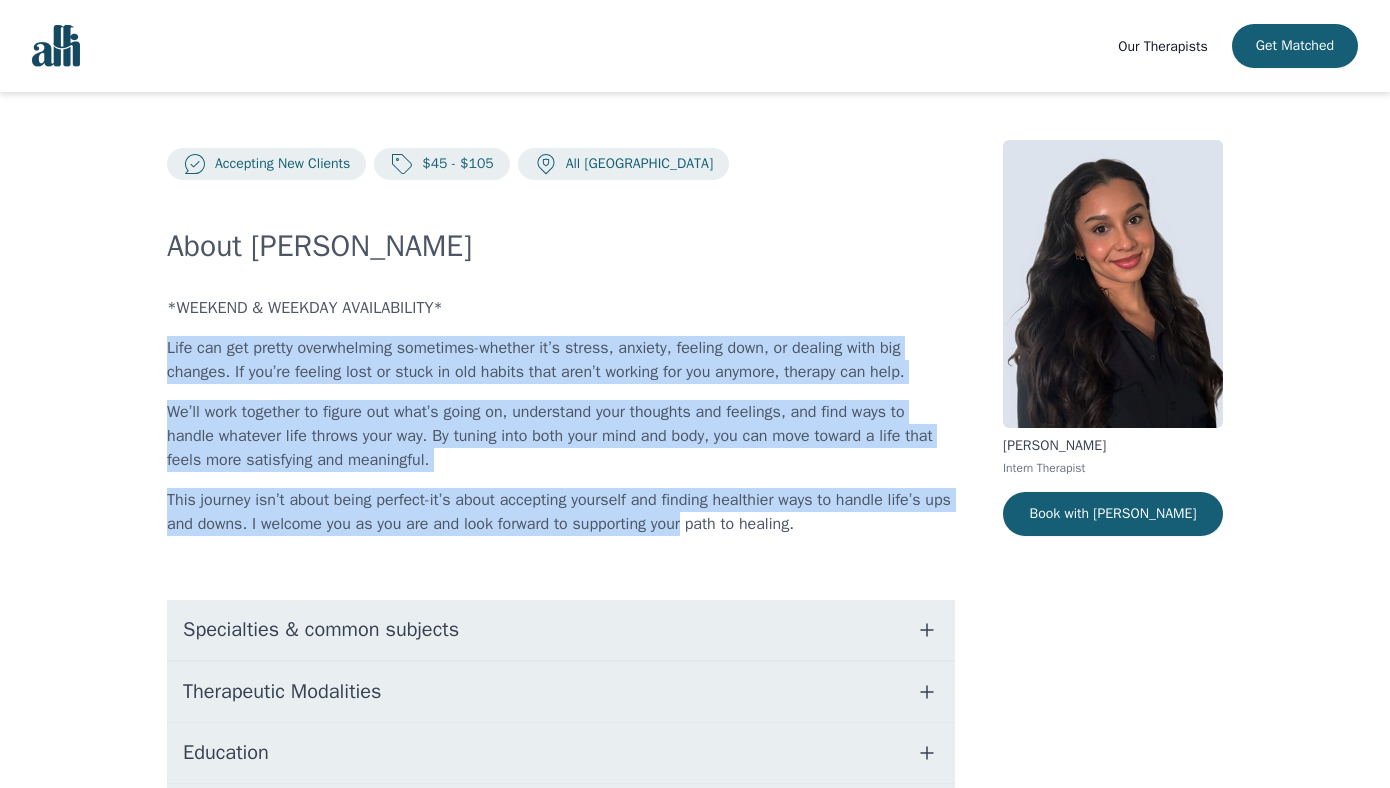 drag, startPoint x: 132, startPoint y: 359, endPoint x: 715, endPoint y: 536, distance: 609.2766 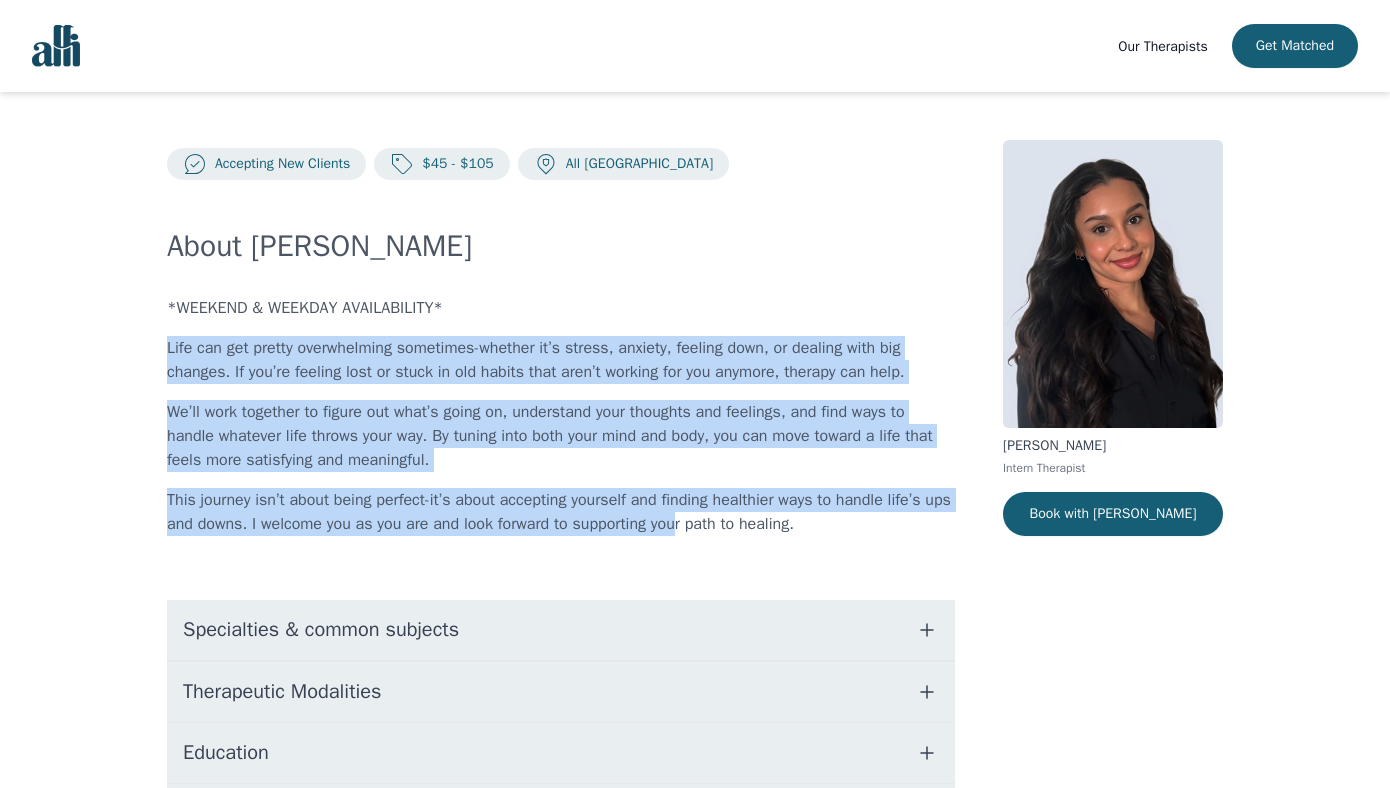 scroll, scrollTop: 274, scrollLeft: 0, axis: vertical 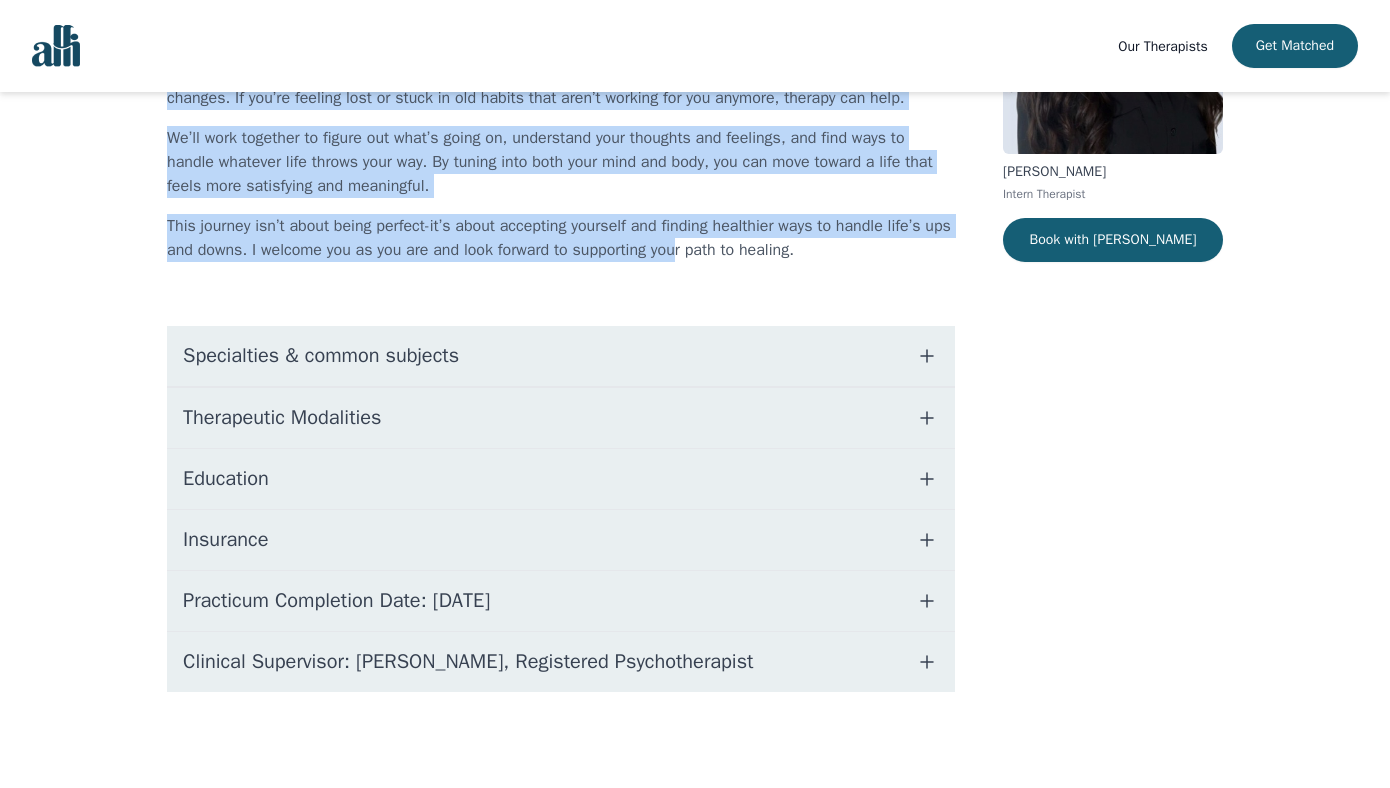 click on "Specialties & common subjects" at bounding box center [561, 356] 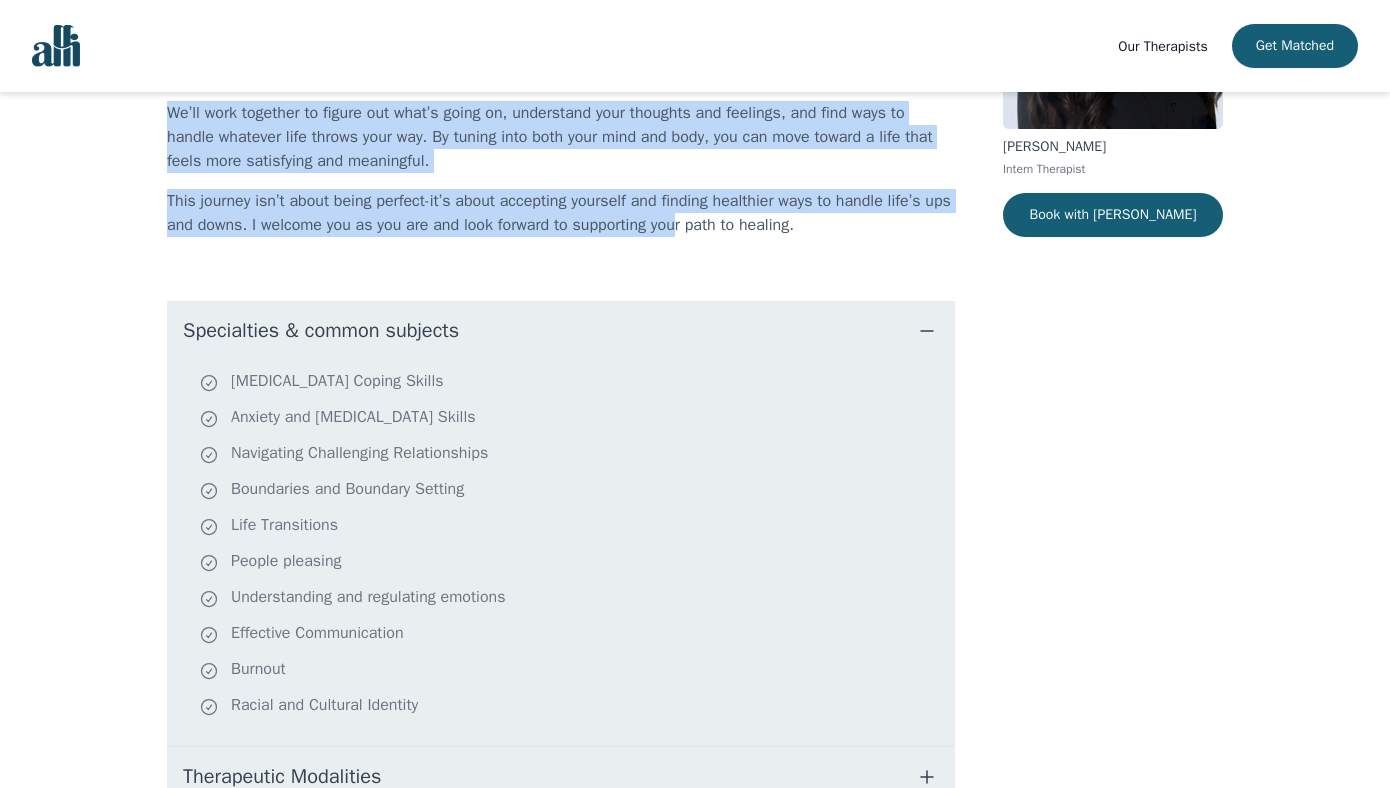scroll, scrollTop: 308, scrollLeft: 0, axis: vertical 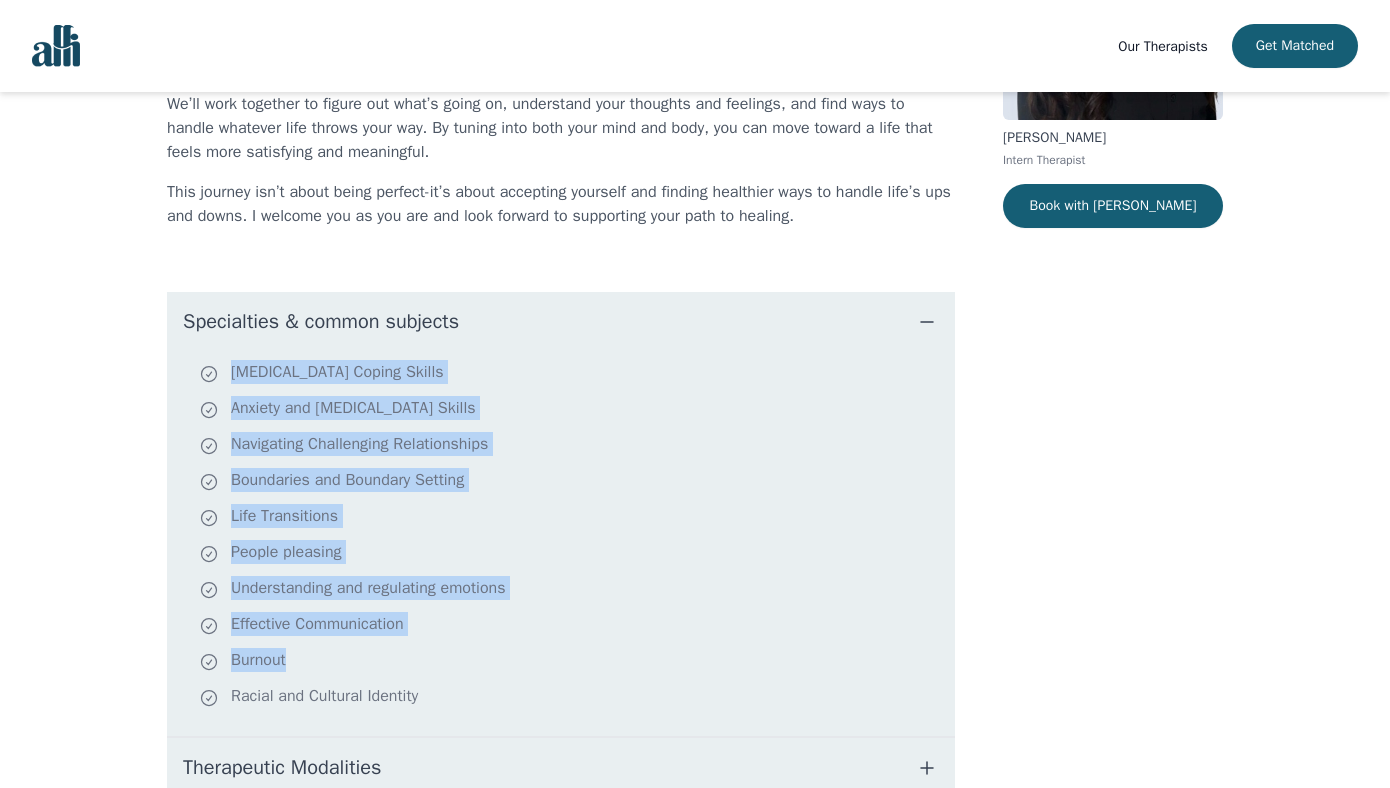 drag, startPoint x: 468, startPoint y: 712, endPoint x: 228, endPoint y: 367, distance: 420.26776 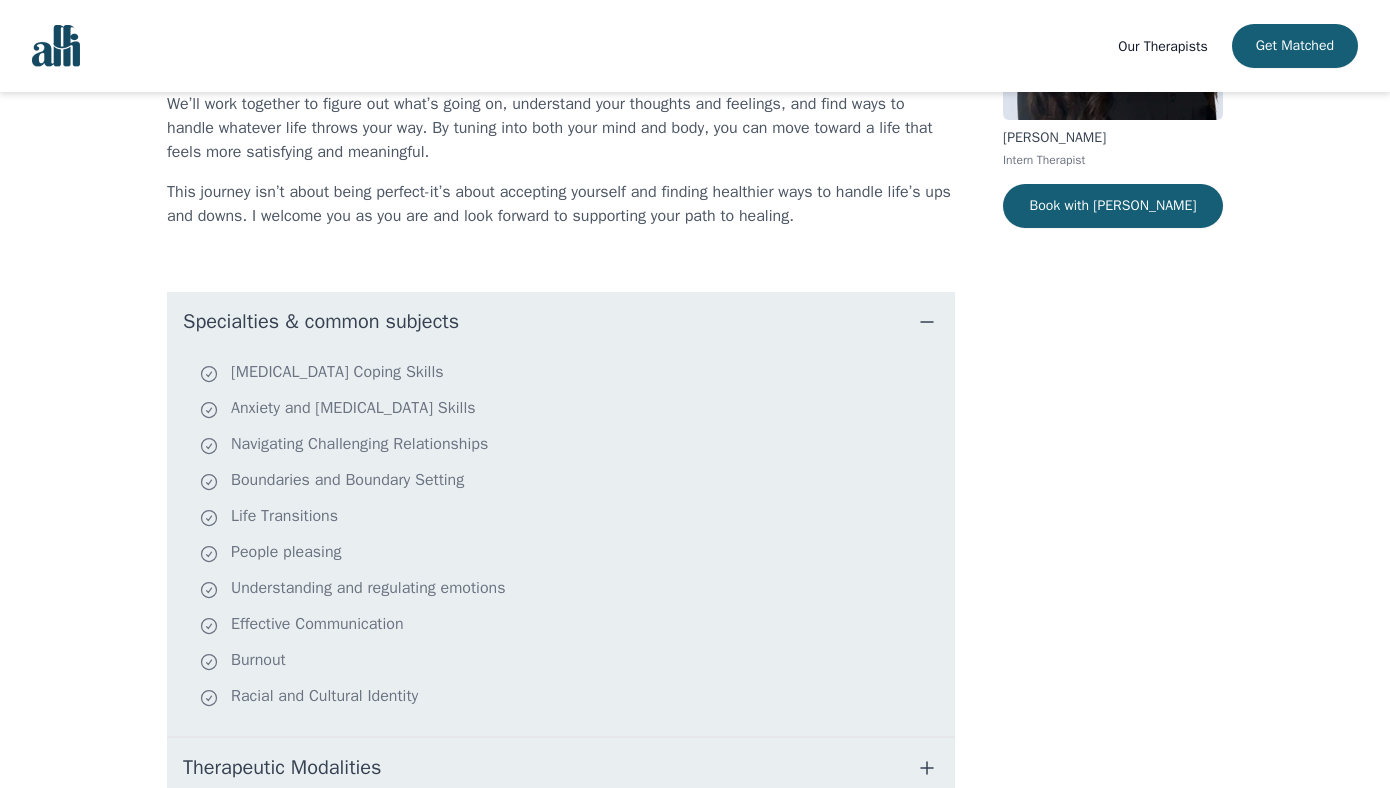 click on "[MEDICAL_DATA] Coping Skills" at bounding box center (573, 374) 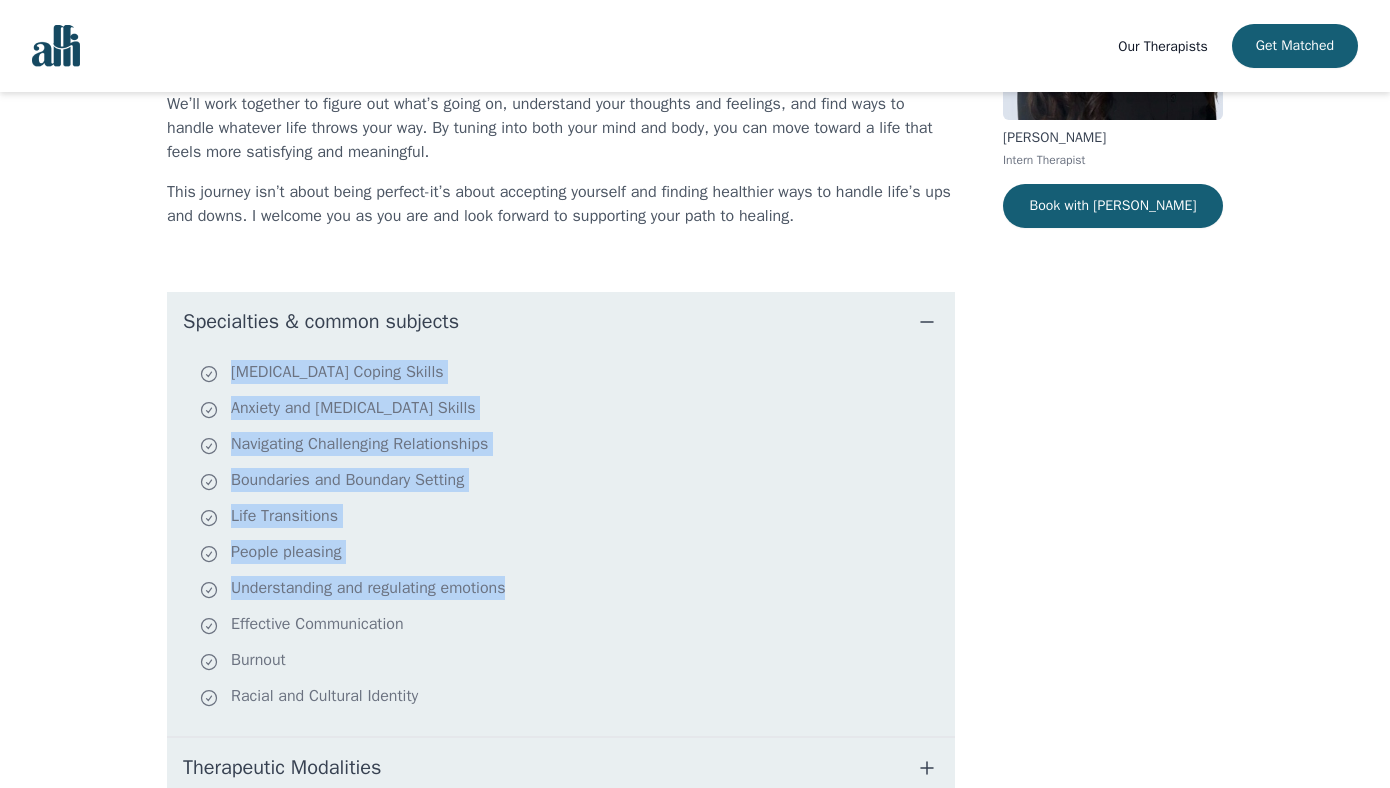 drag, startPoint x: 228, startPoint y: 367, endPoint x: 489, endPoint y: 591, distance: 343.9433 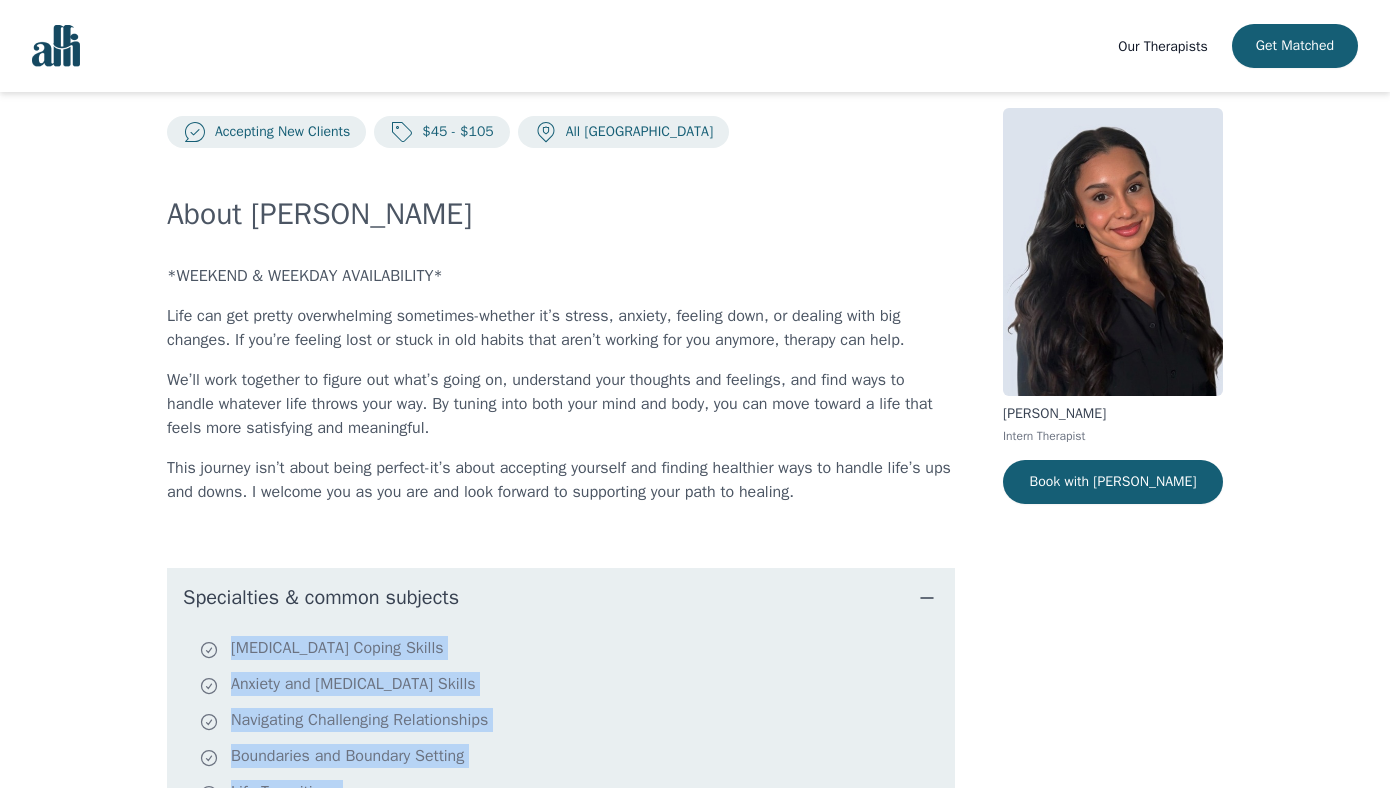 scroll, scrollTop: 0, scrollLeft: 0, axis: both 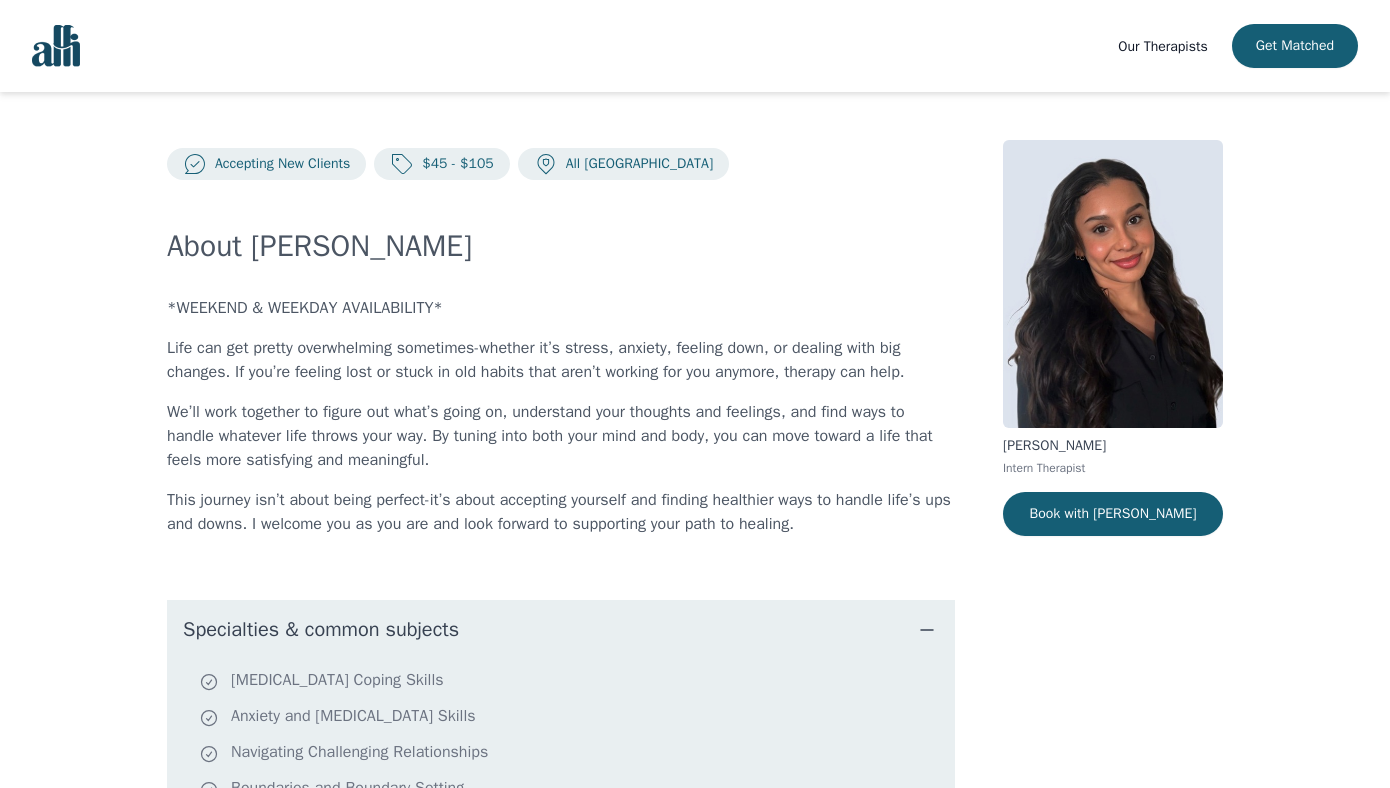 click on "About [PERSON_NAME] *WEEKEND & WEEKDAY AVAILABILITY*  Life can get pretty overwhelming sometimes-whether it’s stress, anxiety, feeling down, or dealing with big changes. If you’re feeling lost or stuck in old habits that aren’t working for you anymore, therapy can  help.  We’ll work together to figure out what’s going on, understand your thoughts and feelings, and find ways to handle whatever life throws your way. By tuning into both your mind and body, you can move toward a life that feels more satisfying and meaningful.  This journey isn’t about being perfect-it’s about accepting yourself and finding healthier ways to handle life’s ups and downs. I welcome you as you are and look forward to supporting your path to healing. Specialties & common subjects [MEDICAL_DATA] Coping Skills Anxiety and [MEDICAL_DATA] Skills Navigating Challenging Relationships Boundaries and Boundary Setting Life Transitions People pleasing Understanding and regulating emotions Effective Communication Burnout Education" at bounding box center [561, 789] 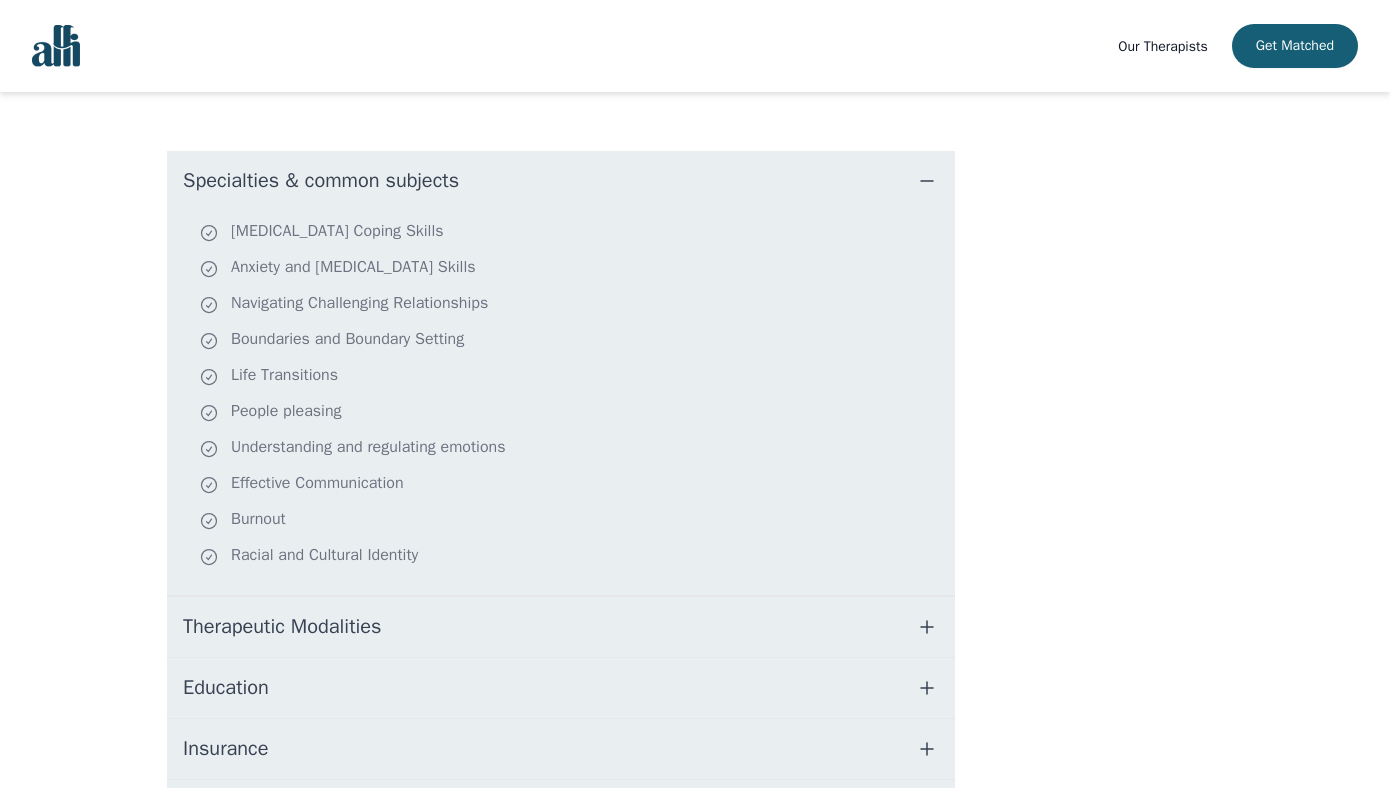 scroll, scrollTop: 658, scrollLeft: 0, axis: vertical 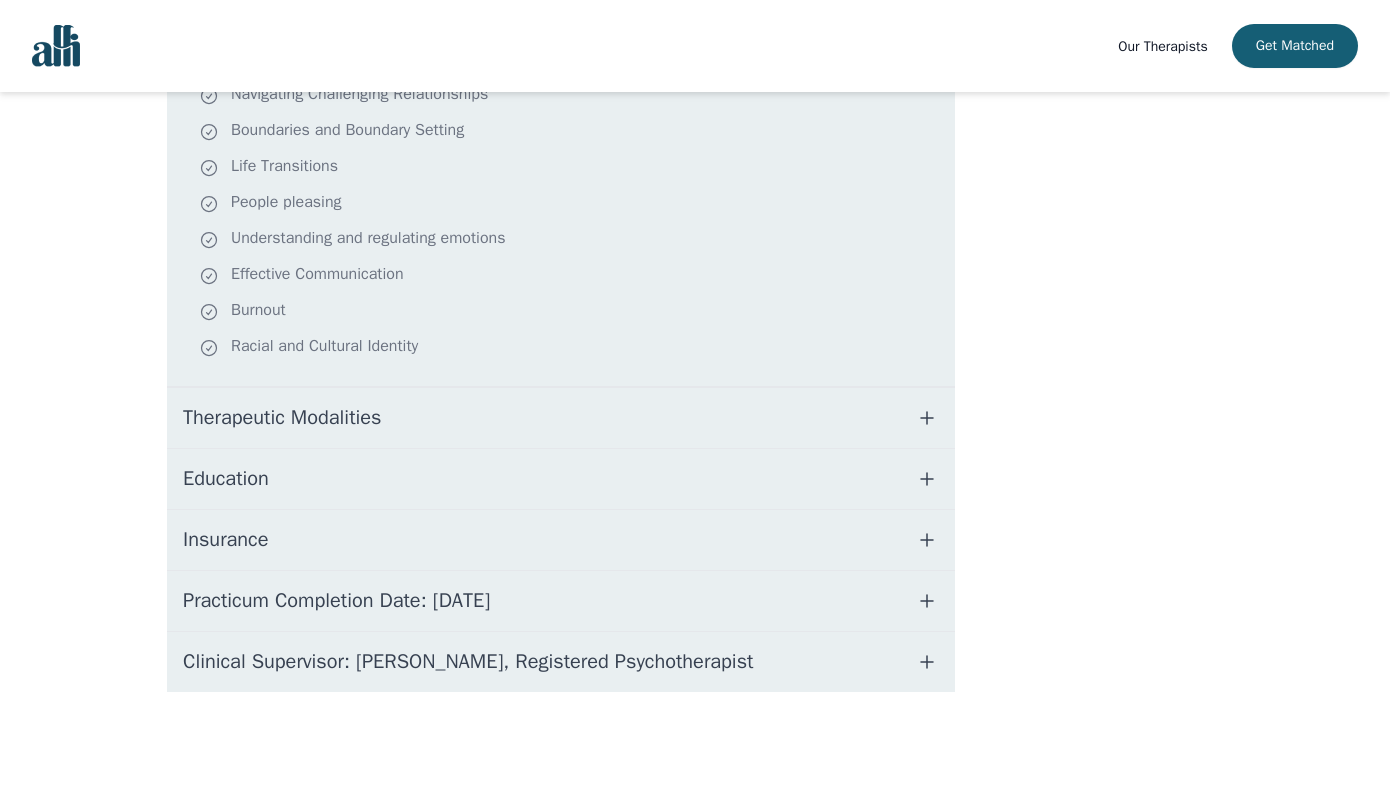 click on "Therapeutic Modalities" at bounding box center (561, 418) 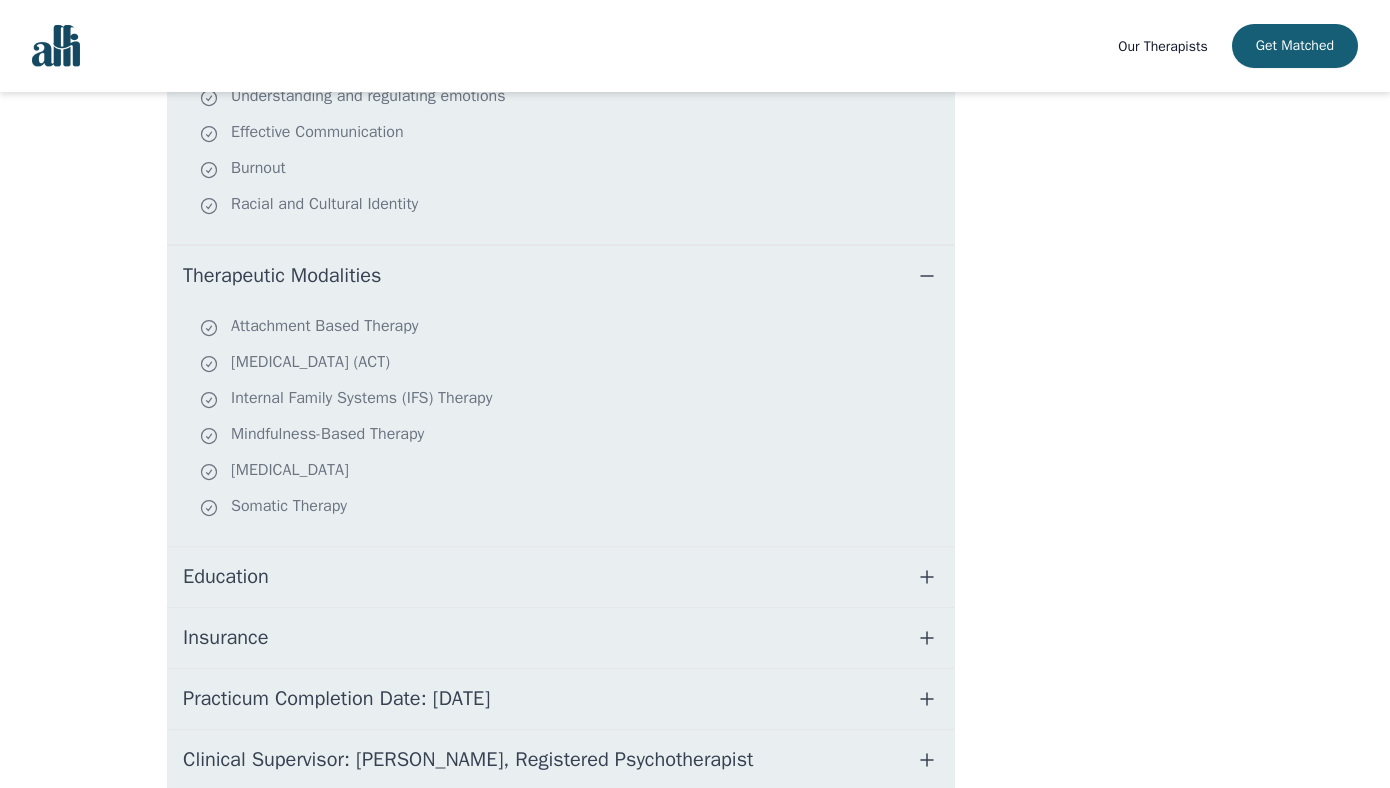 scroll, scrollTop: 868, scrollLeft: 0, axis: vertical 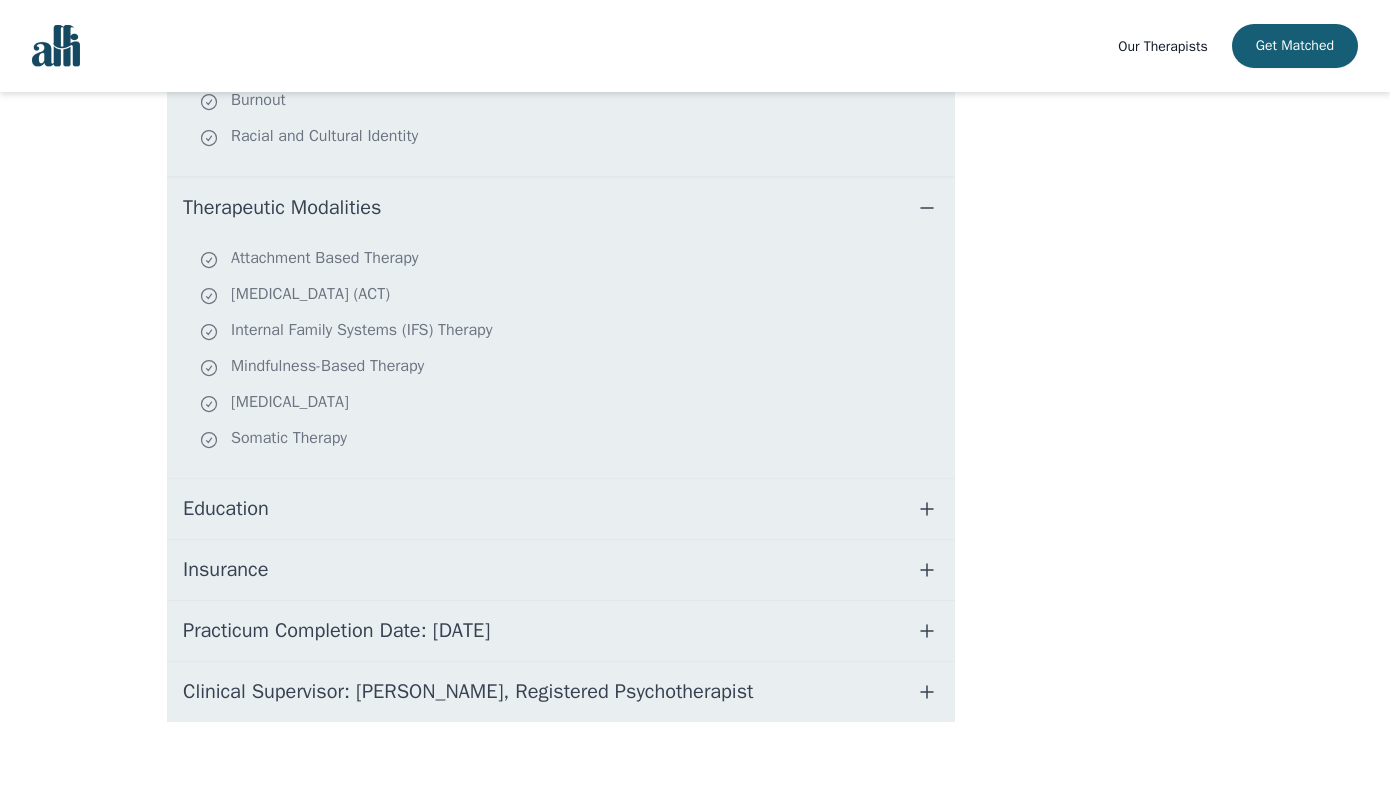 click on "Education" at bounding box center (561, 509) 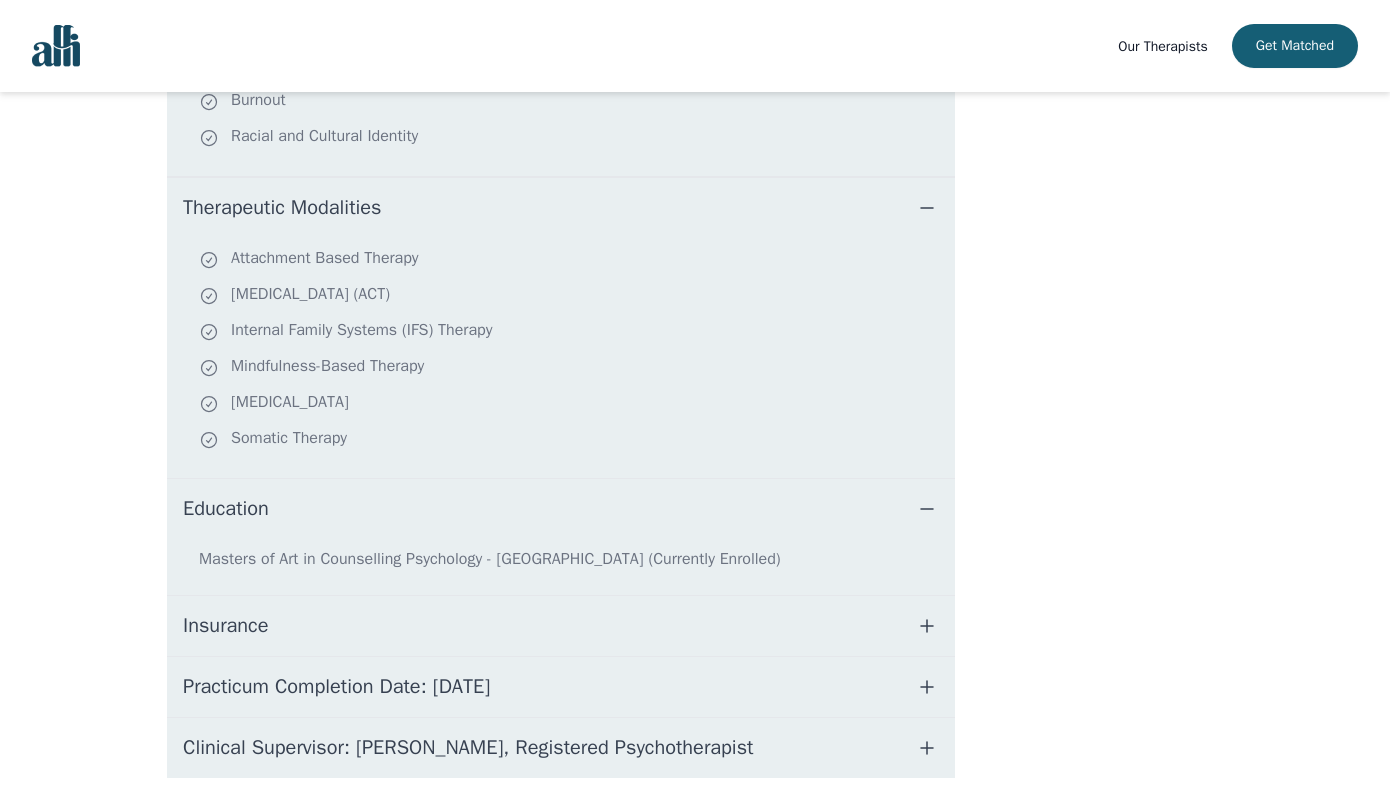 scroll, scrollTop: 954, scrollLeft: 0, axis: vertical 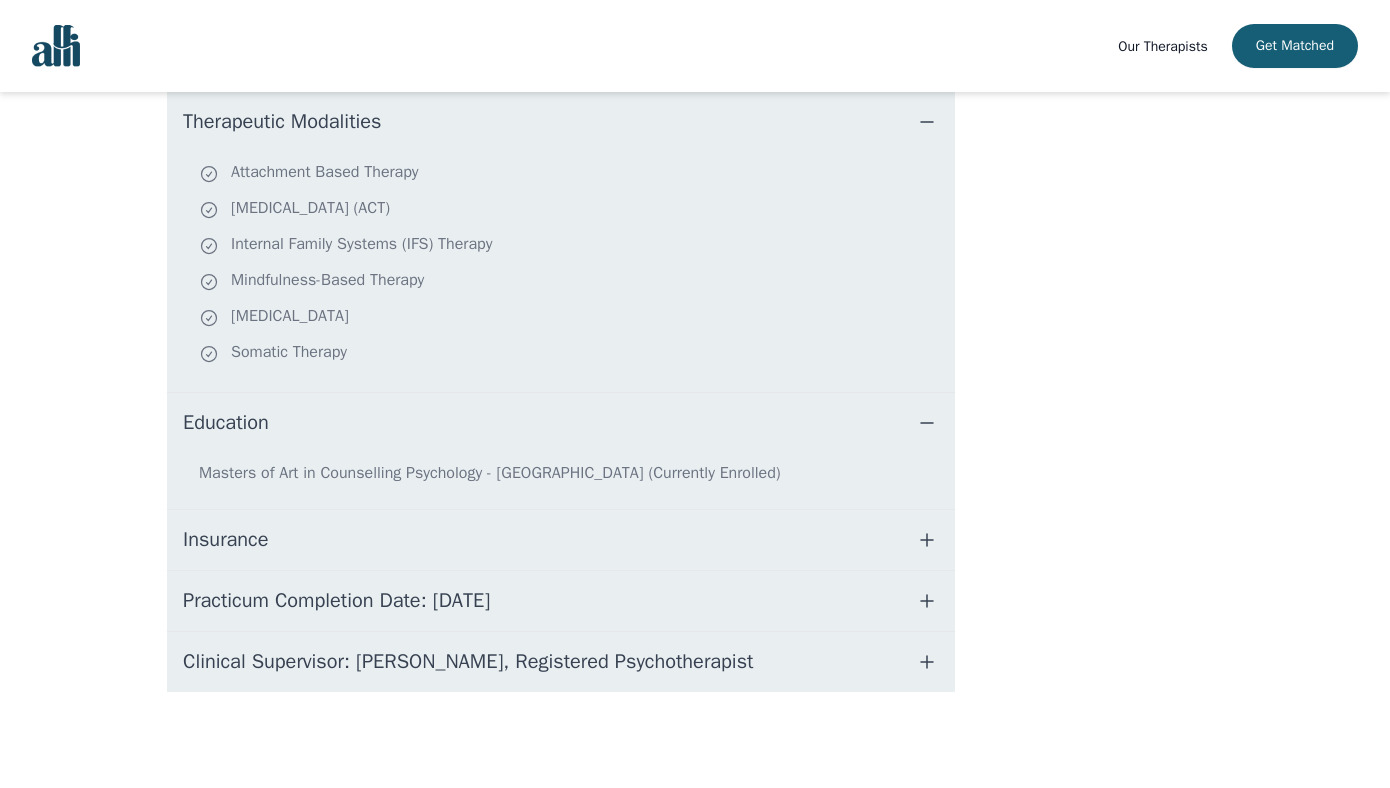 click on "Insurance" at bounding box center [561, 540] 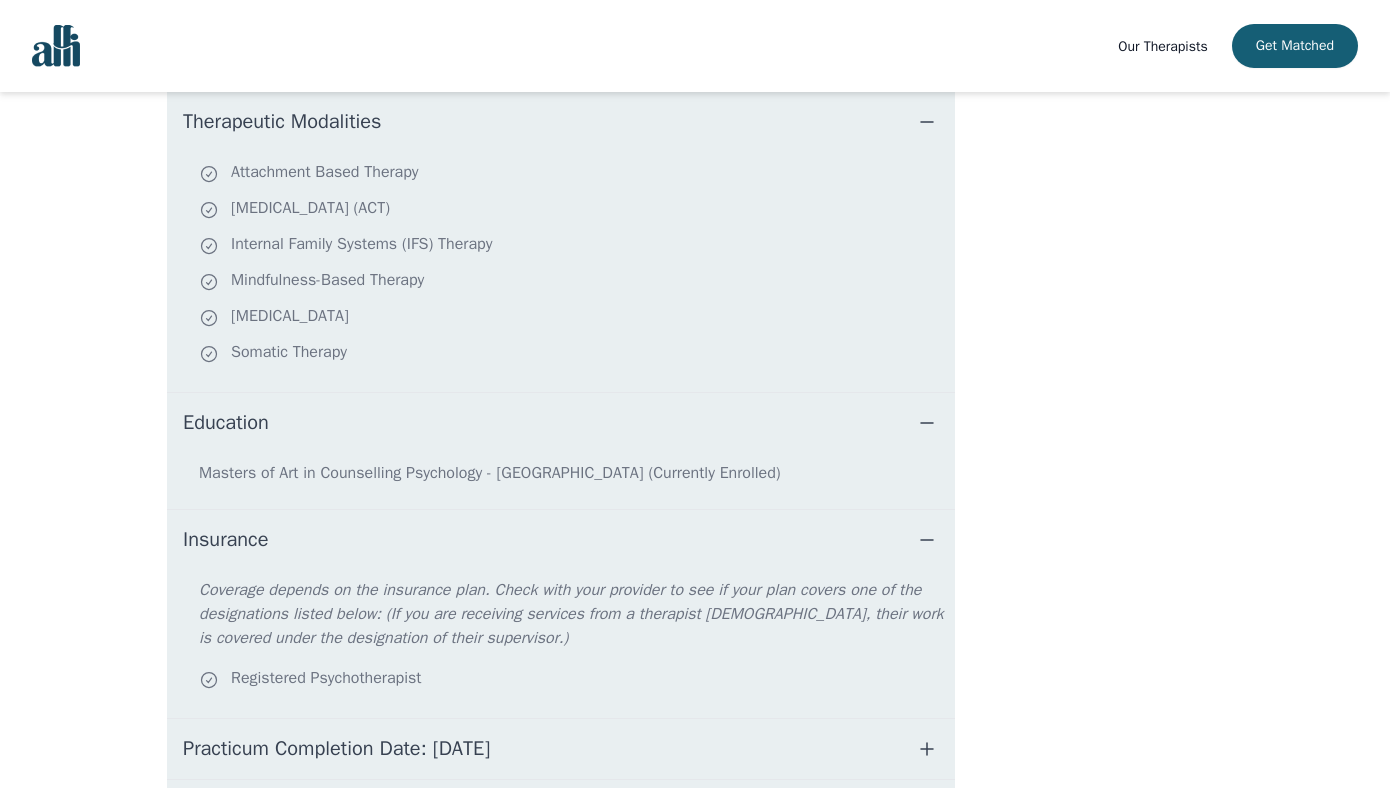 scroll, scrollTop: 1102, scrollLeft: 0, axis: vertical 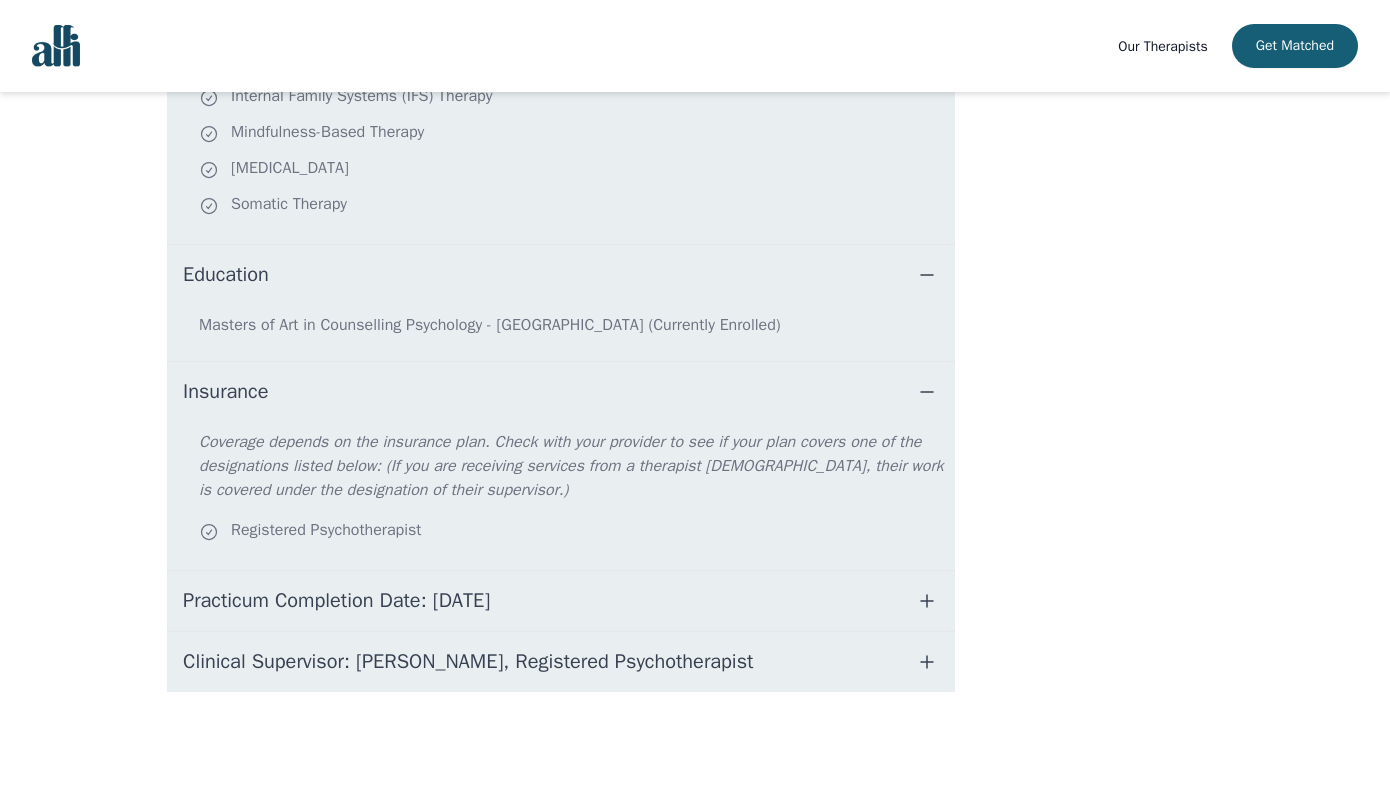 click on "Practicum Completion Date: [DATE]" at bounding box center (336, 601) 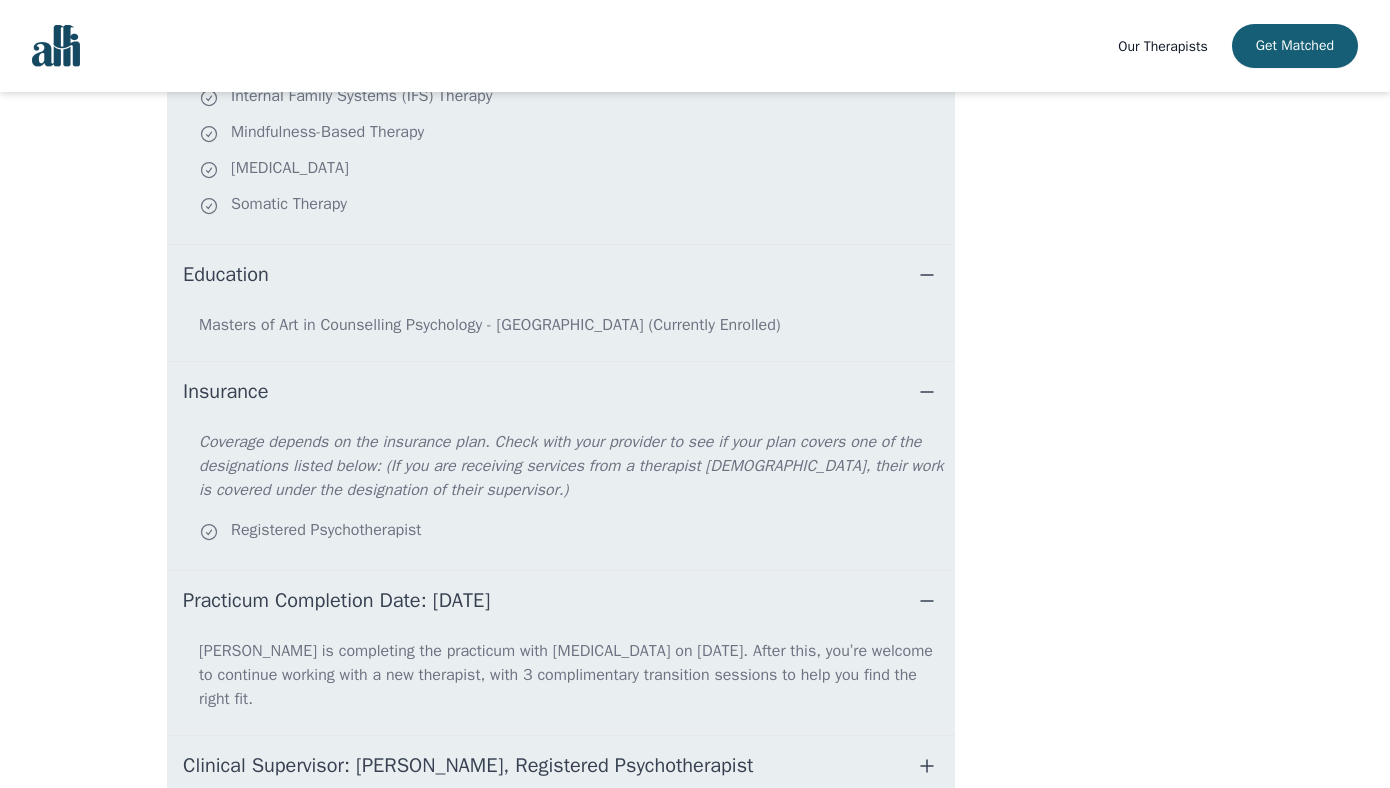 scroll, scrollTop: 1182, scrollLeft: 0, axis: vertical 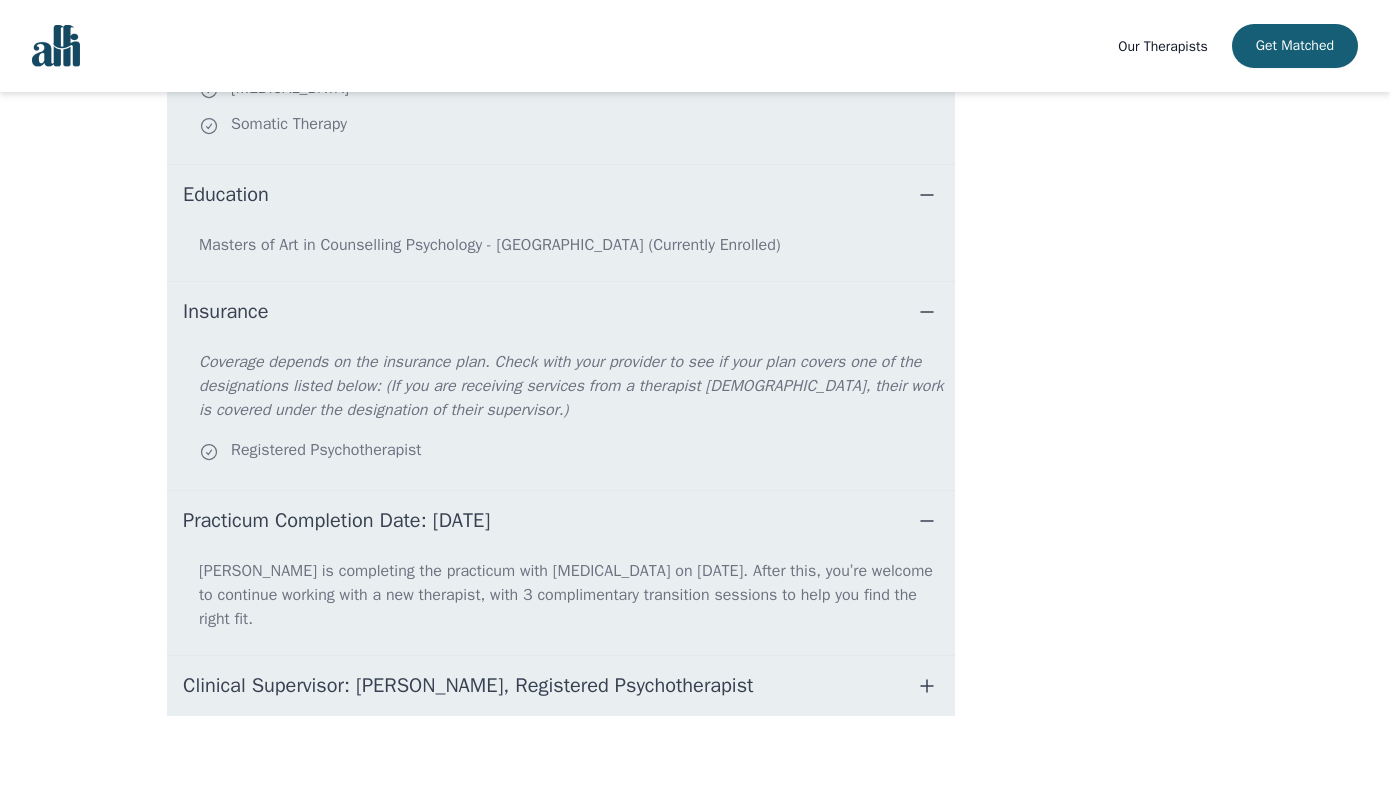 click on "Clinical Supervisor: [PERSON_NAME], Registered Psychotherapist" at bounding box center (468, 686) 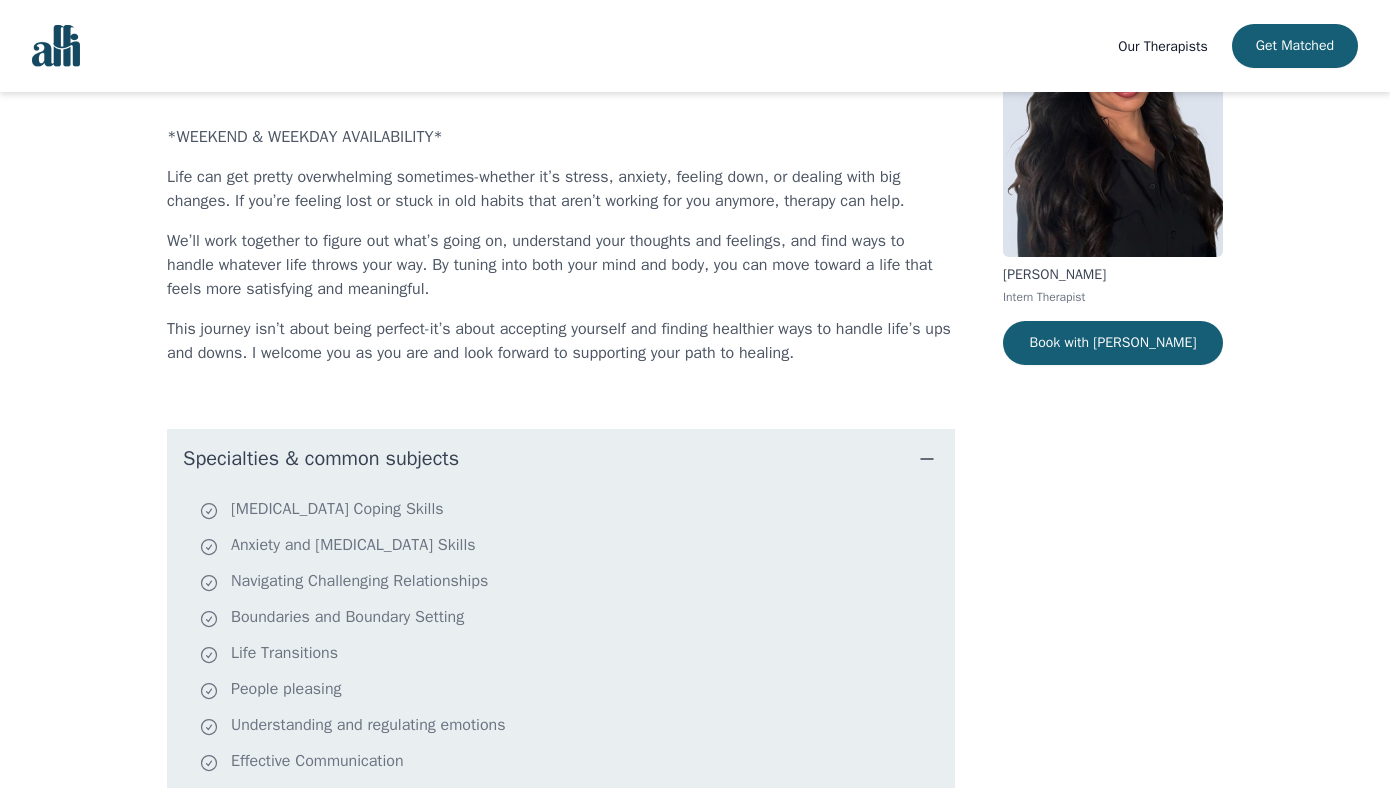 scroll, scrollTop: 0, scrollLeft: 0, axis: both 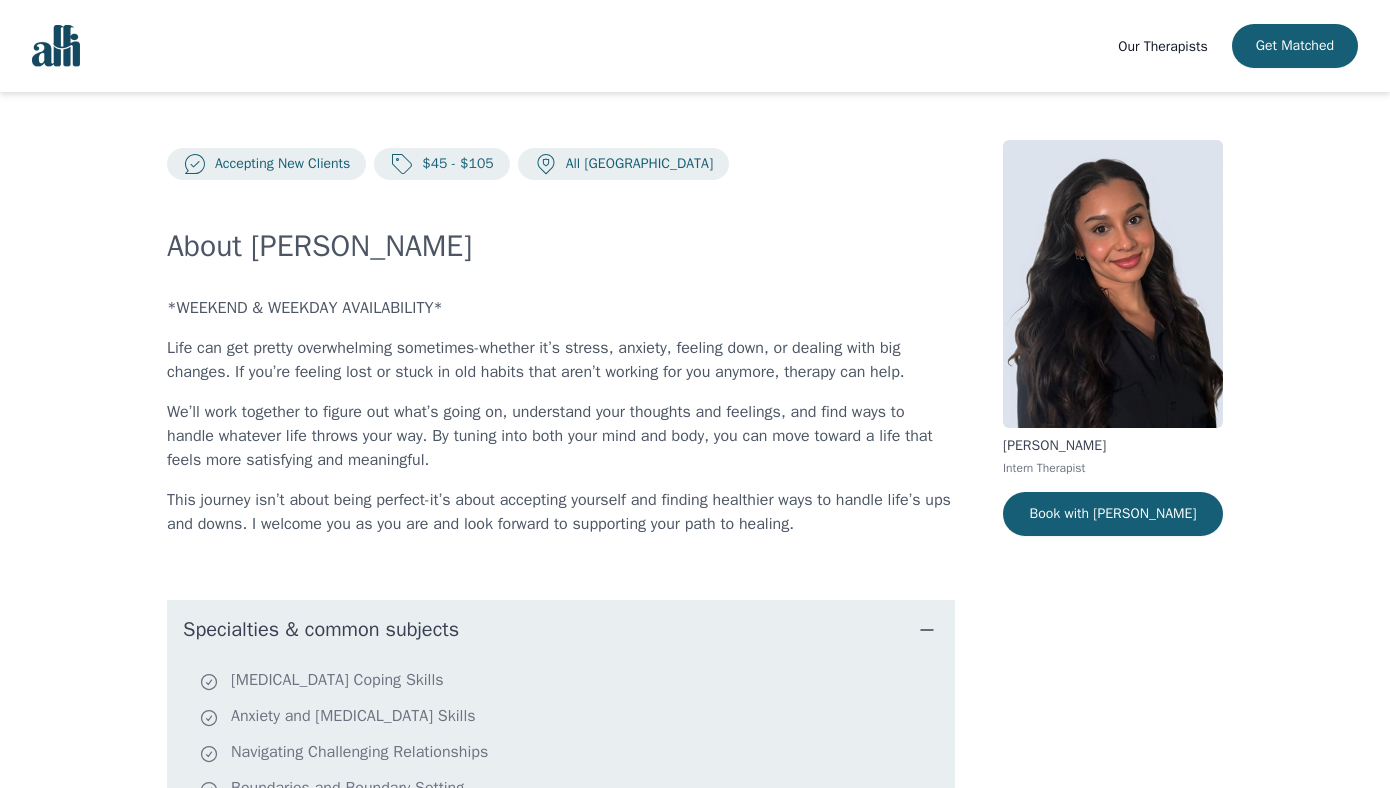 click on "Specialties & common subjects" at bounding box center [561, 630] 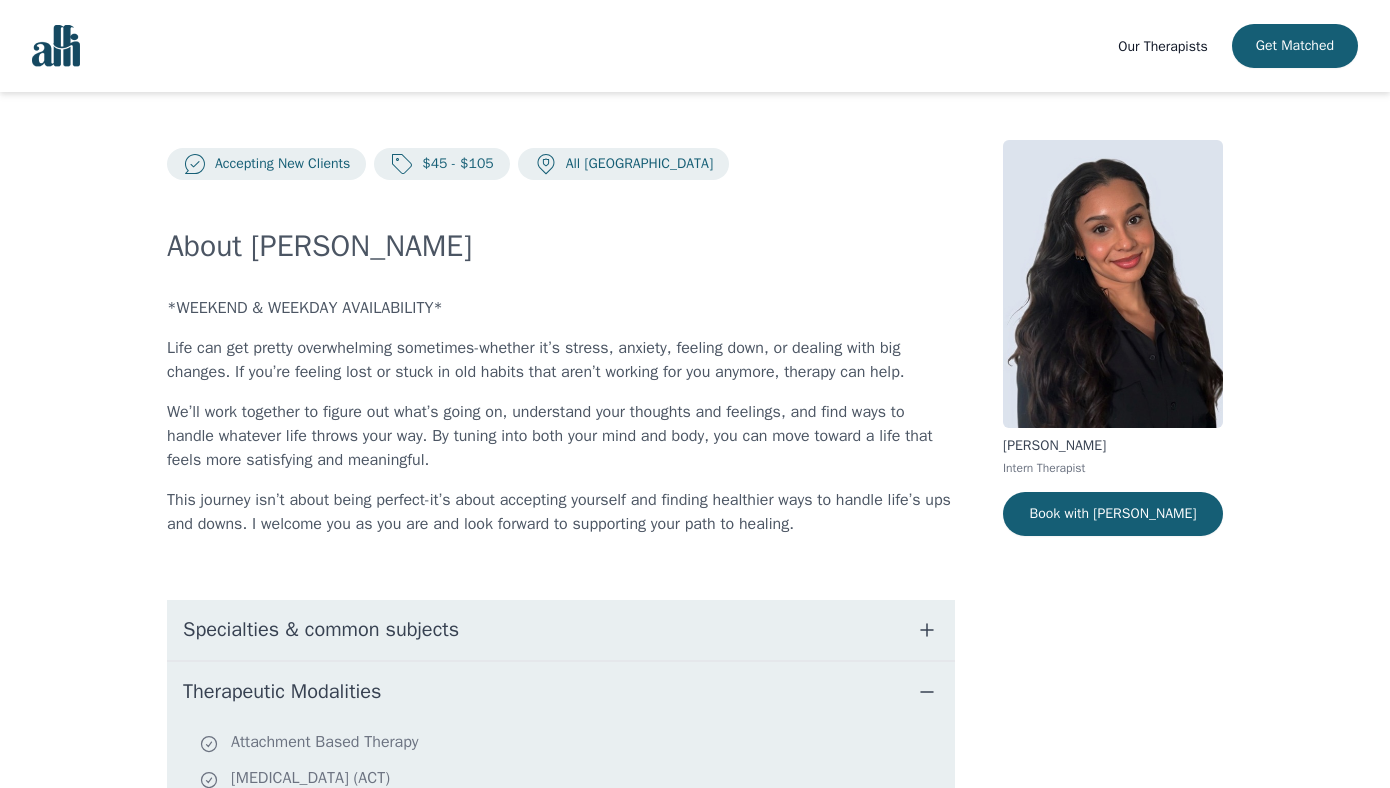 scroll, scrollTop: 161, scrollLeft: 0, axis: vertical 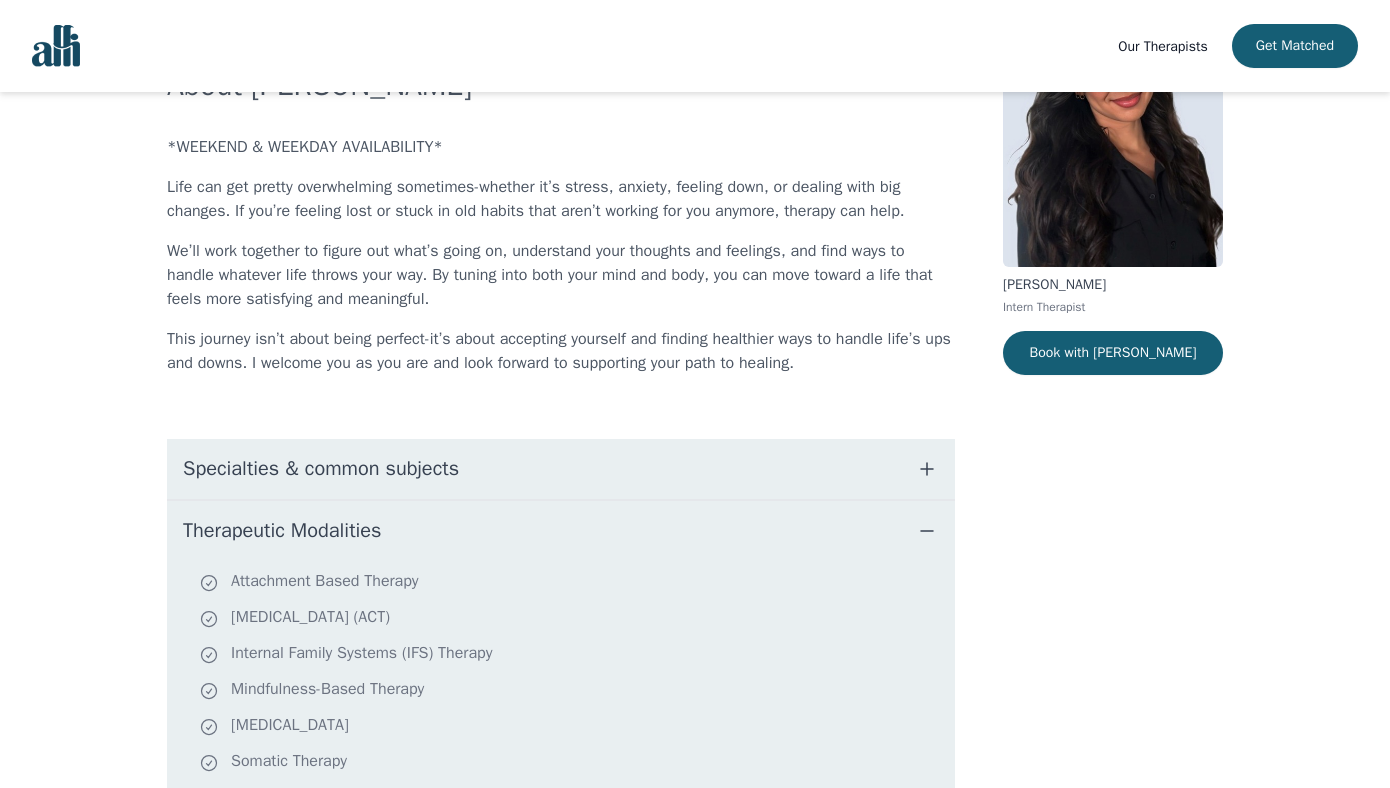 click on "Therapeutic Modalities" at bounding box center [561, 531] 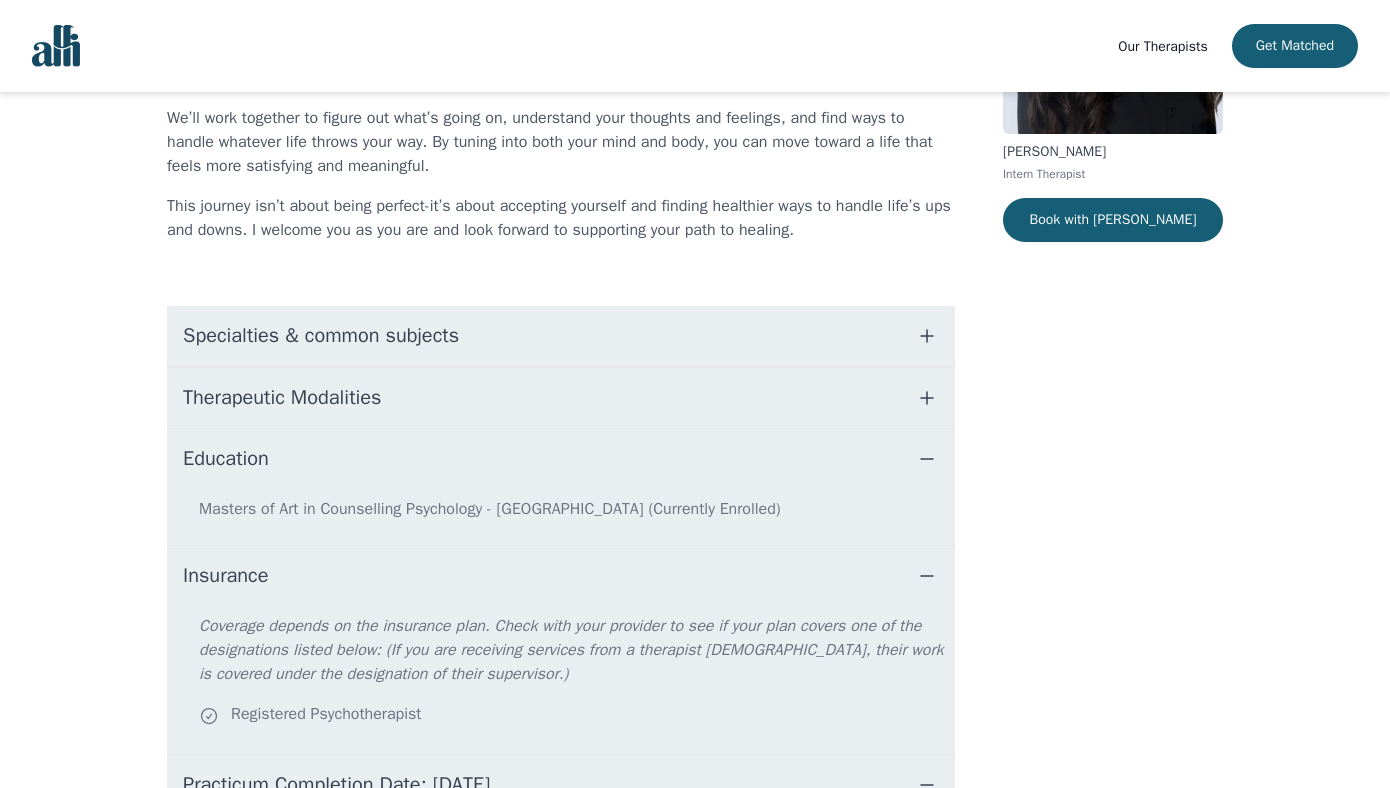 scroll, scrollTop: 404, scrollLeft: 0, axis: vertical 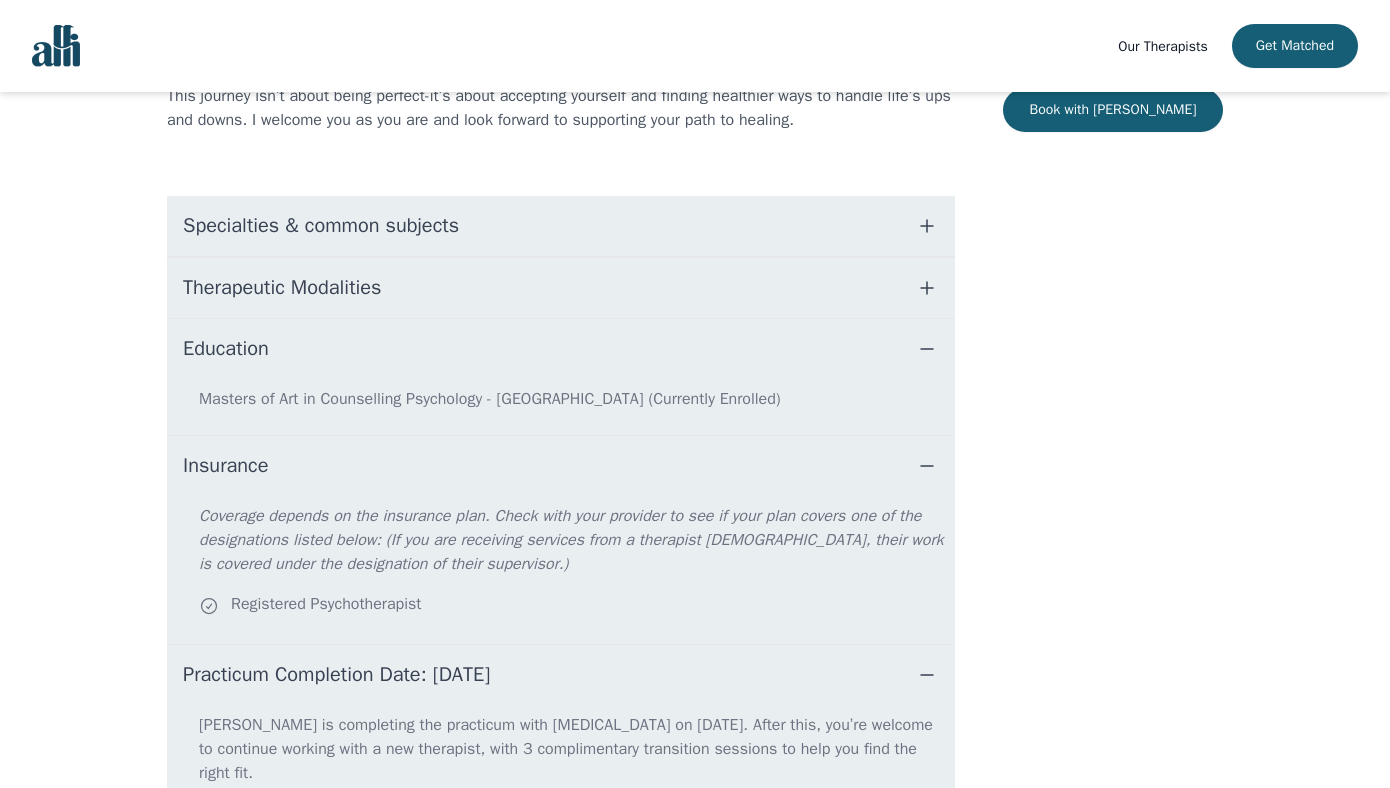 click on "Education" at bounding box center [561, 349] 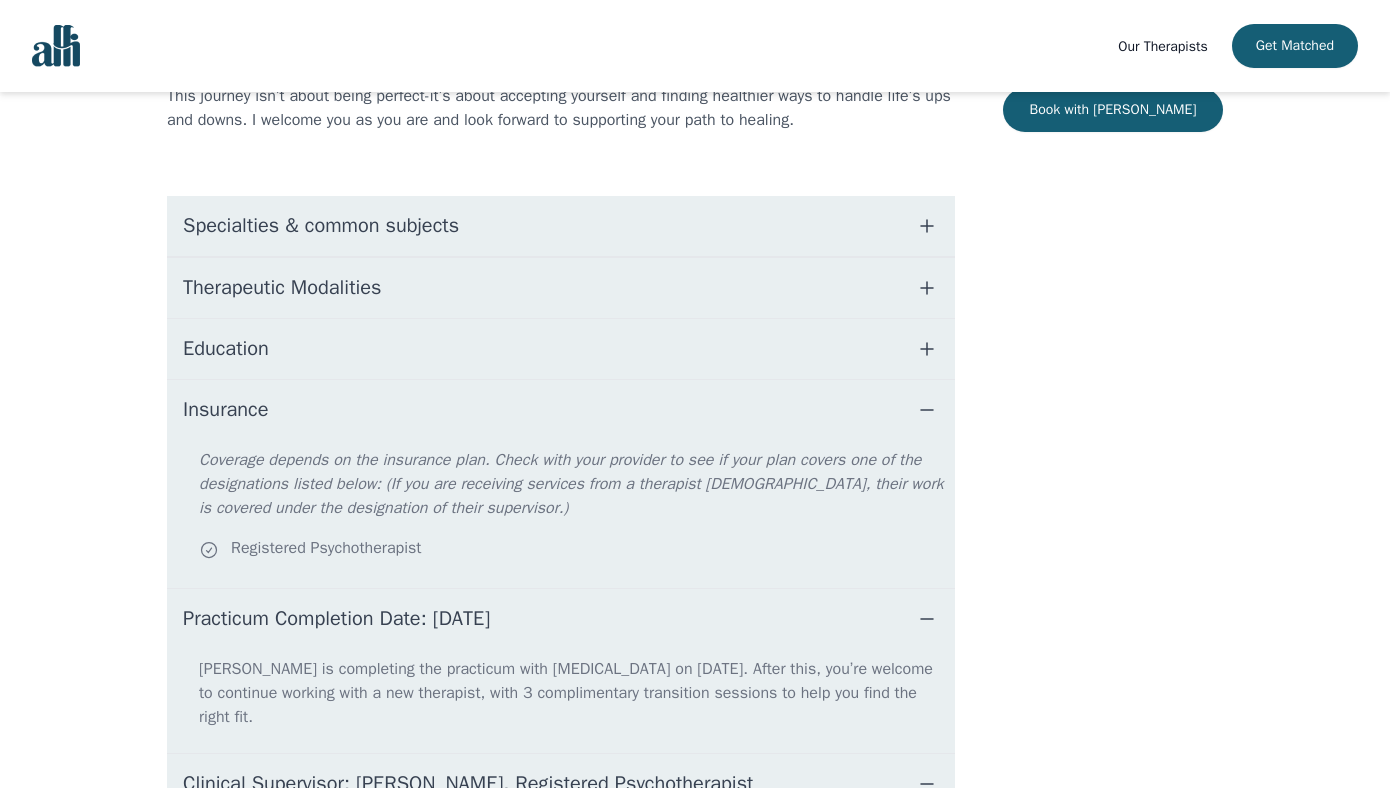 click on "Insurance" at bounding box center [561, 410] 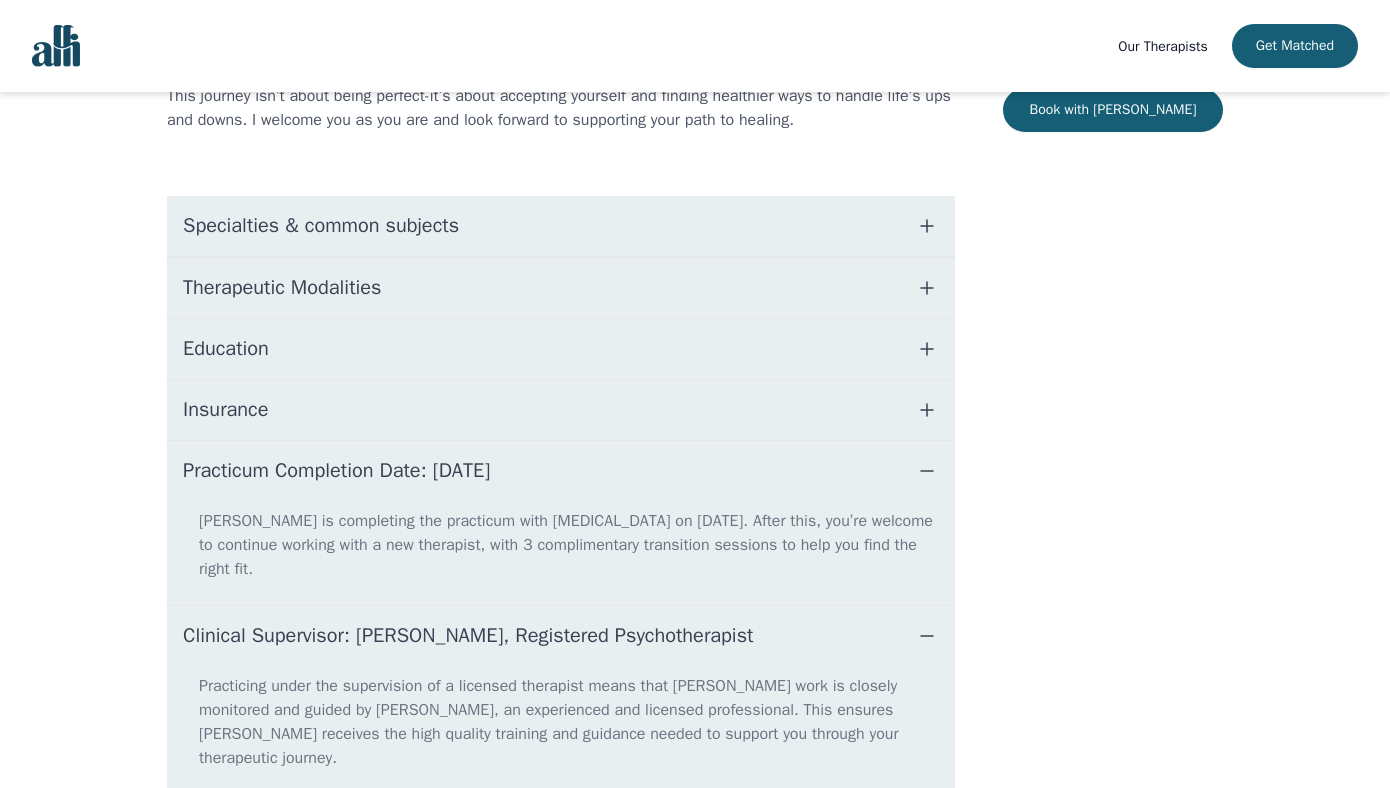 scroll, scrollTop: 458, scrollLeft: 0, axis: vertical 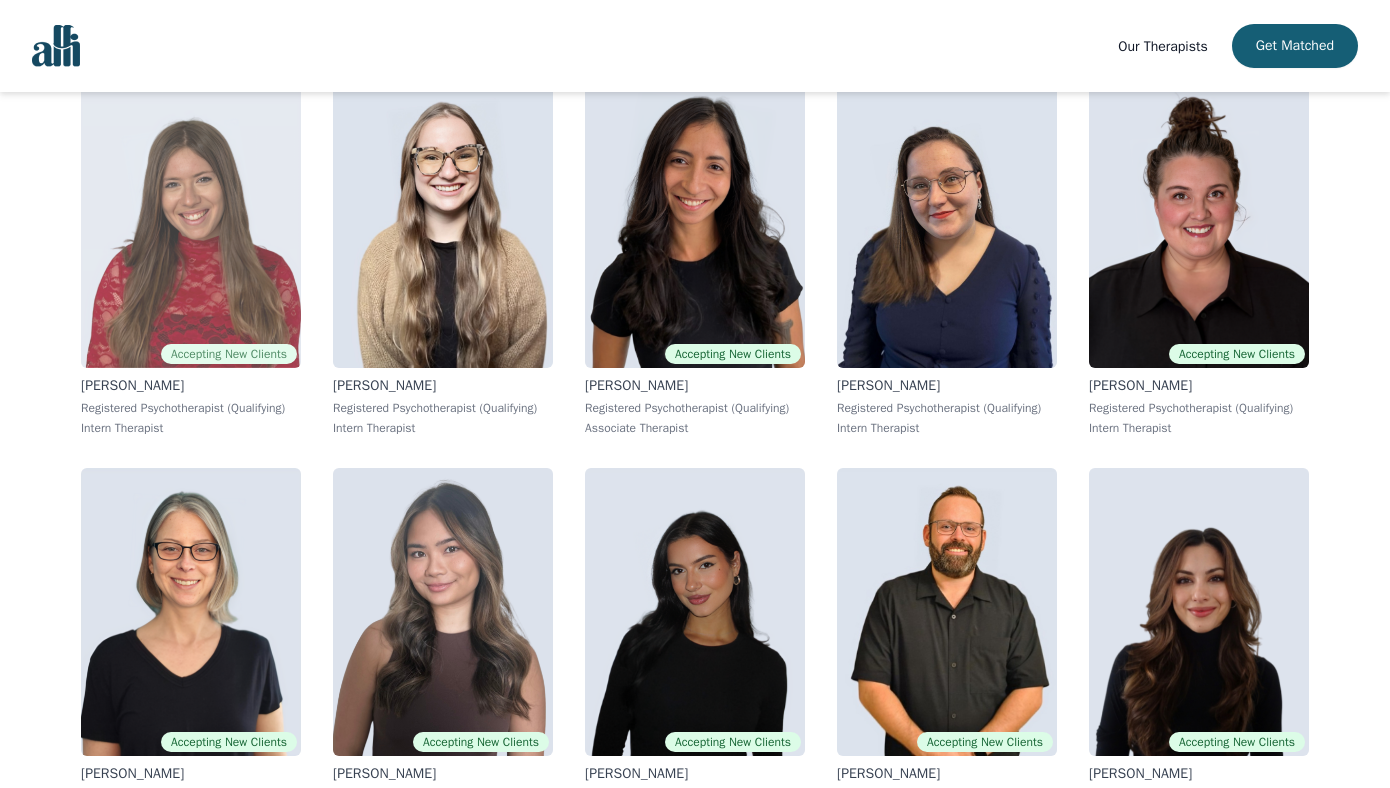click at bounding box center [191, 224] 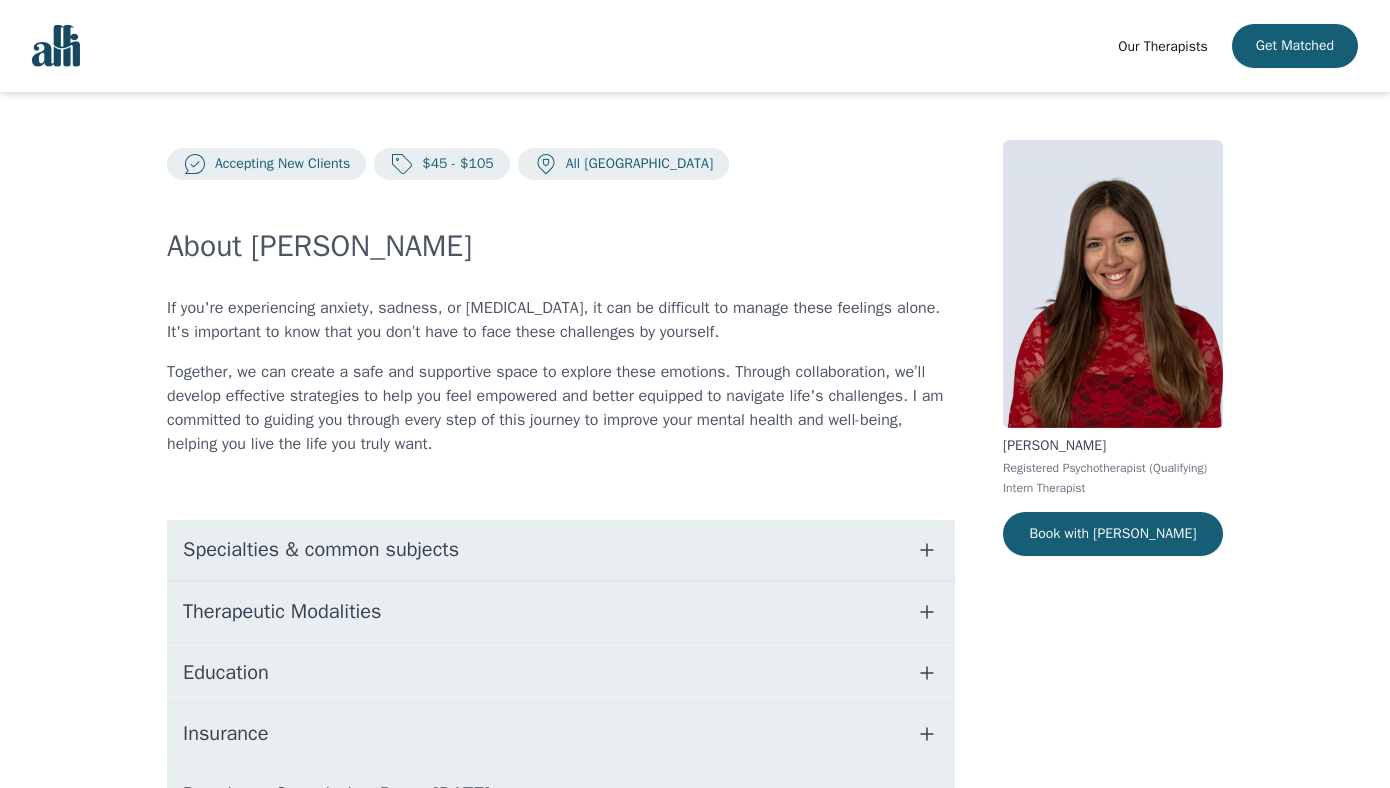 scroll, scrollTop: 194, scrollLeft: 0, axis: vertical 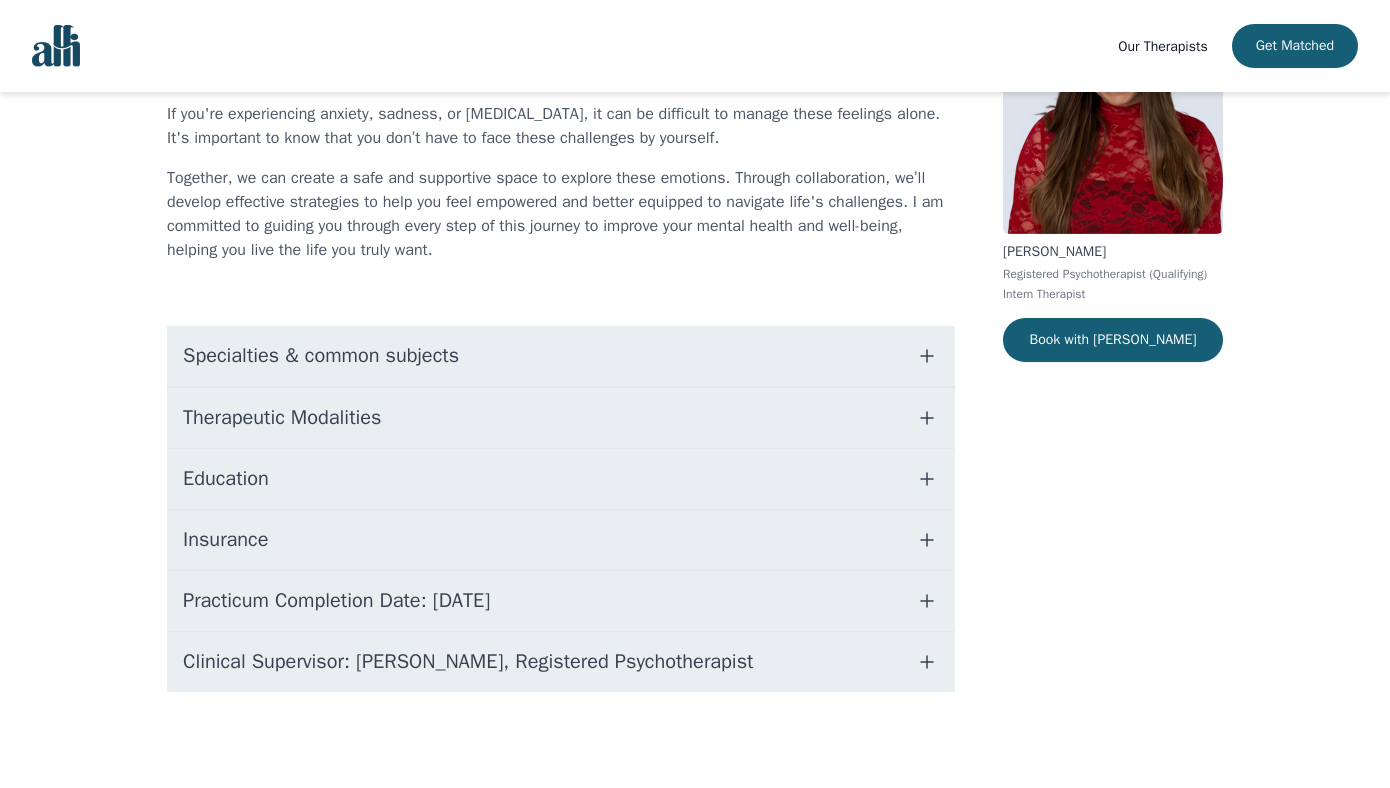 click on "Education" at bounding box center (561, 479) 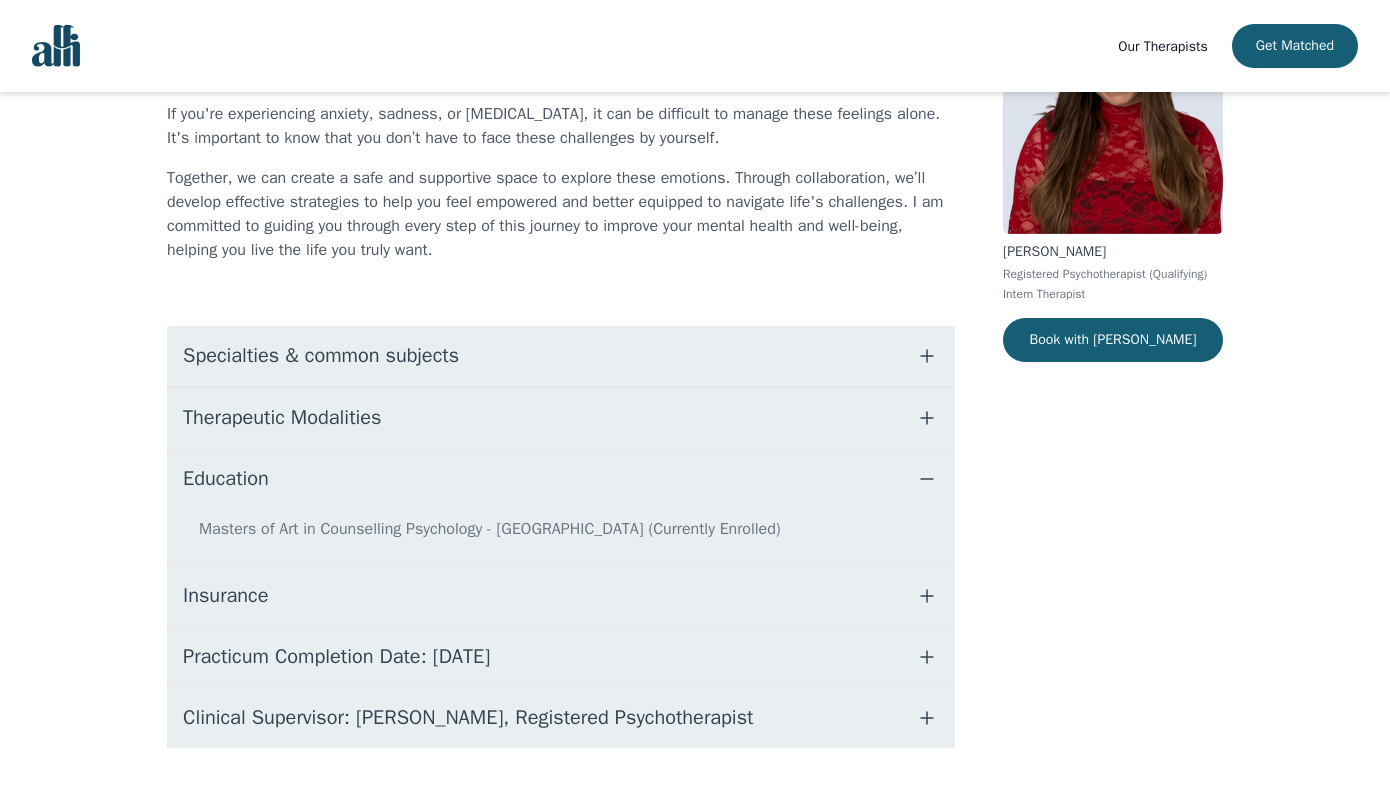 click on "Therapeutic Modalities" at bounding box center (561, 418) 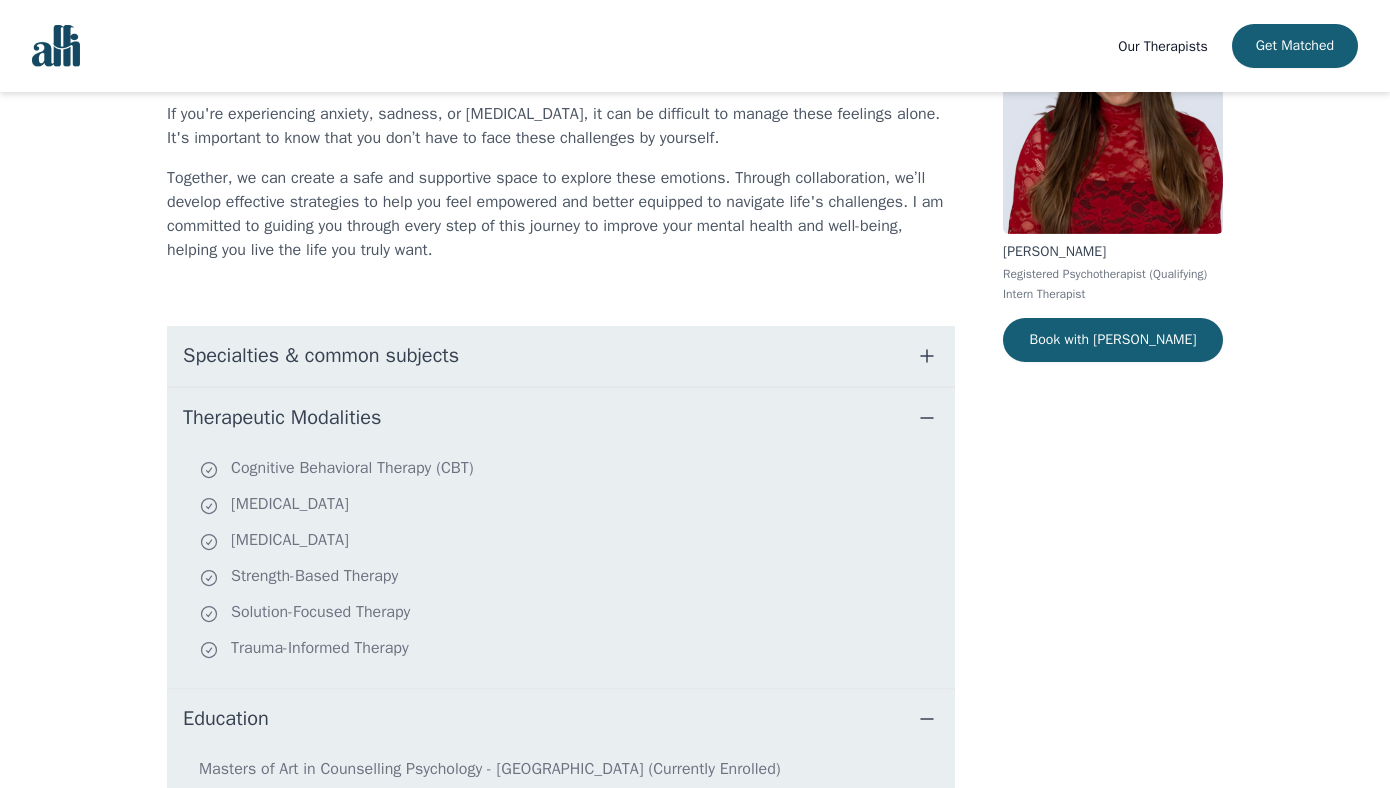 scroll, scrollTop: 490, scrollLeft: 0, axis: vertical 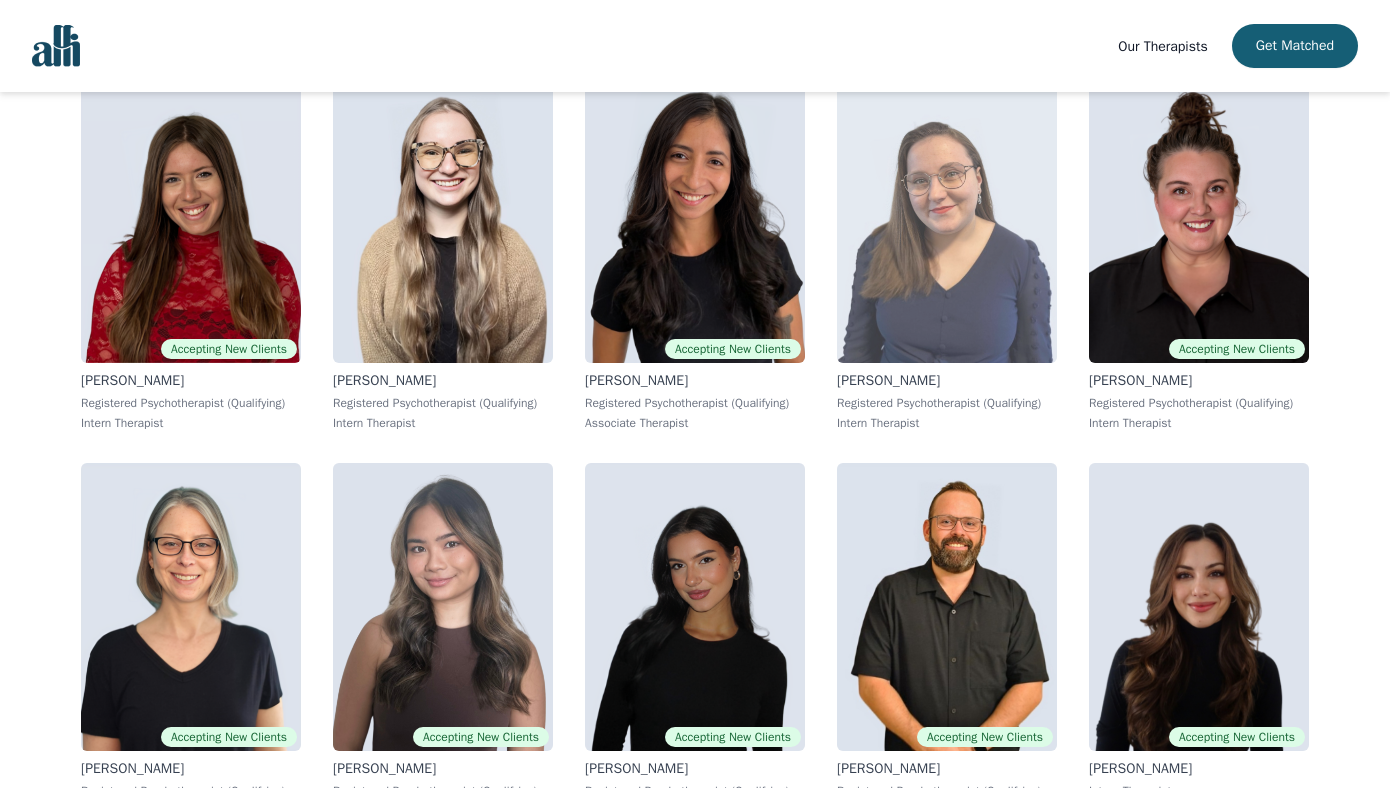click at bounding box center (947, 219) 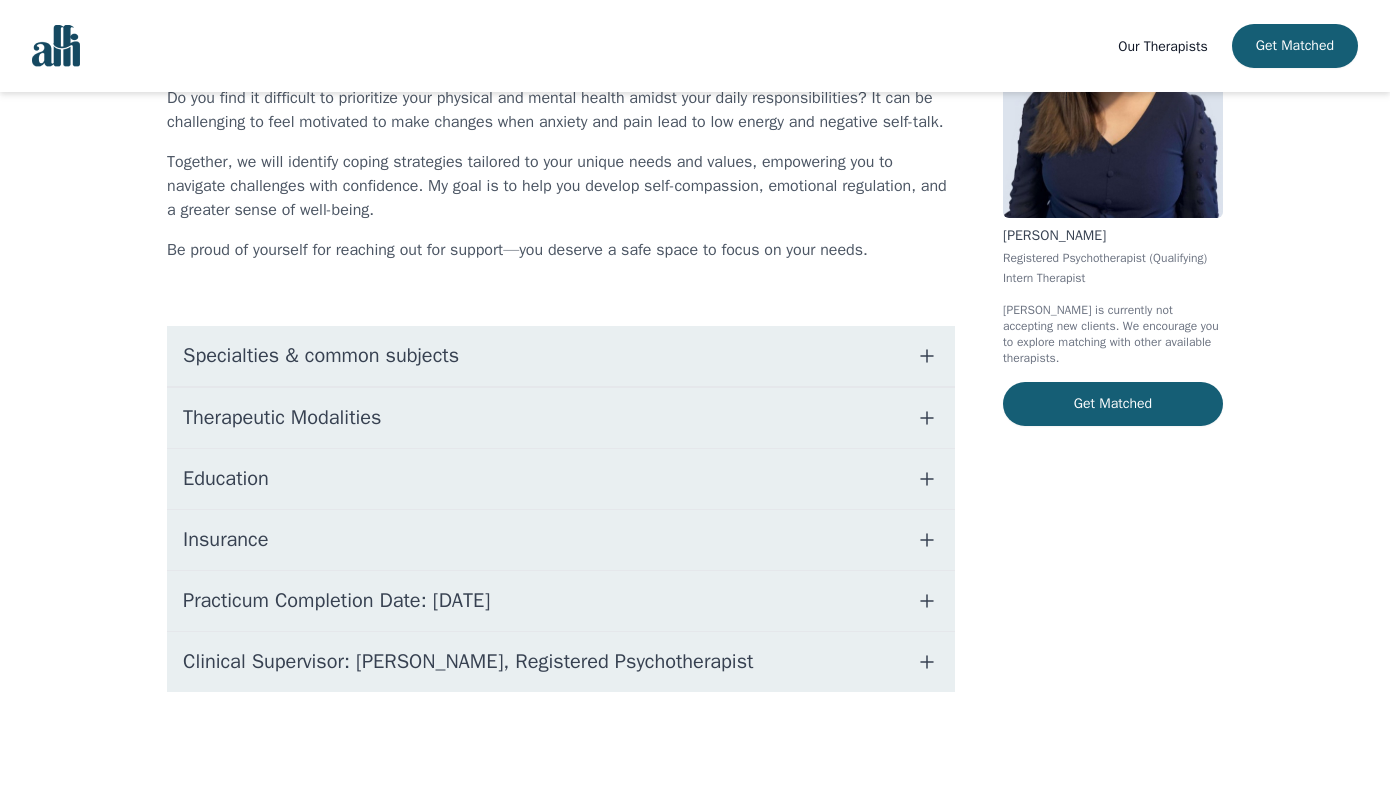 scroll, scrollTop: 0, scrollLeft: 0, axis: both 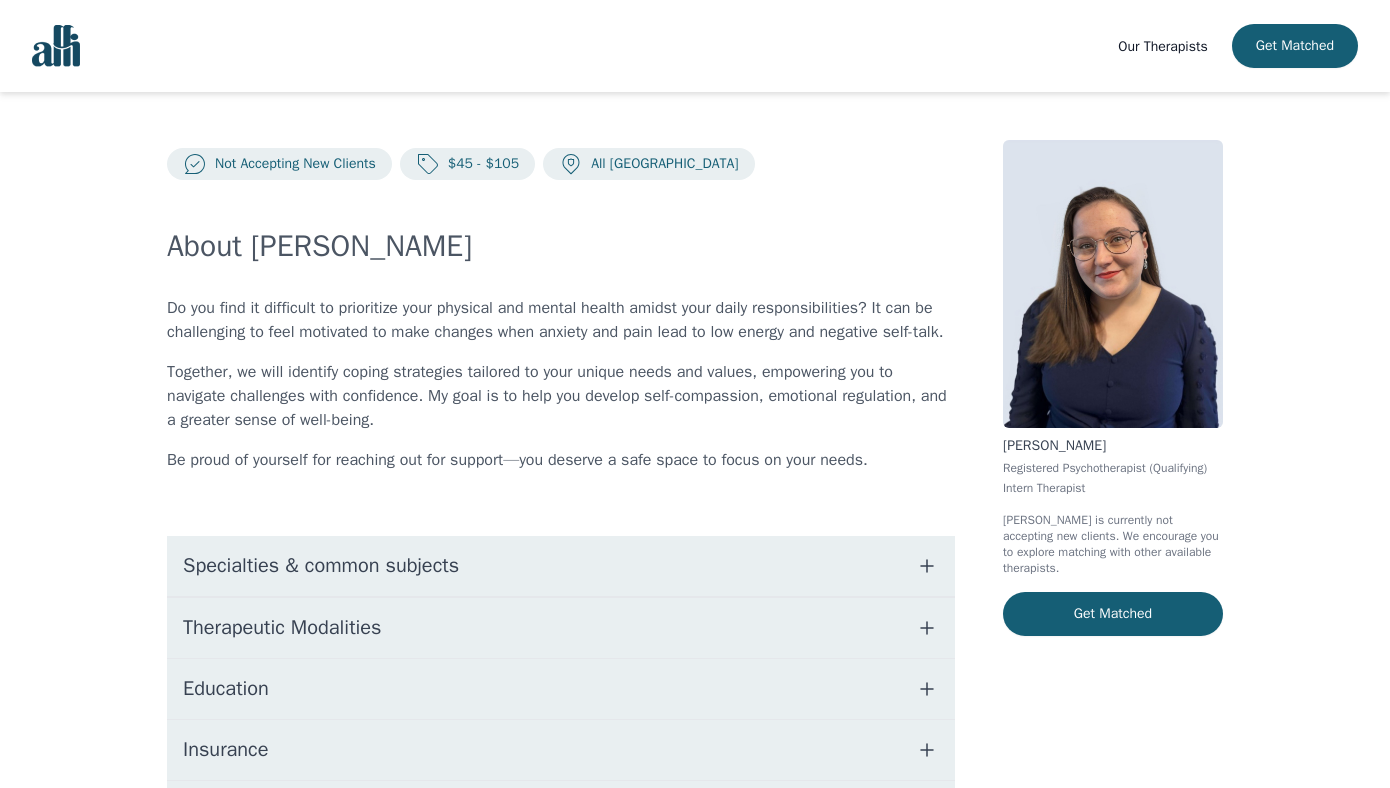 click on "Therapeutic Modalities" at bounding box center (561, 628) 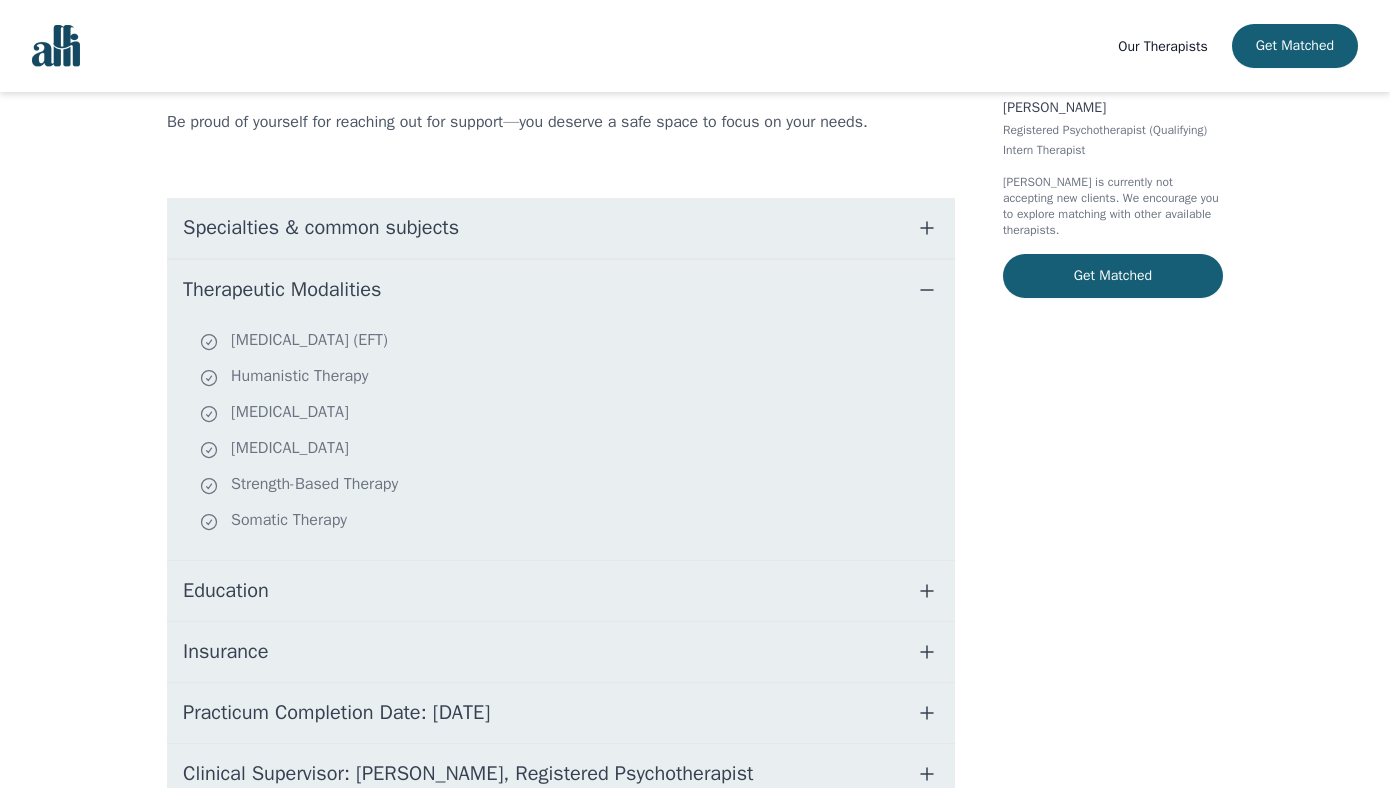 scroll, scrollTop: 474, scrollLeft: 0, axis: vertical 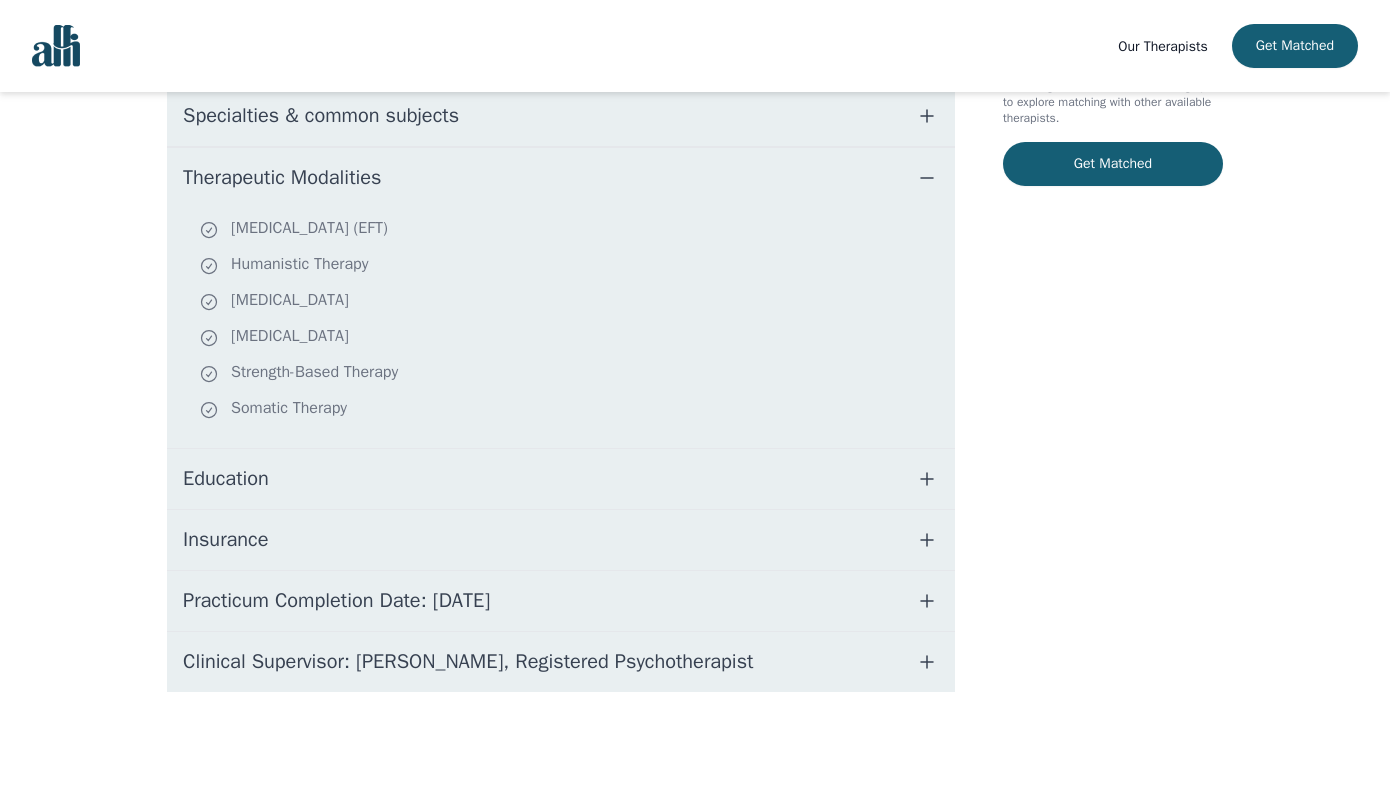 click on "Education" at bounding box center [561, 479] 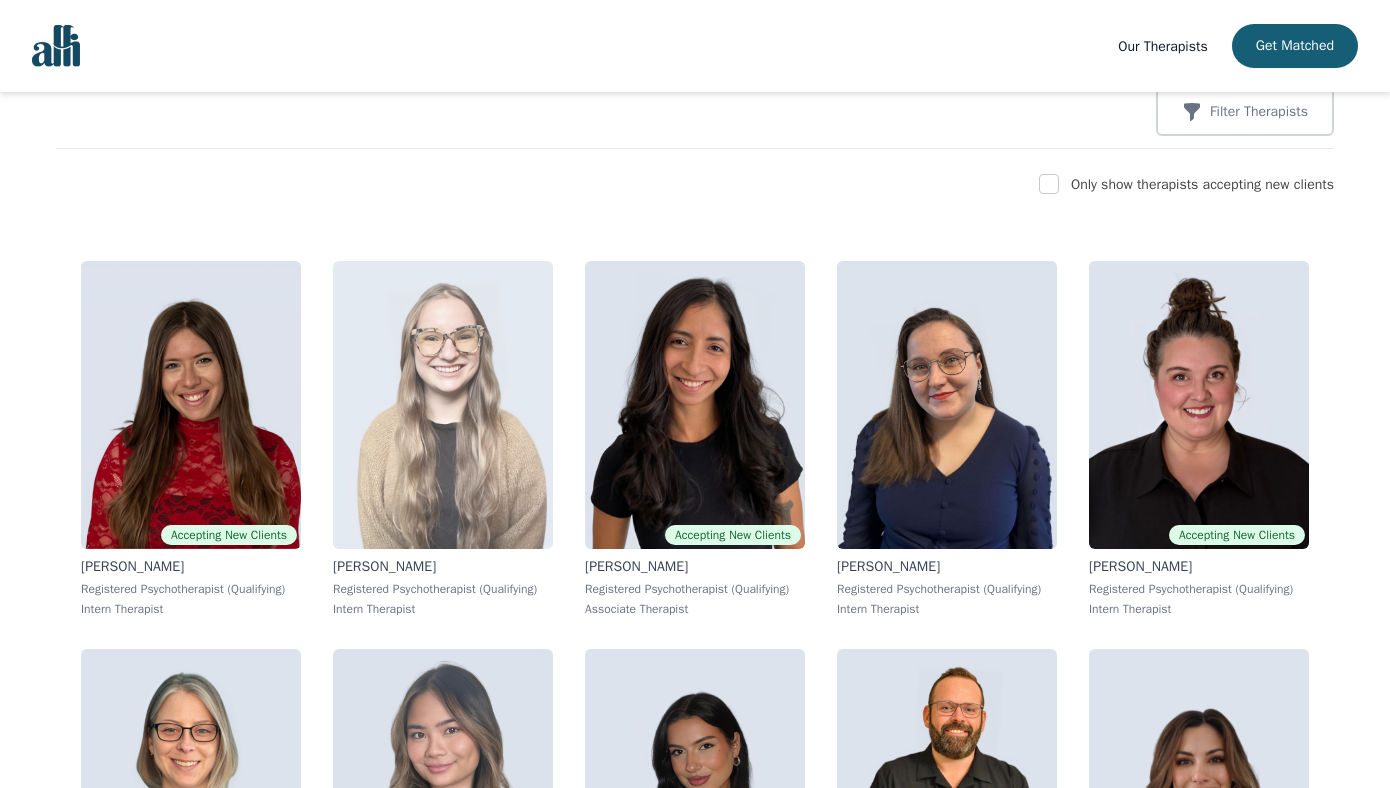 scroll, scrollTop: 328, scrollLeft: 0, axis: vertical 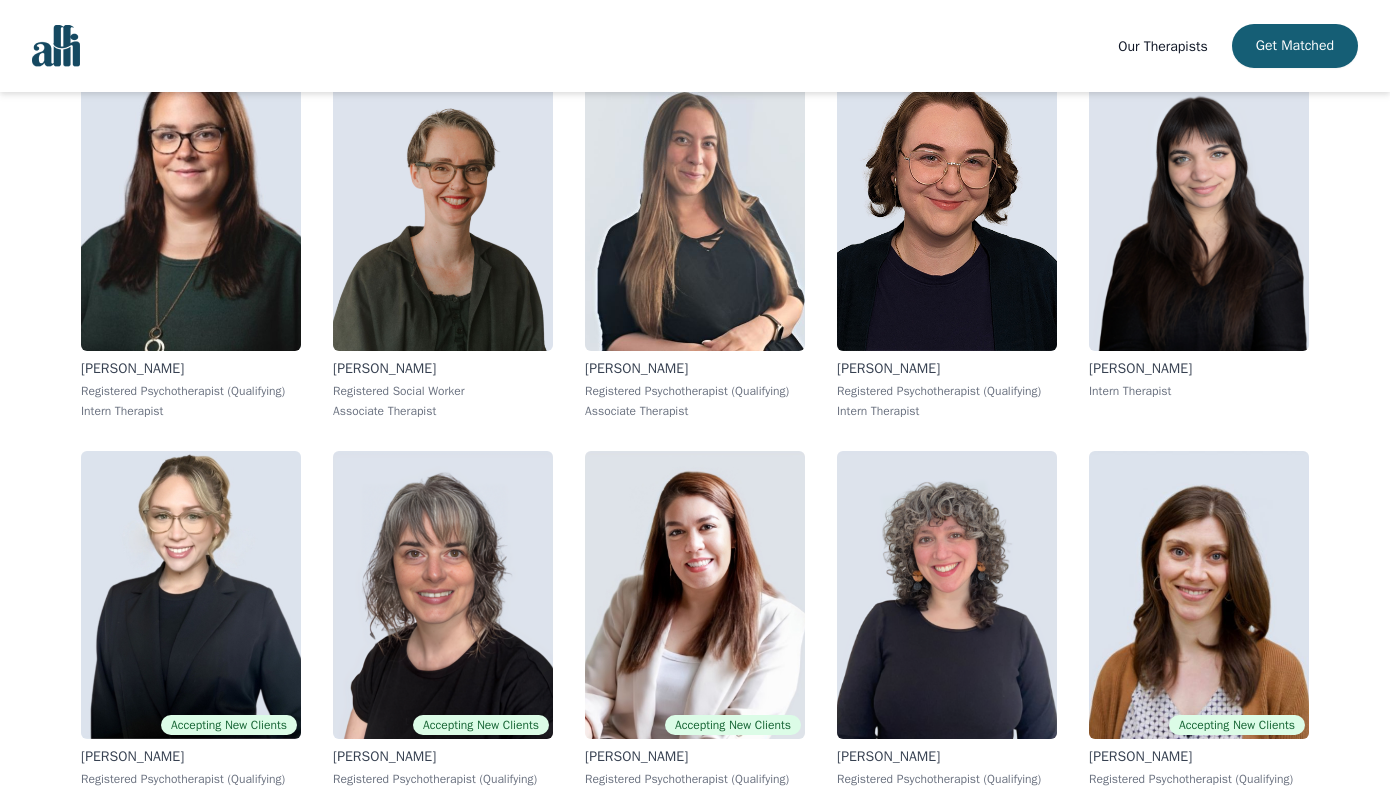 click on "Accepting New Clients [PERSON_NAME] Registered Psychotherapist (Qualifying) Intern Therapist [PERSON_NAME] Registered Psychotherapist (Qualifying) Intern Therapist Accepting New Clients [PERSON_NAME] Registered Psychotherapist (Qualifying) Associate Therapist [PERSON_NAME] Registered Psychotherapist (Qualifying) Intern Therapist Accepting New Clients [PERSON_NAME] Registered Psychotherapist (Qualifying) Intern Therapist Accepting New Clients [PERSON_NAME] Registered Psychotherapist (Qualifying) Intern Therapist Accepting New Clients [PERSON_NAME] Registered Psychotherapist (Qualifying) Intern Therapist Accepting New Clients [PERSON_NAME] Registered Psychotherapist (Qualifying) Intern Therapist Accepting New Clients [PERSON_NAME] Registered Psychotherapist (Qualifying) Associate Therapist Accepting New Clients [PERSON_NAME] Intern Therapist [PERSON_NAME] Registered Psychotherapist (Qualifying) Intern Therapist [PERSON_NAME] Registered Social Worker Associate Therapist [PERSON_NAME] [PERSON_NAME]" at bounding box center (695, 5479) 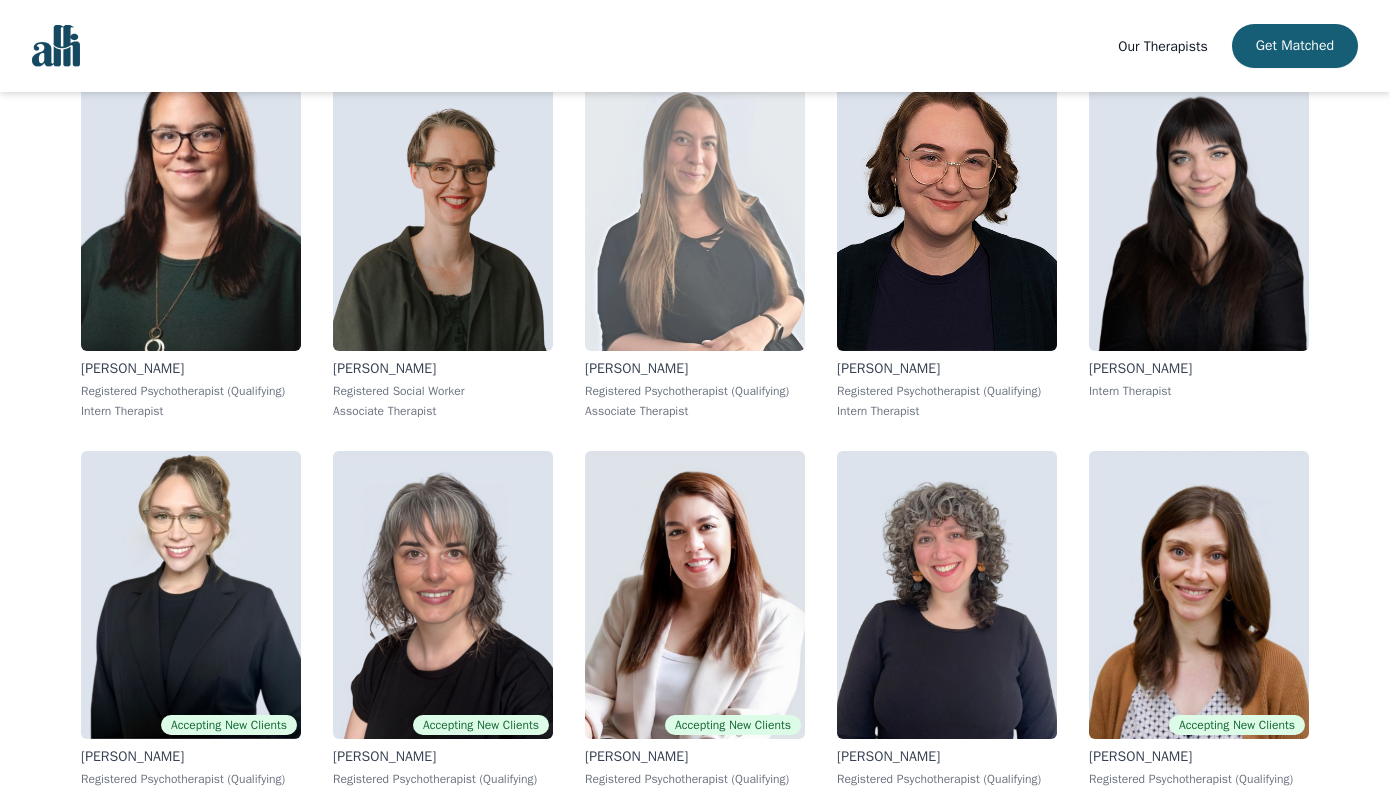 click at bounding box center [695, 207] 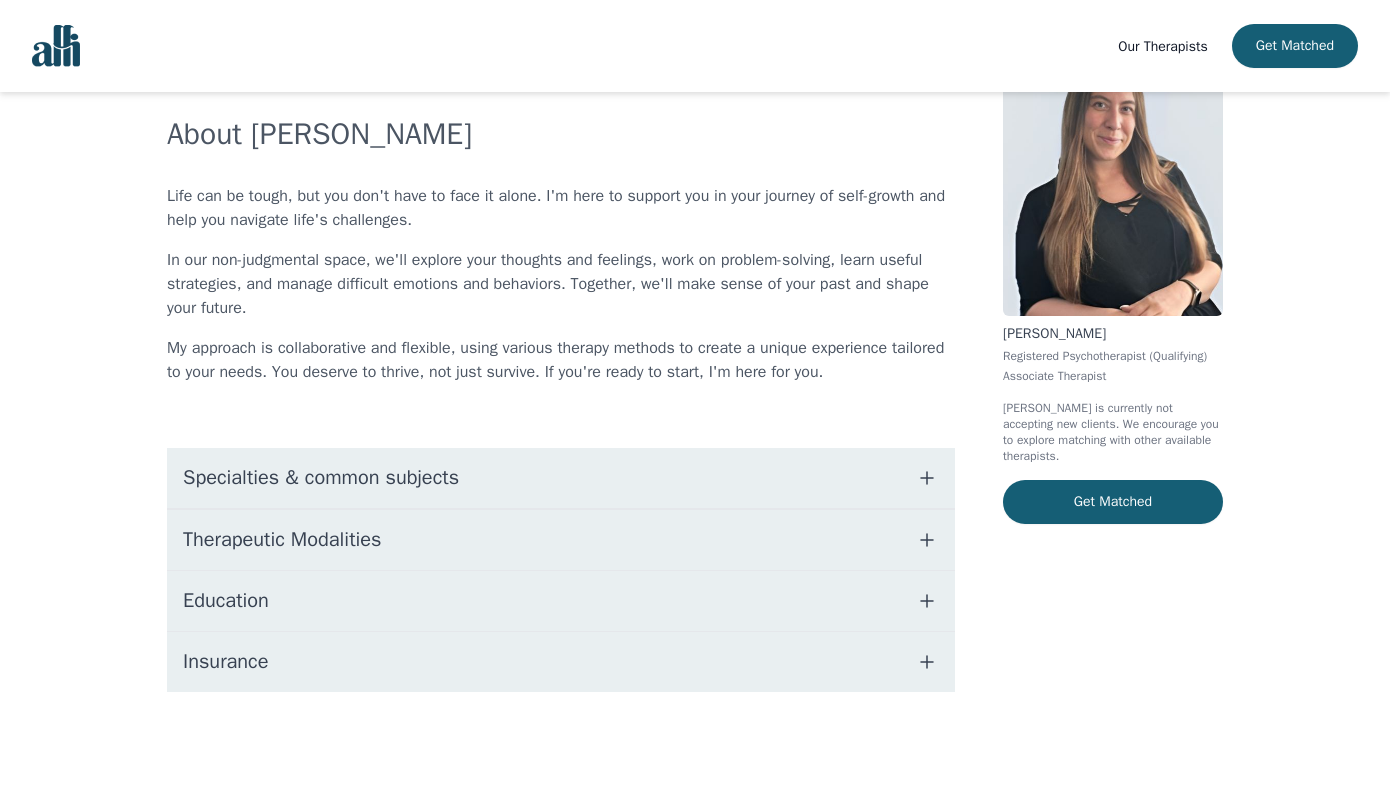 scroll, scrollTop: 0, scrollLeft: 0, axis: both 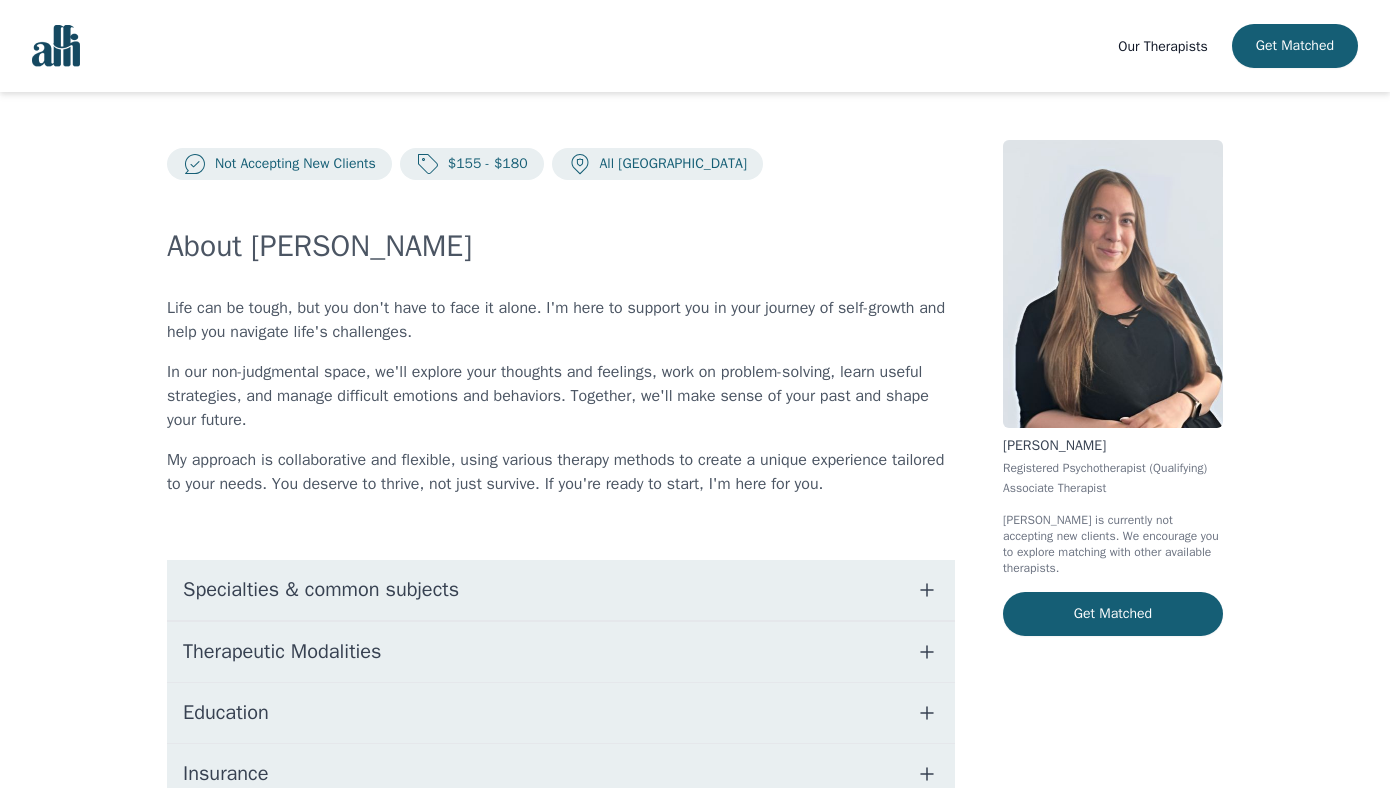 click on "Education" at bounding box center [561, 713] 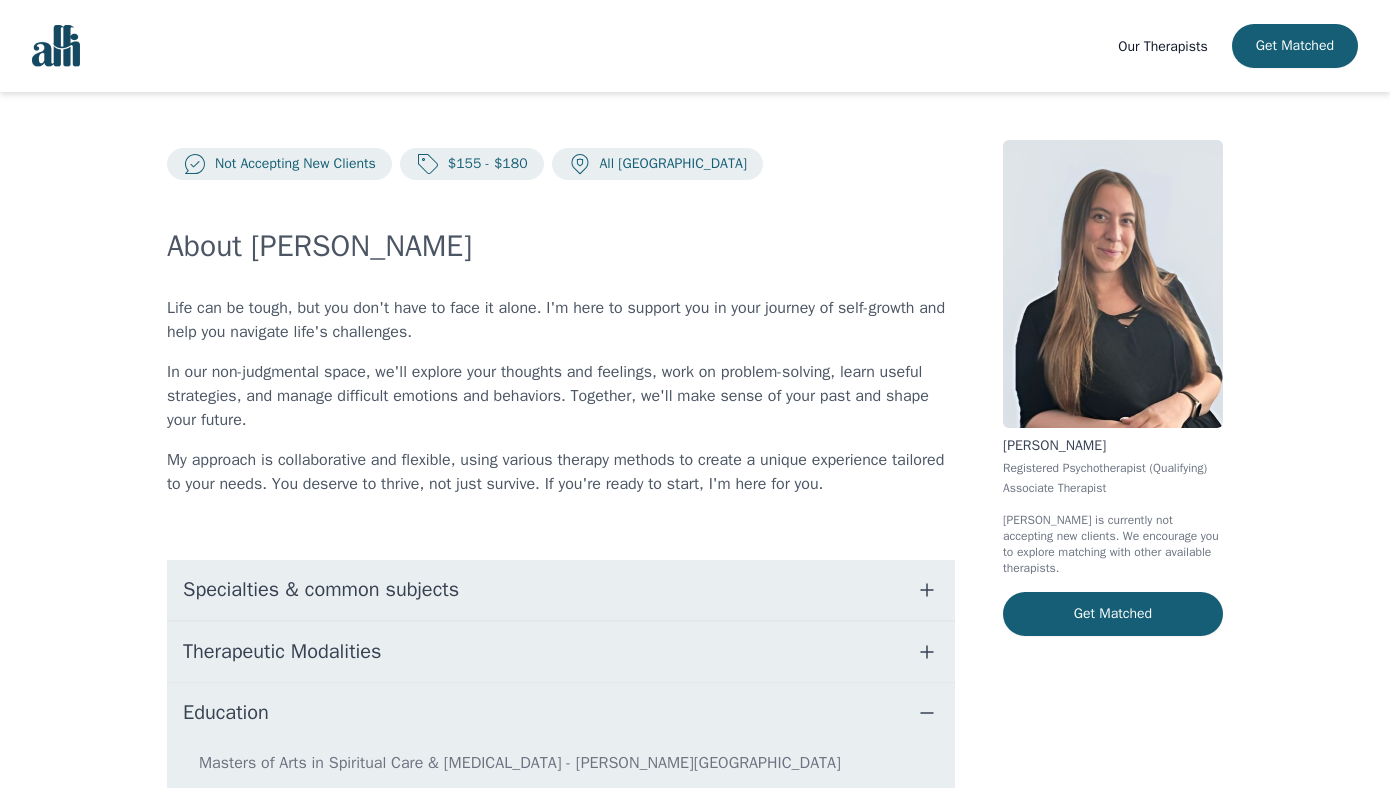 scroll, scrollTop: 47, scrollLeft: 0, axis: vertical 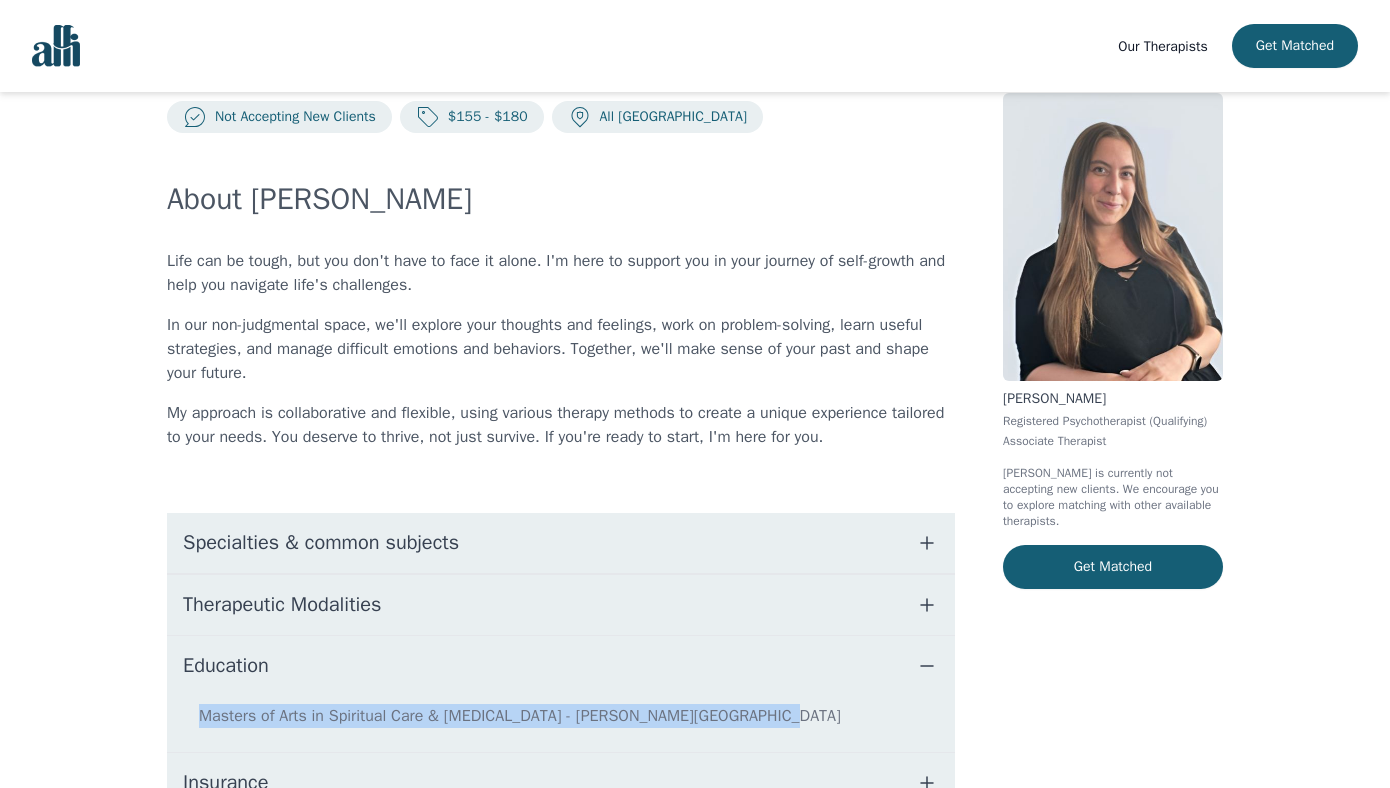 drag, startPoint x: 201, startPoint y: 711, endPoint x: 768, endPoint y: 728, distance: 567.2548 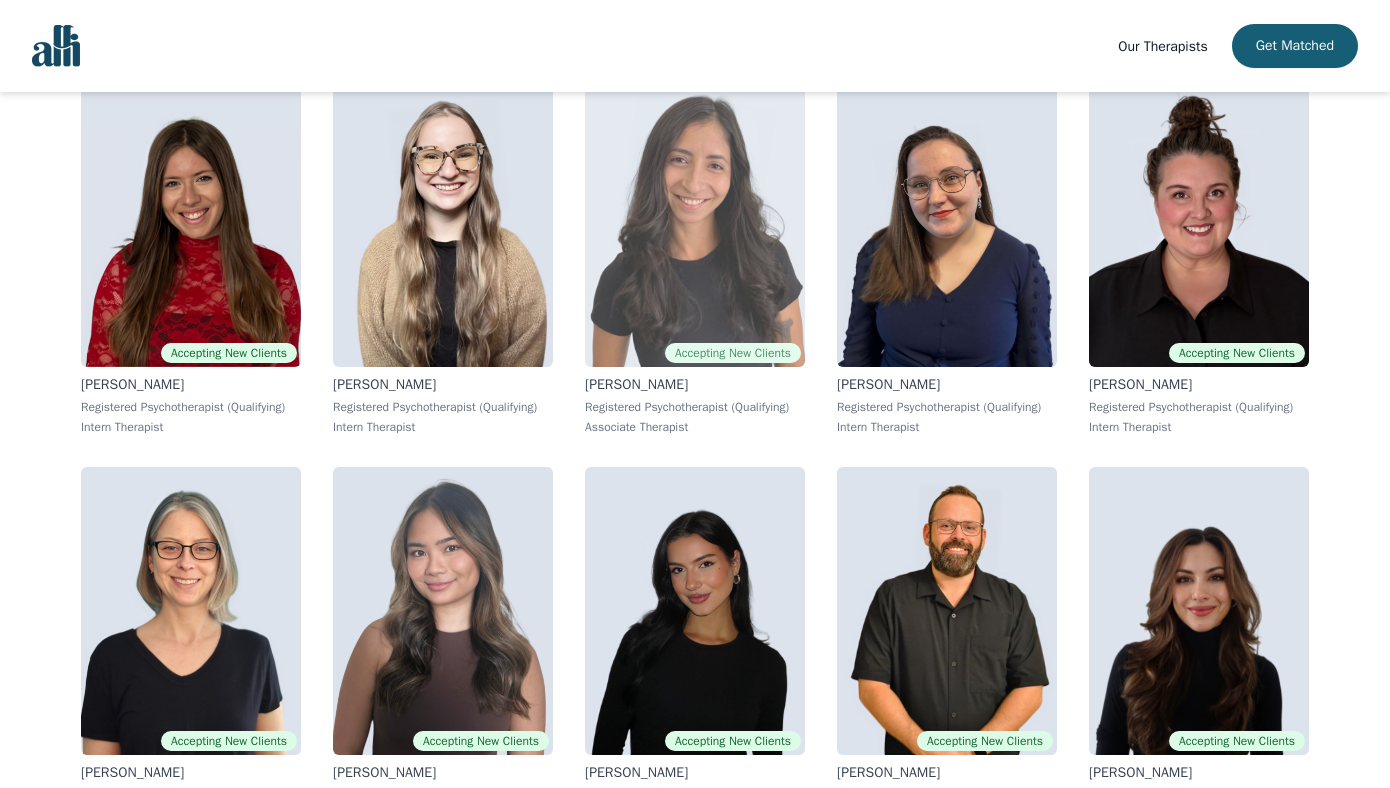 scroll, scrollTop: 545, scrollLeft: 0, axis: vertical 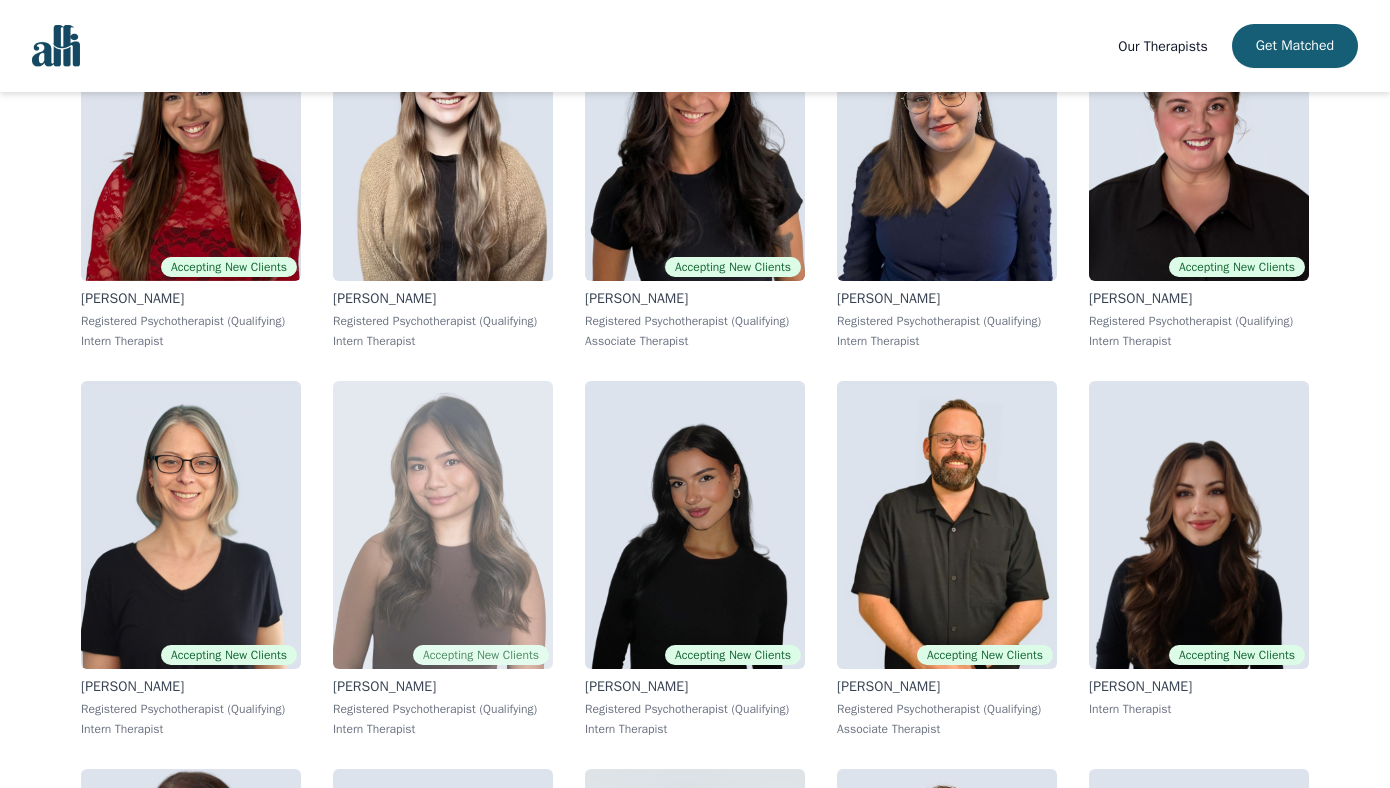 click at bounding box center (443, 525) 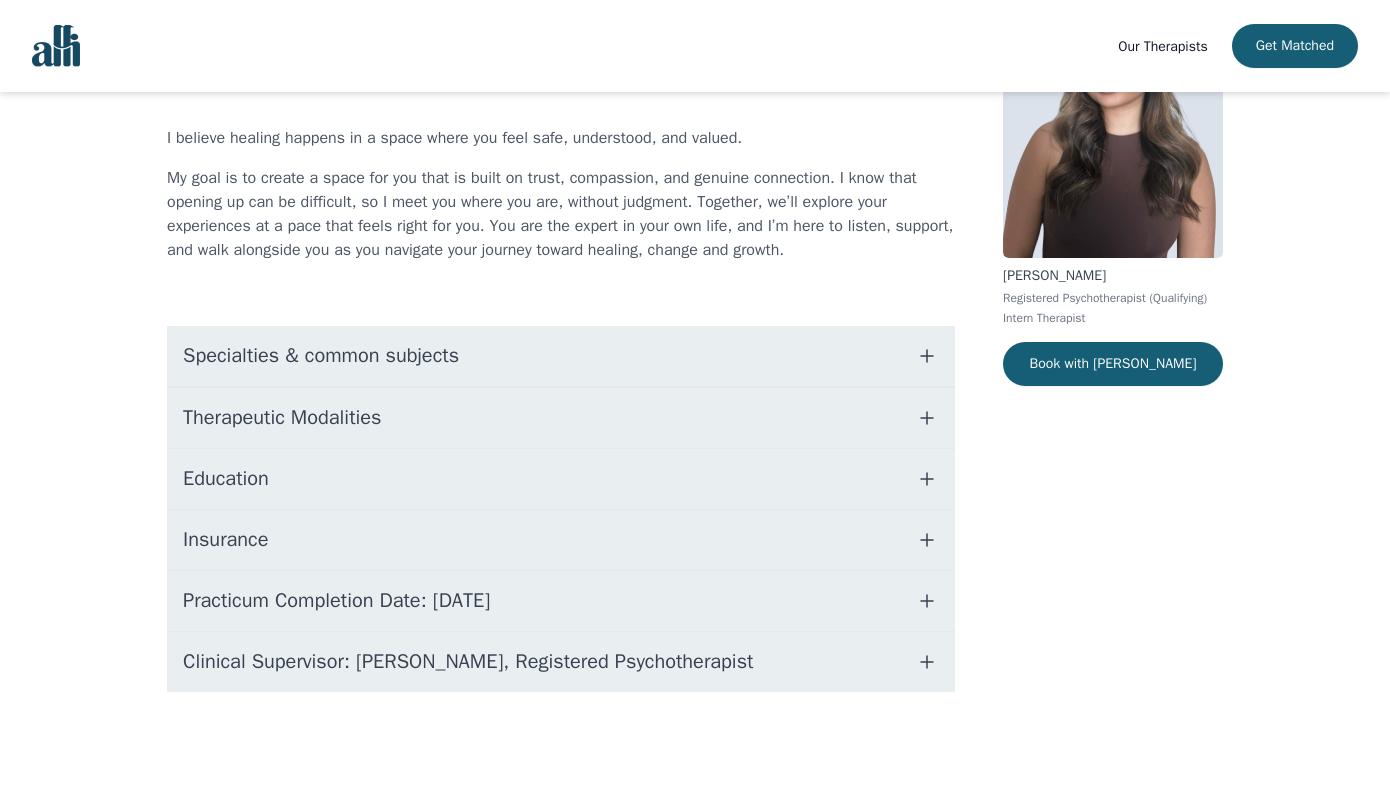 scroll, scrollTop: 0, scrollLeft: 0, axis: both 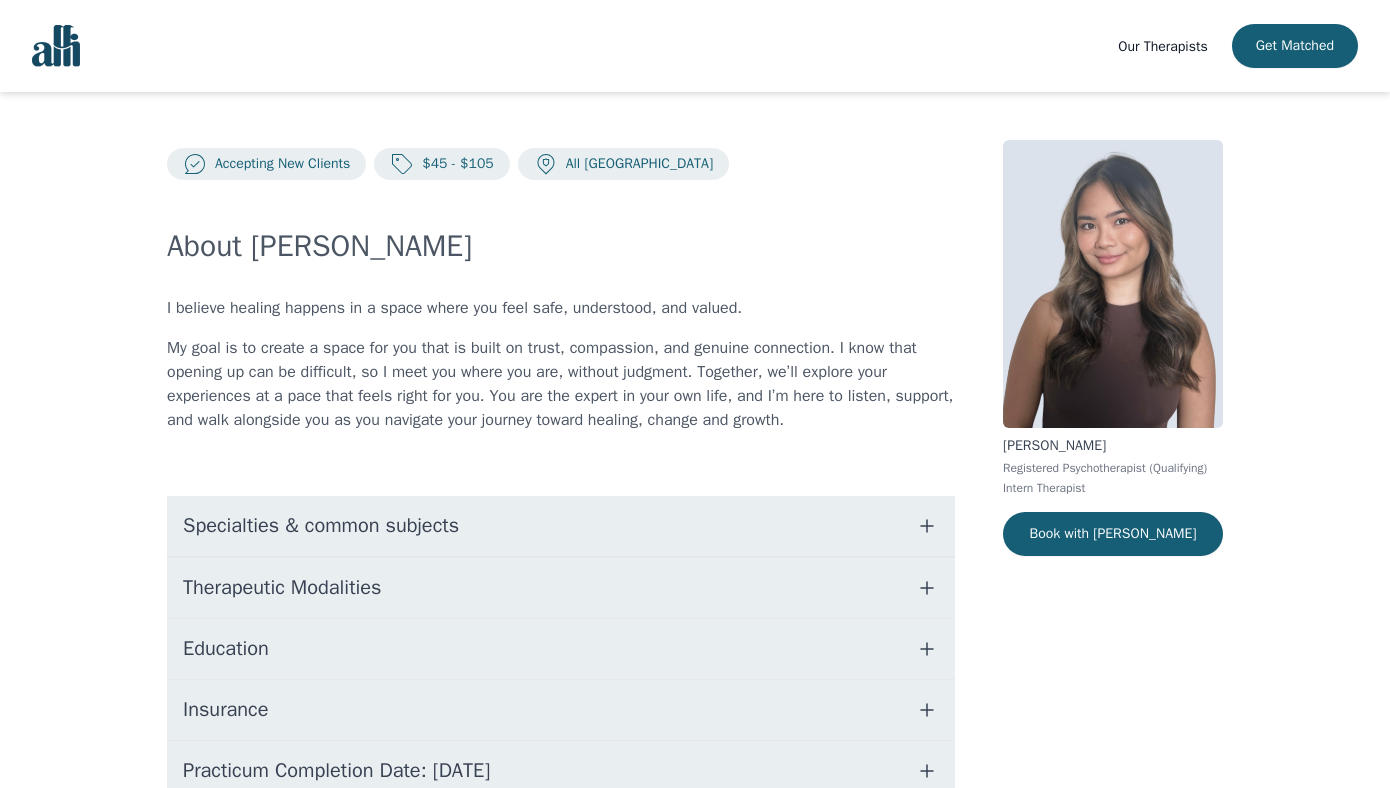 click on "Education" at bounding box center (561, 649) 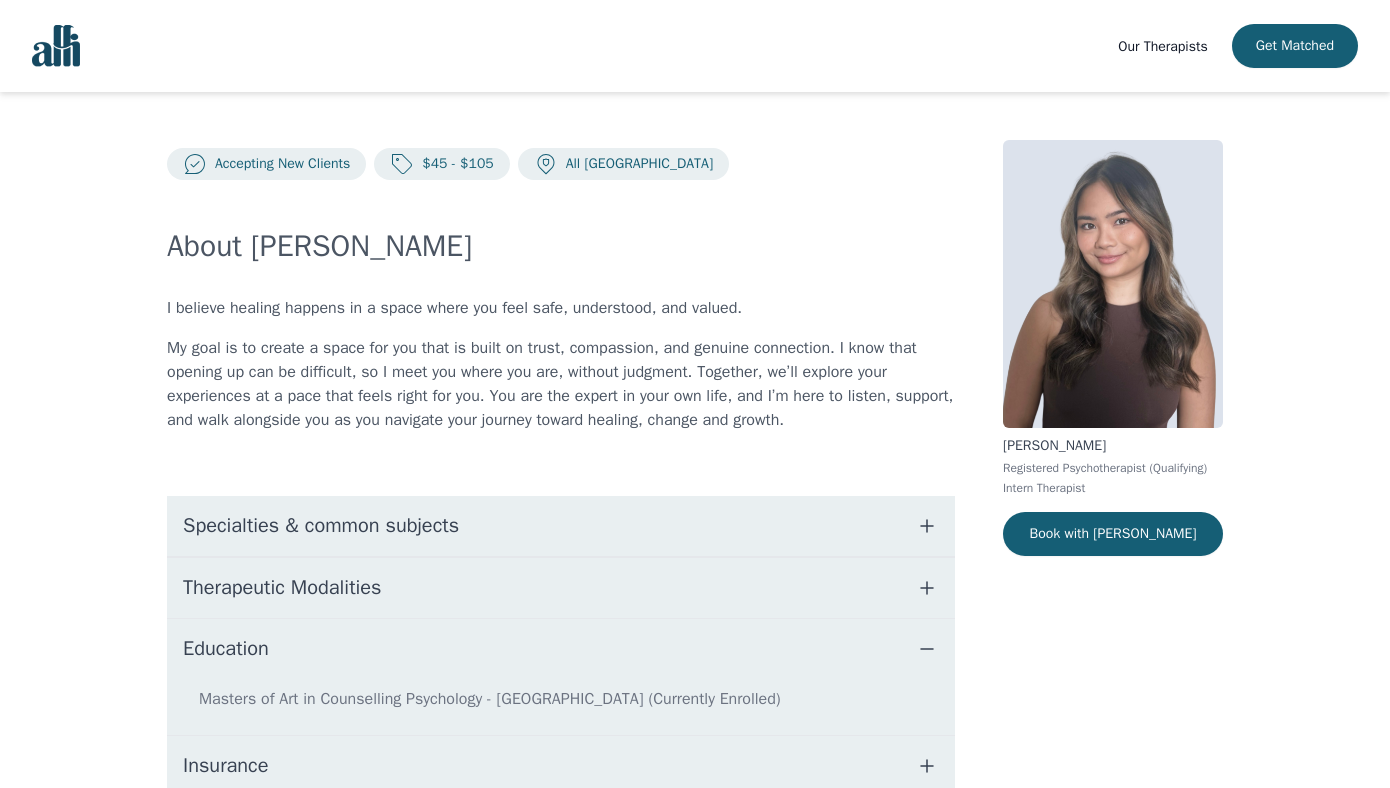 scroll 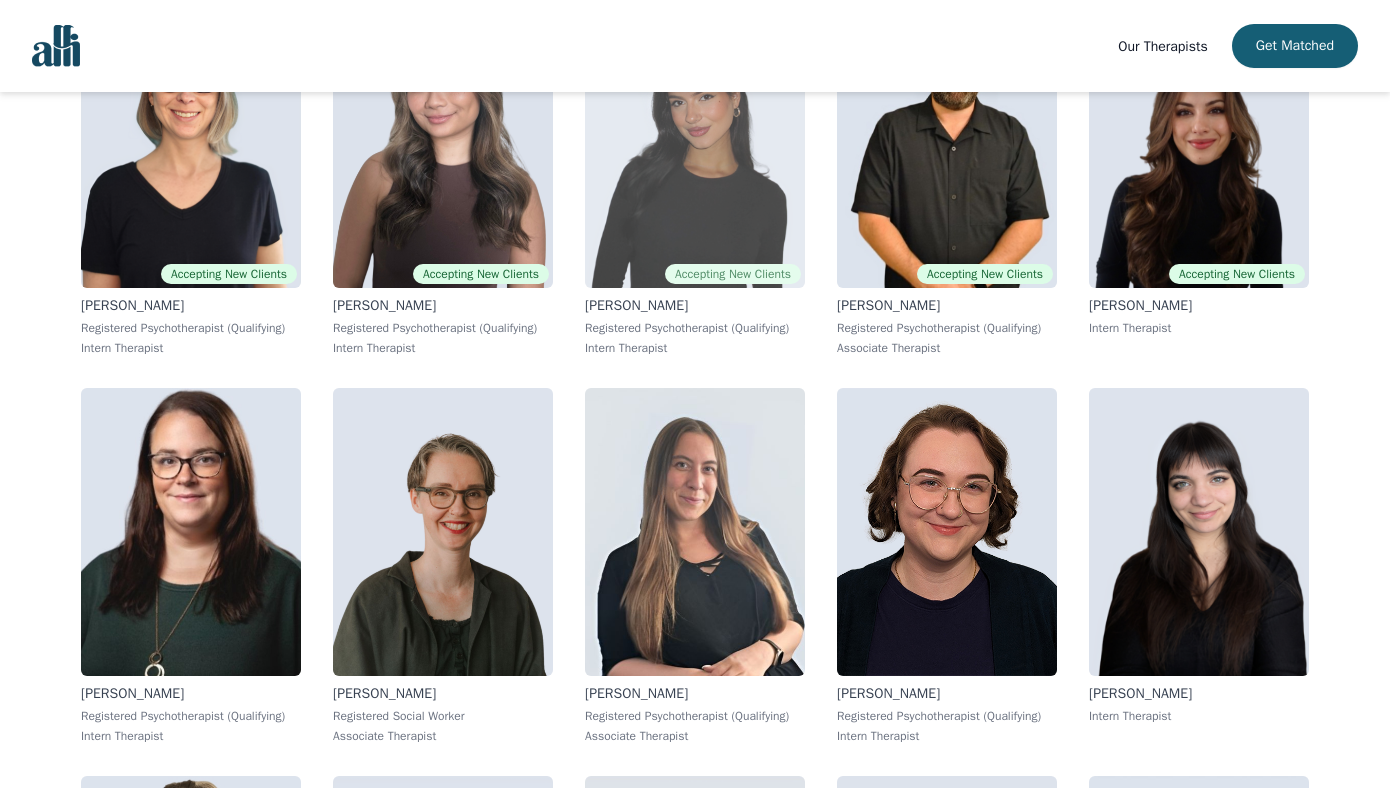 click at bounding box center (695, 144) 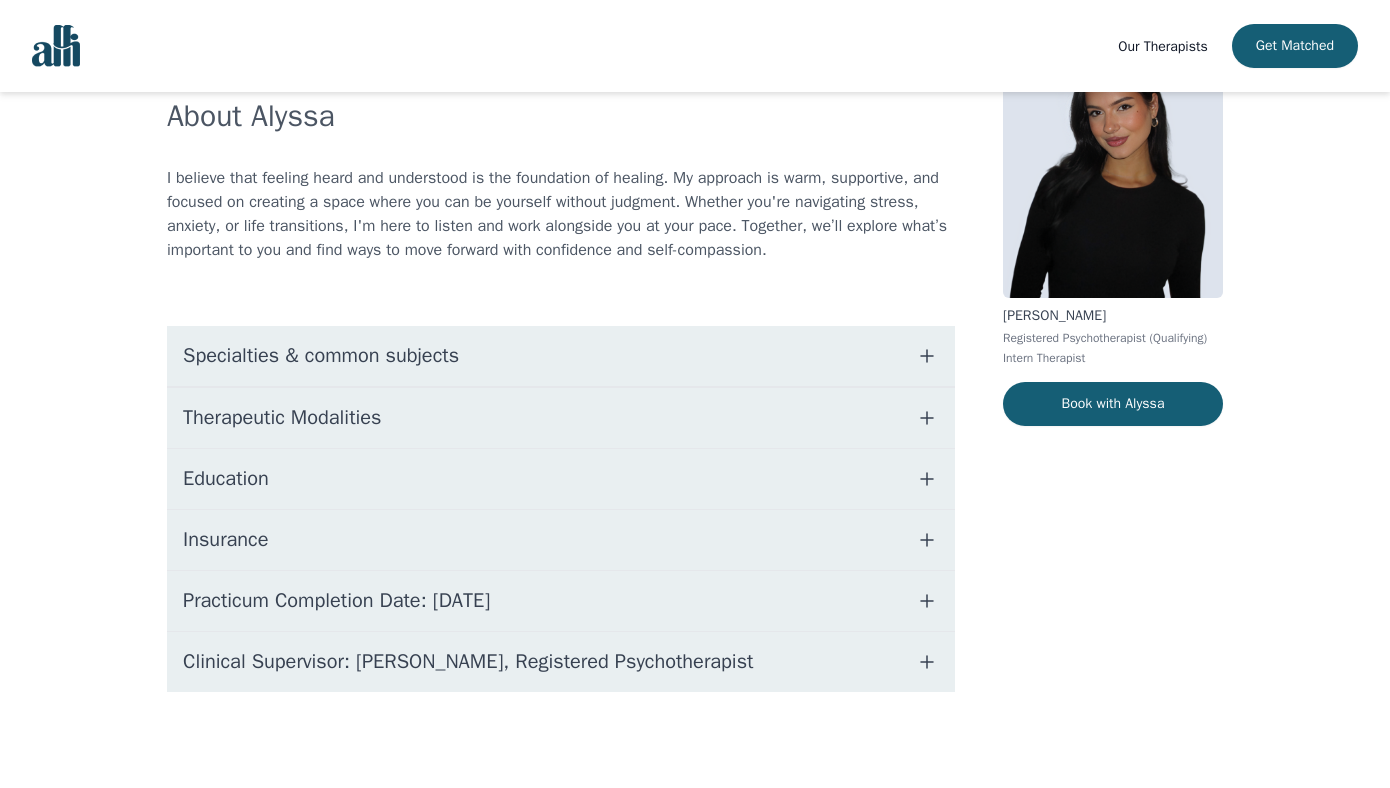 scroll, scrollTop: 130, scrollLeft: 0, axis: vertical 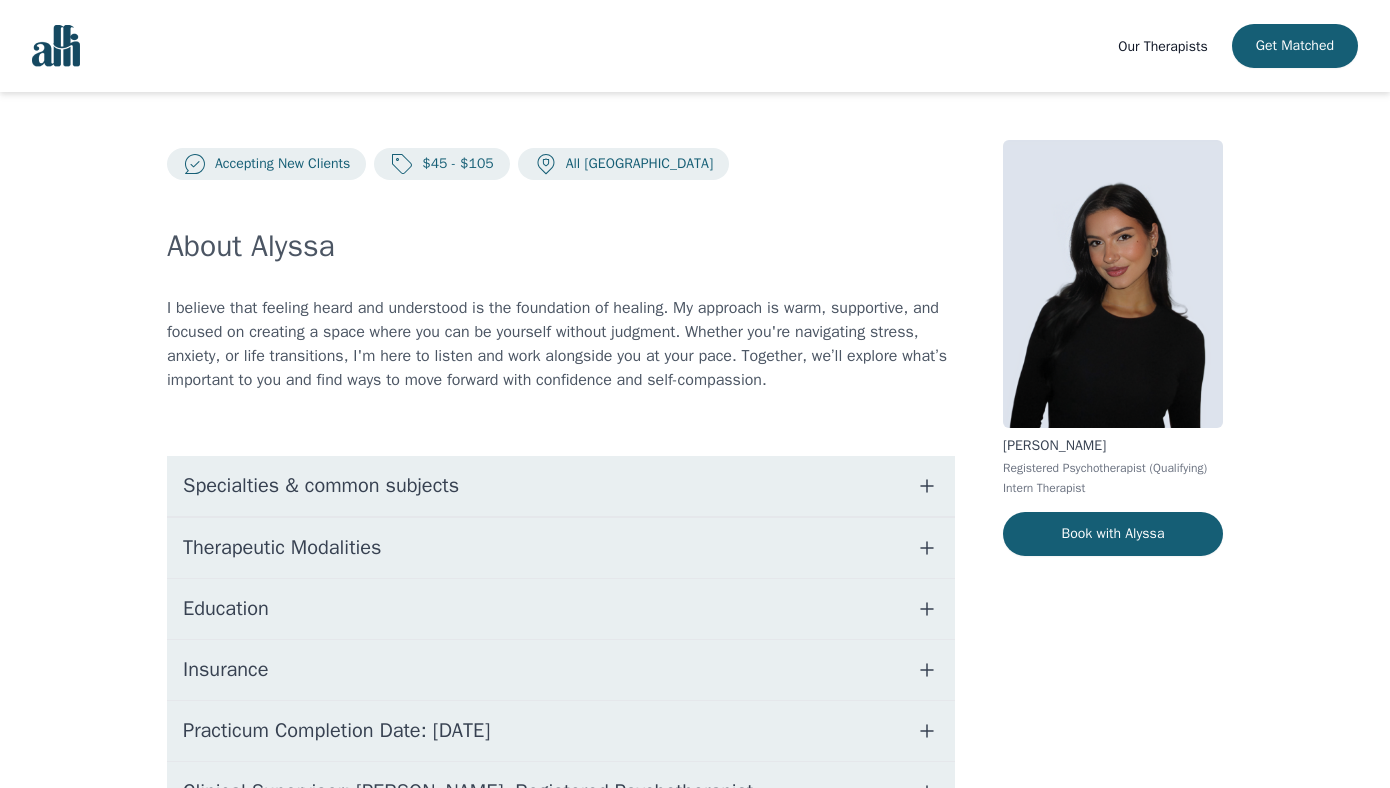 click on "Education" at bounding box center (561, 609) 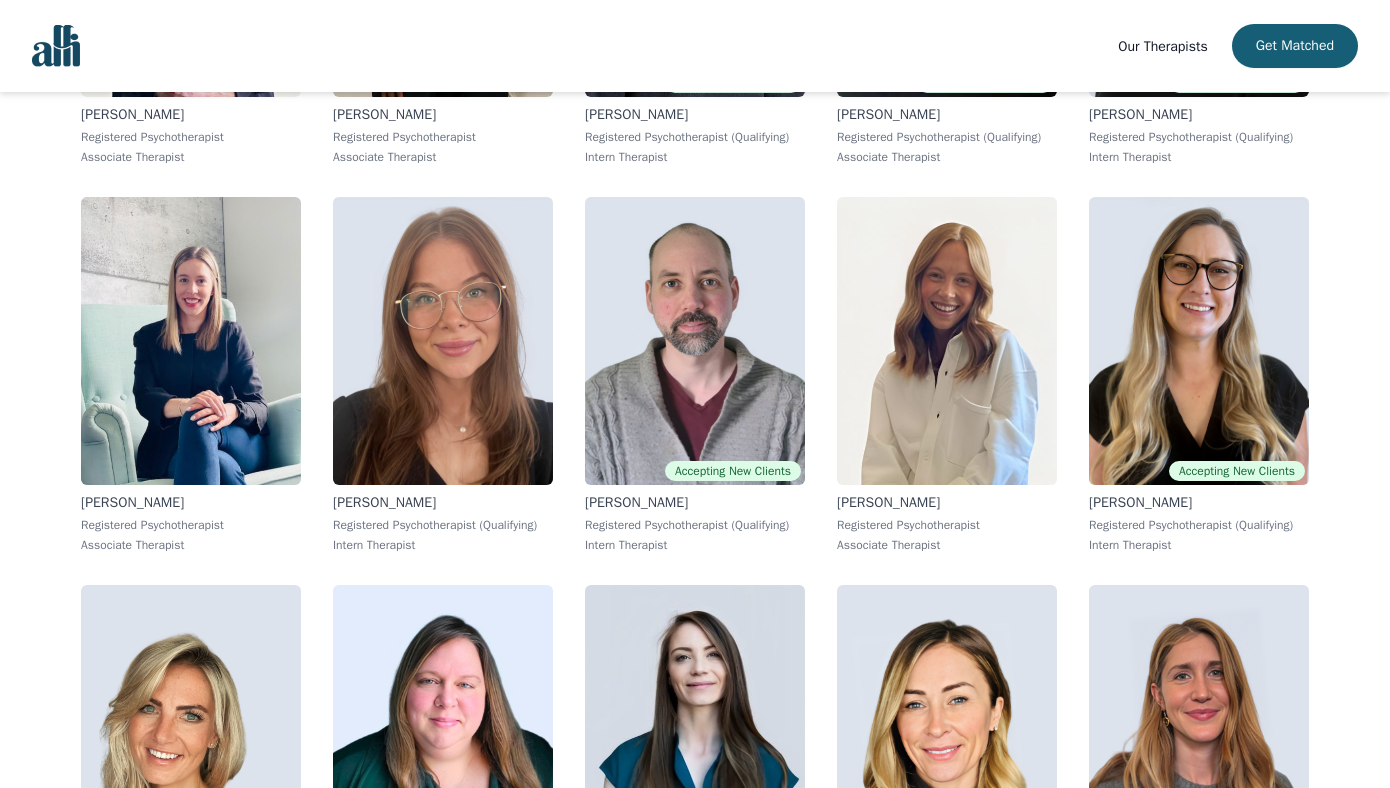 scroll, scrollTop: 5916, scrollLeft: 0, axis: vertical 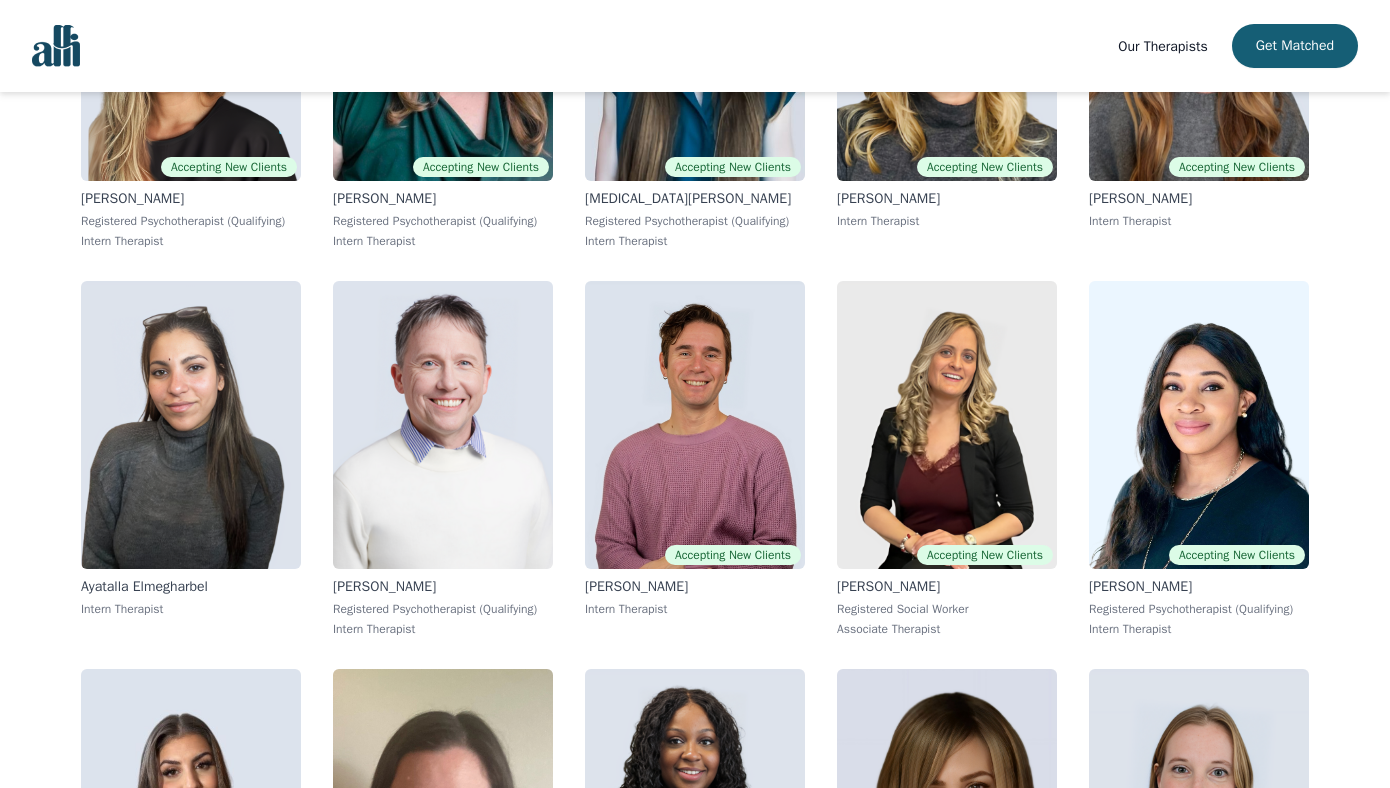 click at bounding box center (443, -351) 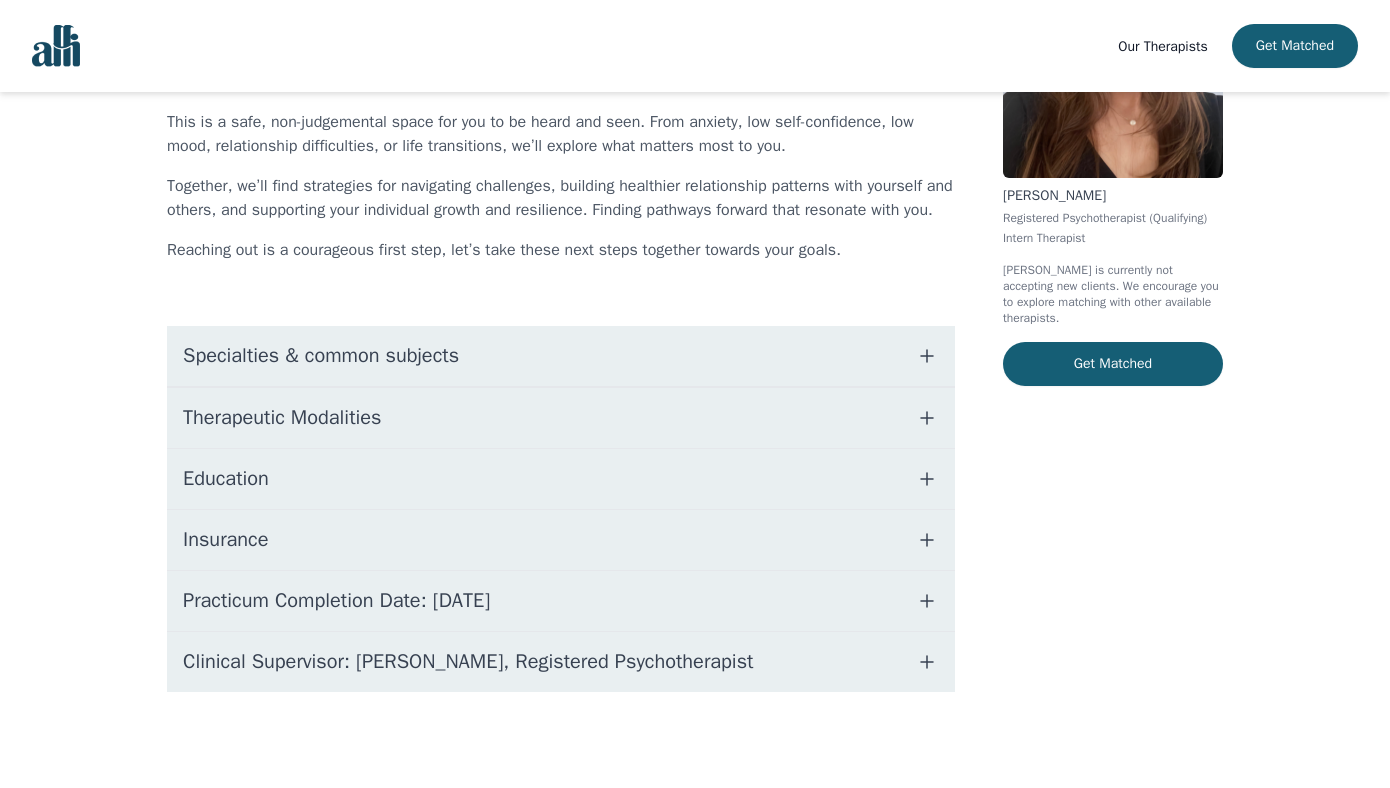 scroll, scrollTop: 0, scrollLeft: 0, axis: both 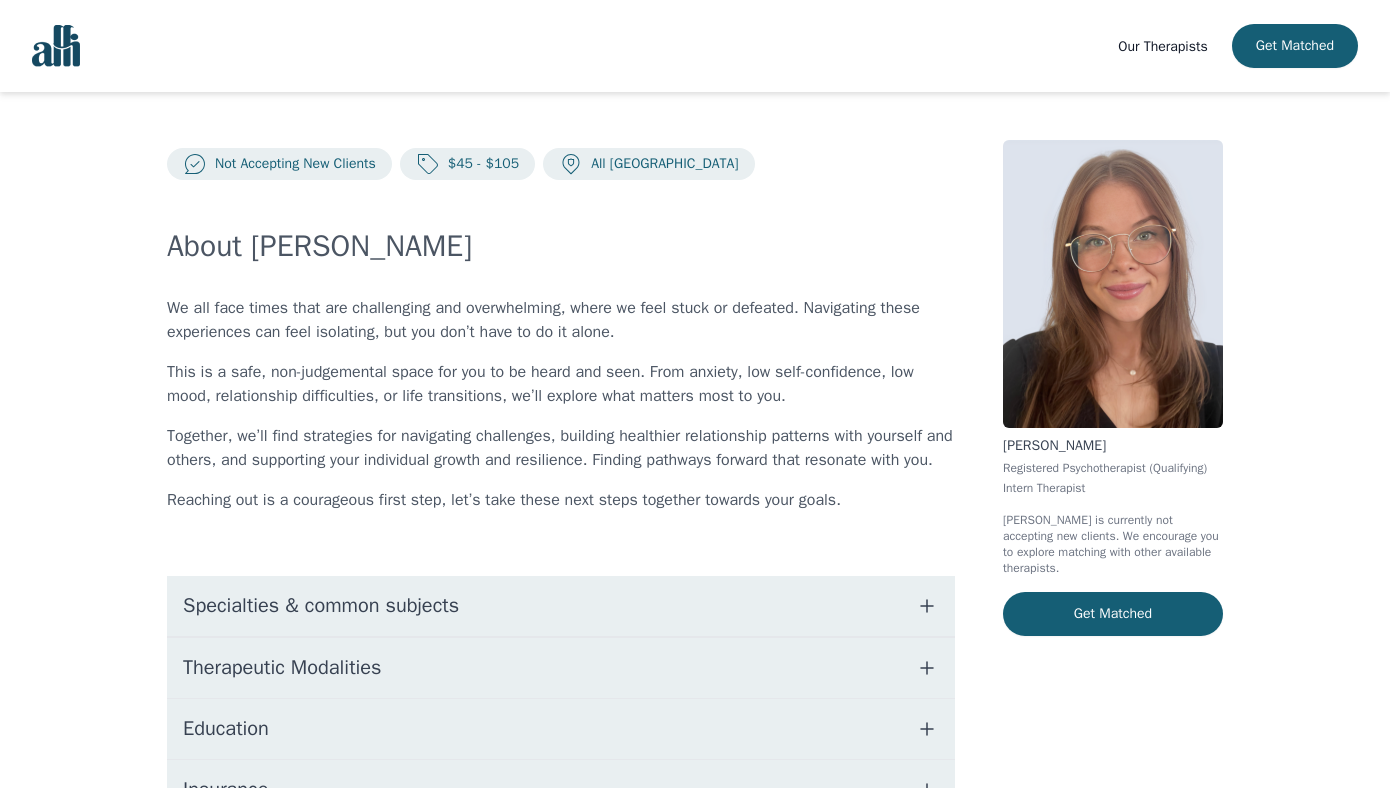 click on "Therapeutic Modalities" at bounding box center (561, 668) 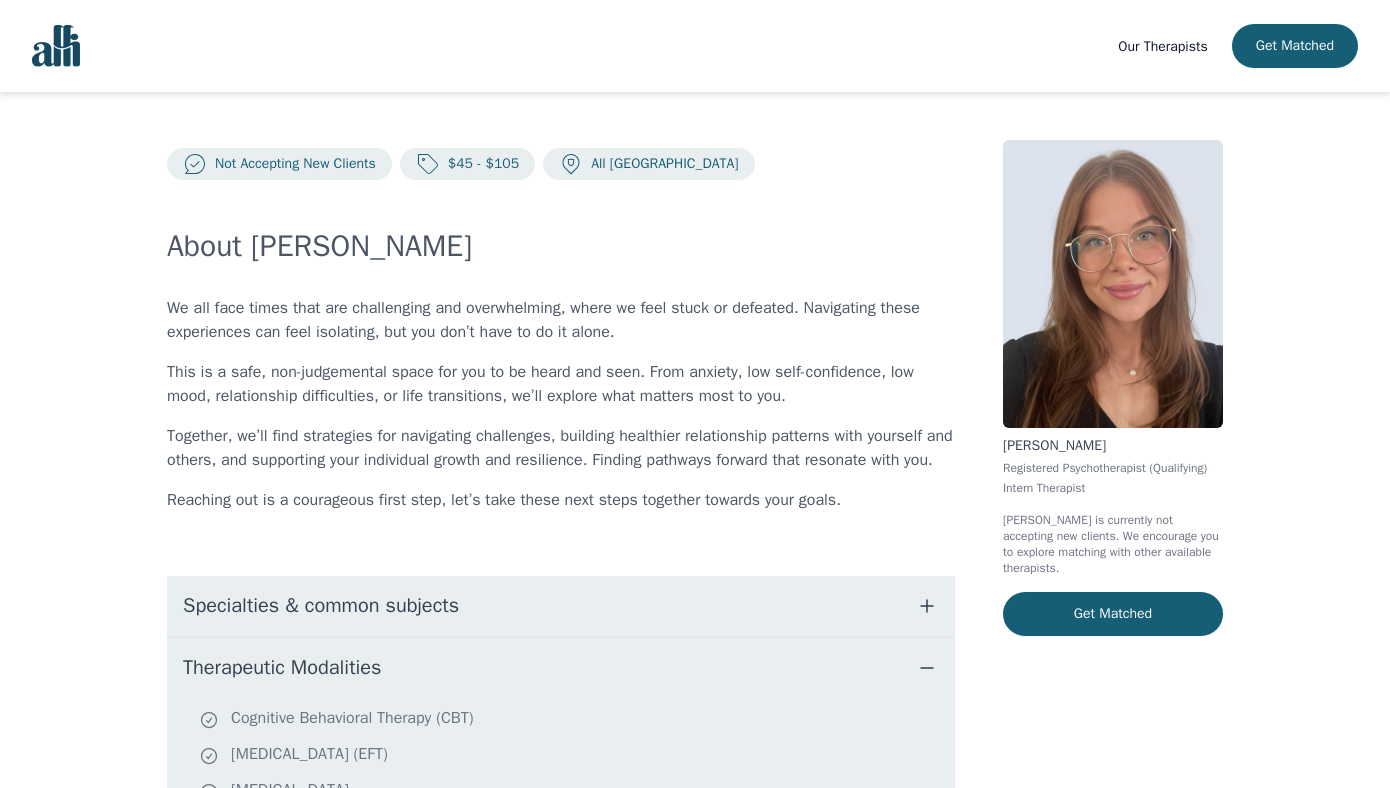 click on "Specialties & common subjects" at bounding box center (321, 606) 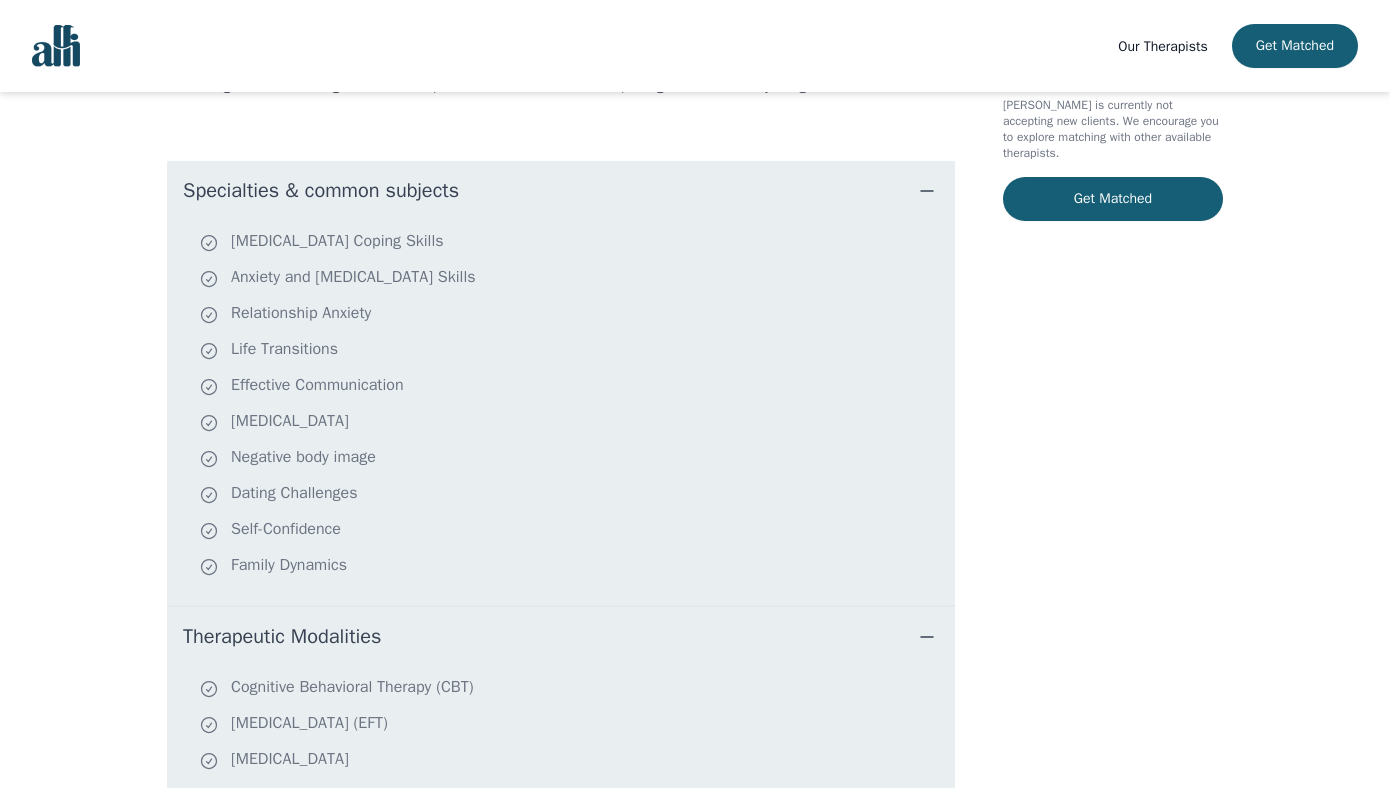 scroll, scrollTop: 0, scrollLeft: 0, axis: both 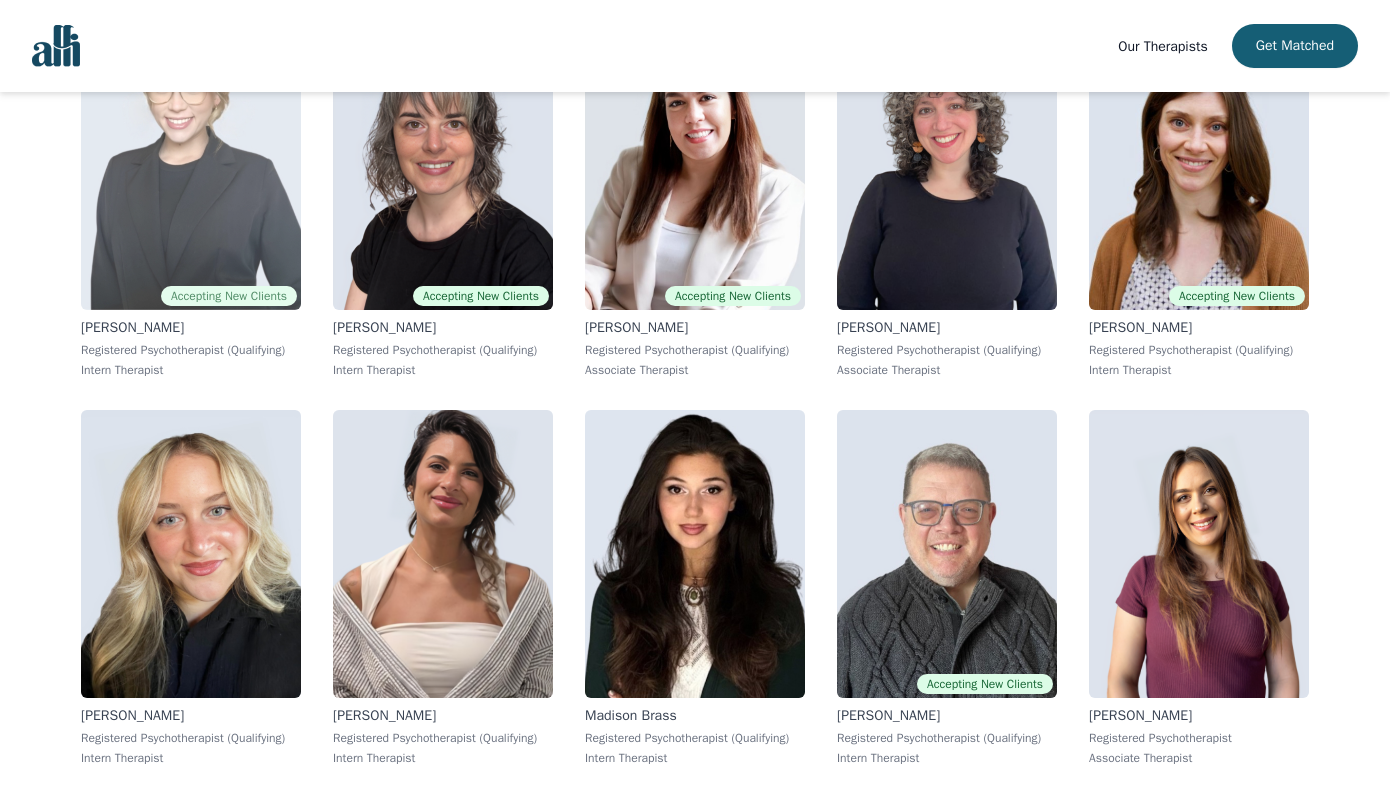 click at bounding box center [191, 166] 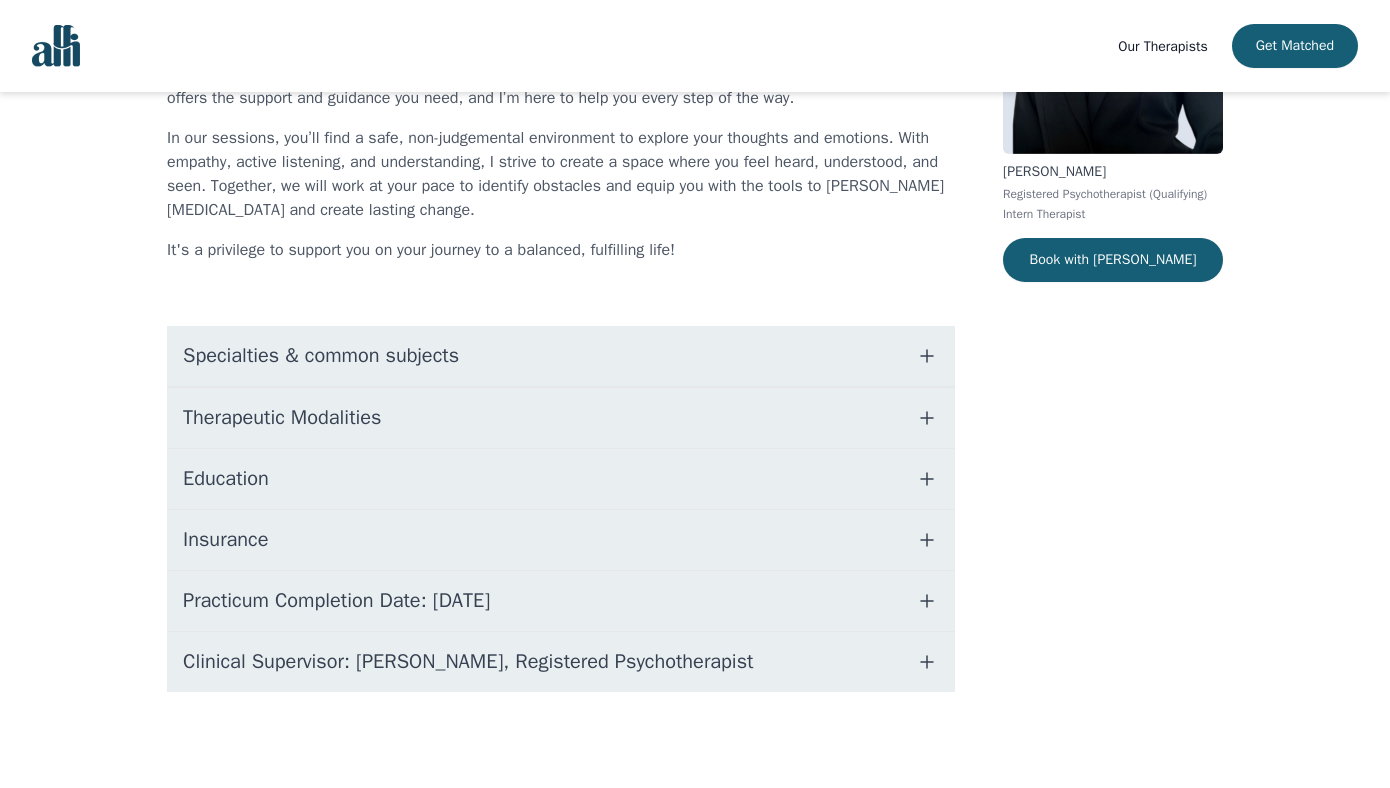 scroll, scrollTop: 0, scrollLeft: 0, axis: both 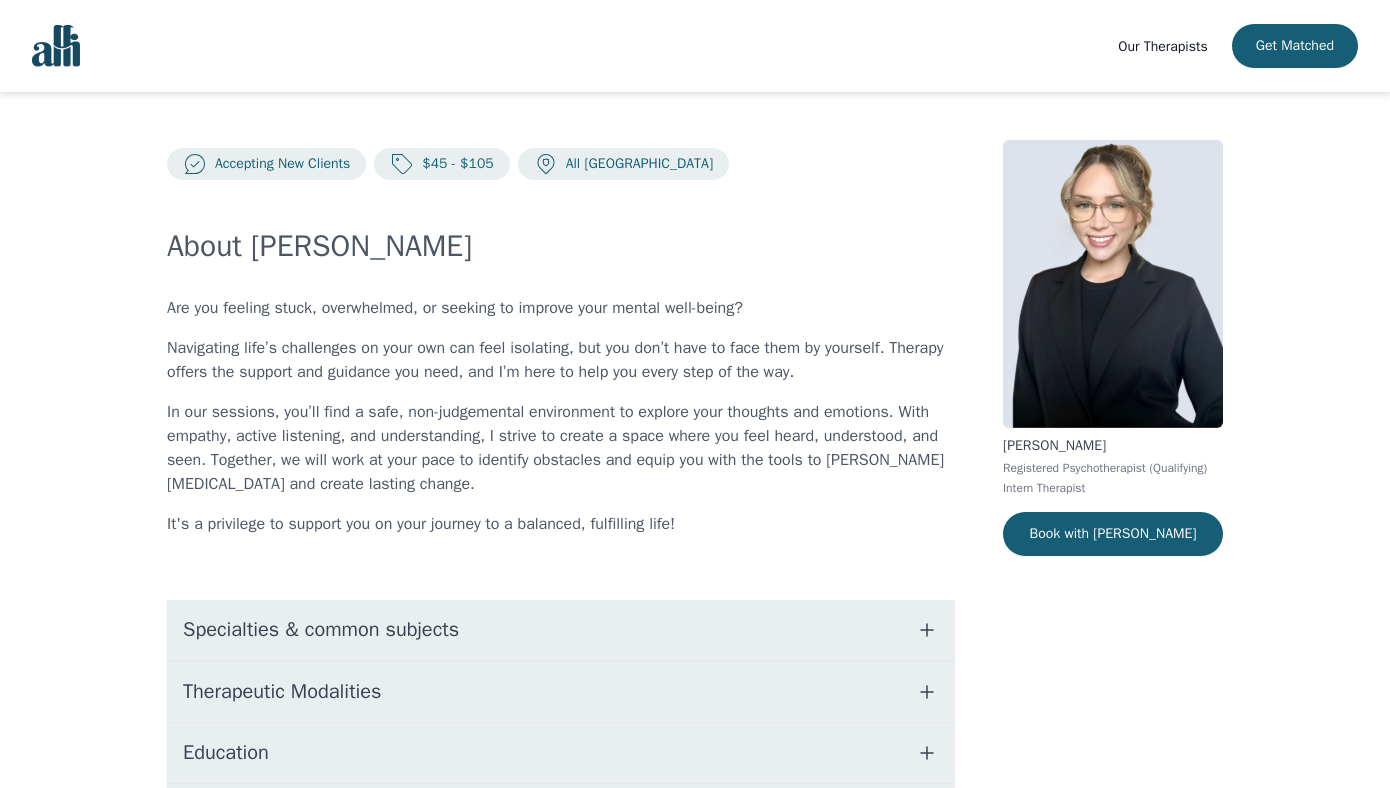 click on "Specialties & common subjects" at bounding box center (561, 630) 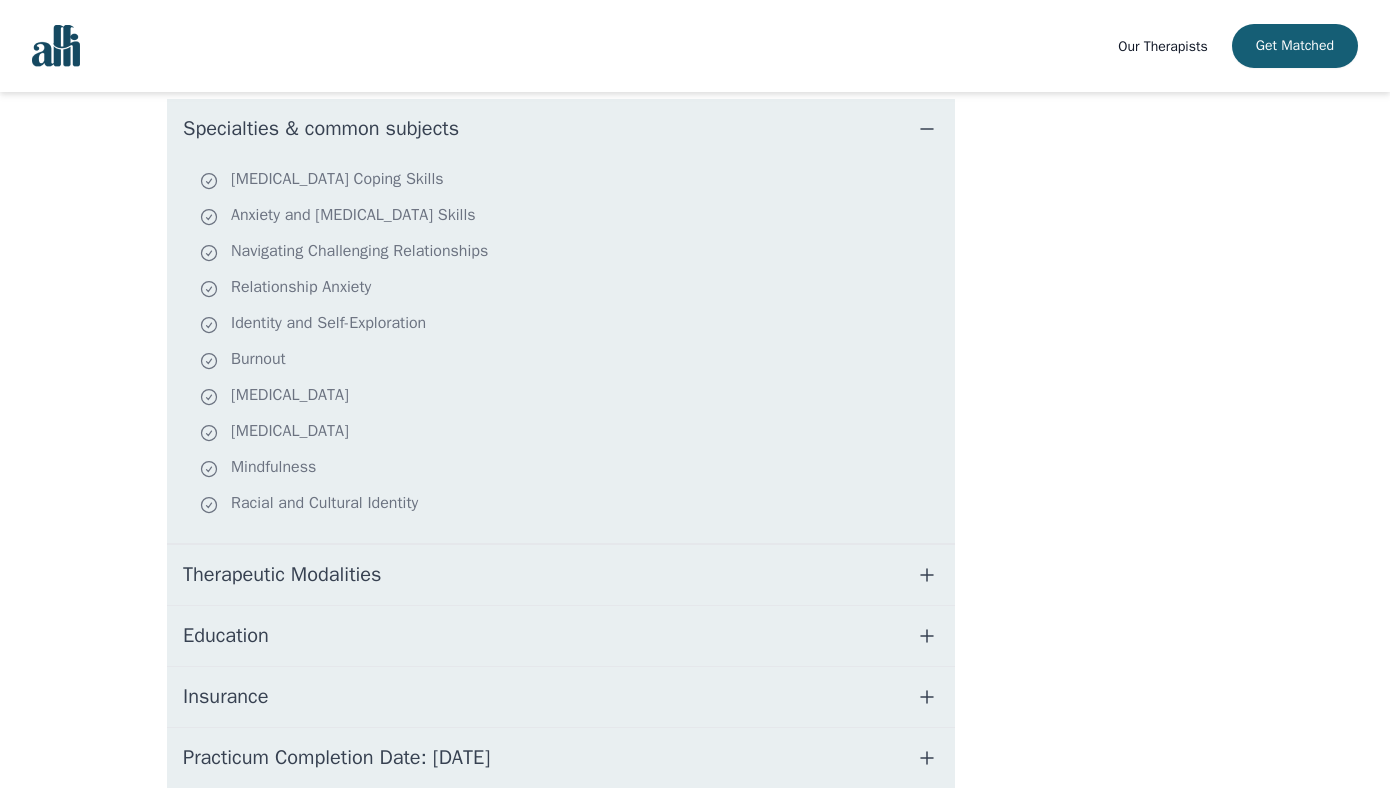 scroll, scrollTop: 580, scrollLeft: 0, axis: vertical 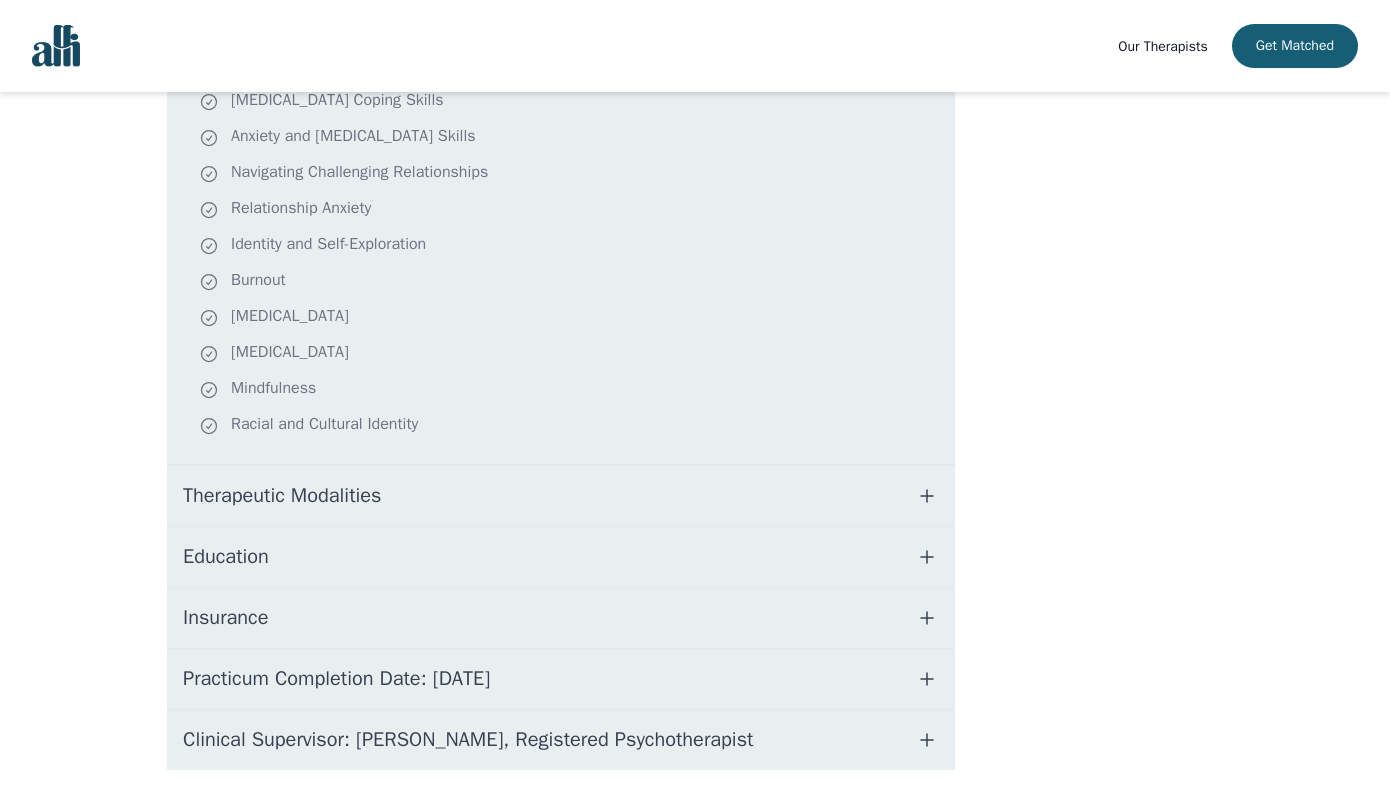 click on "Insurance" at bounding box center [561, 618] 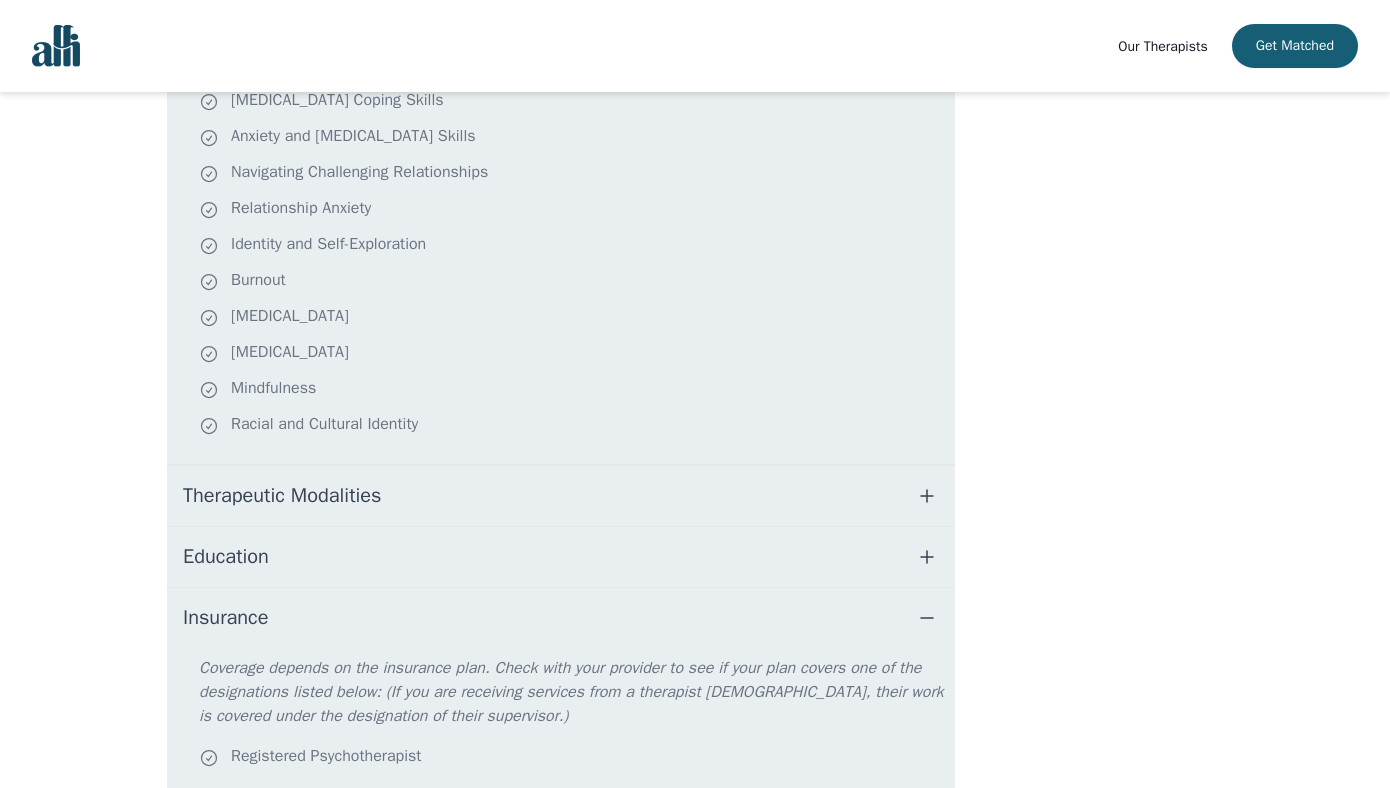 click on "Education" at bounding box center [561, 557] 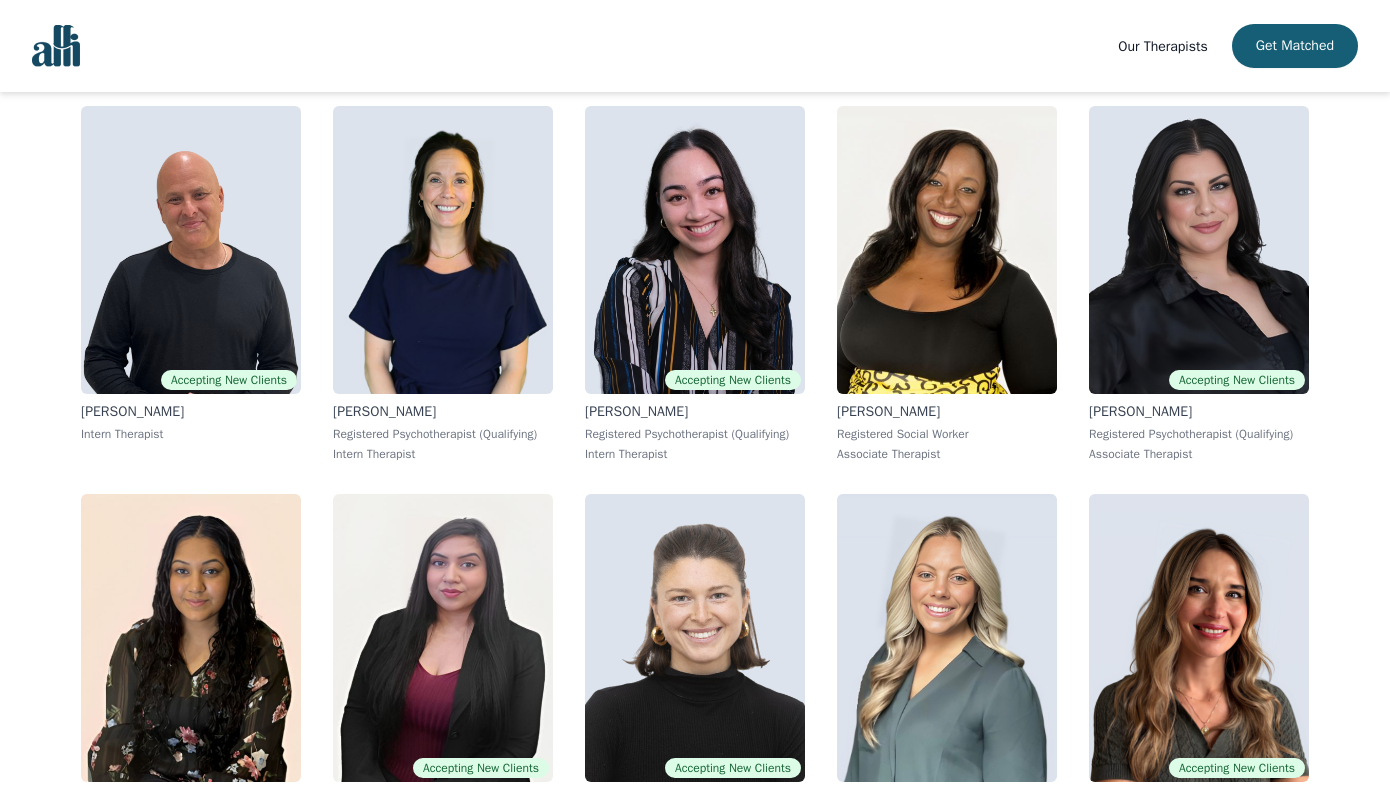 scroll, scrollTop: 2799, scrollLeft: 0, axis: vertical 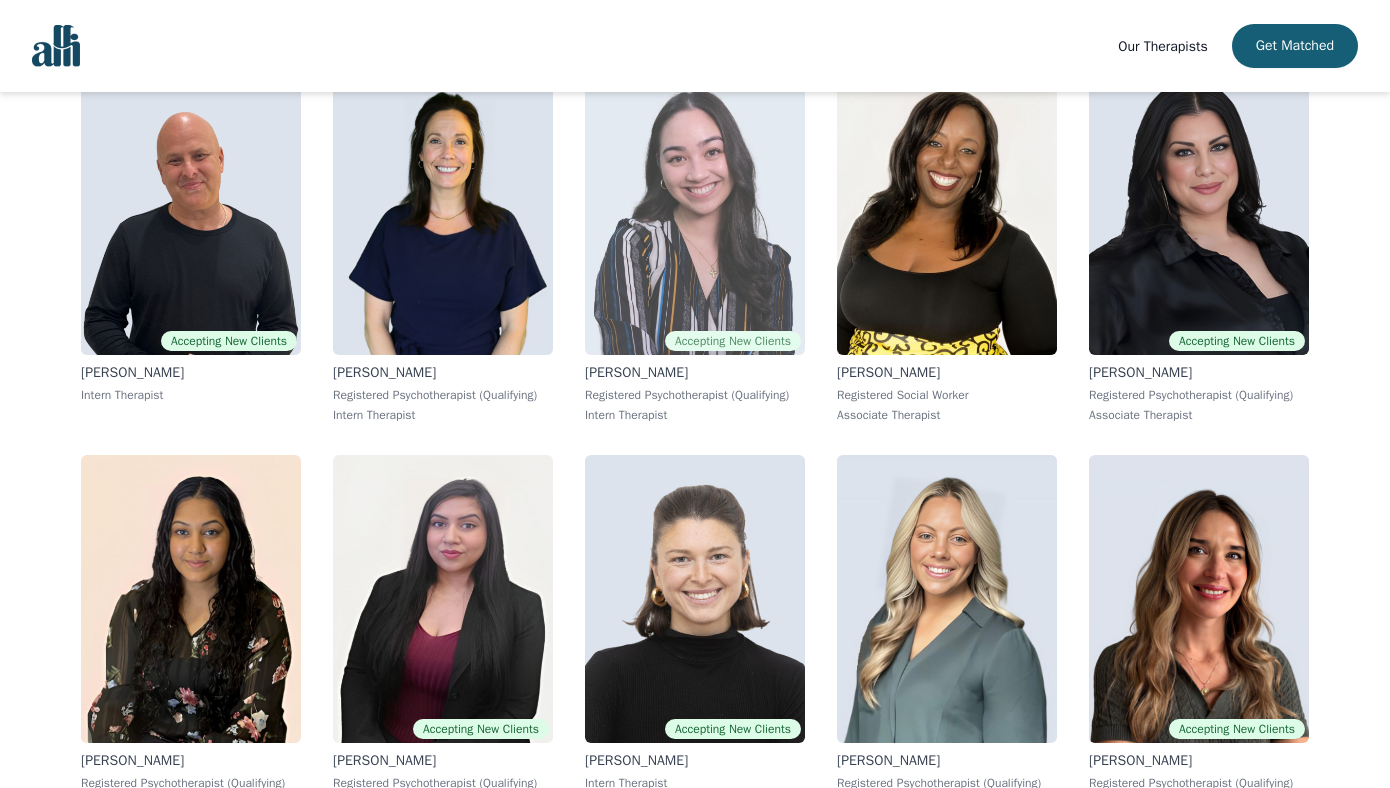 click at bounding box center (695, 211) 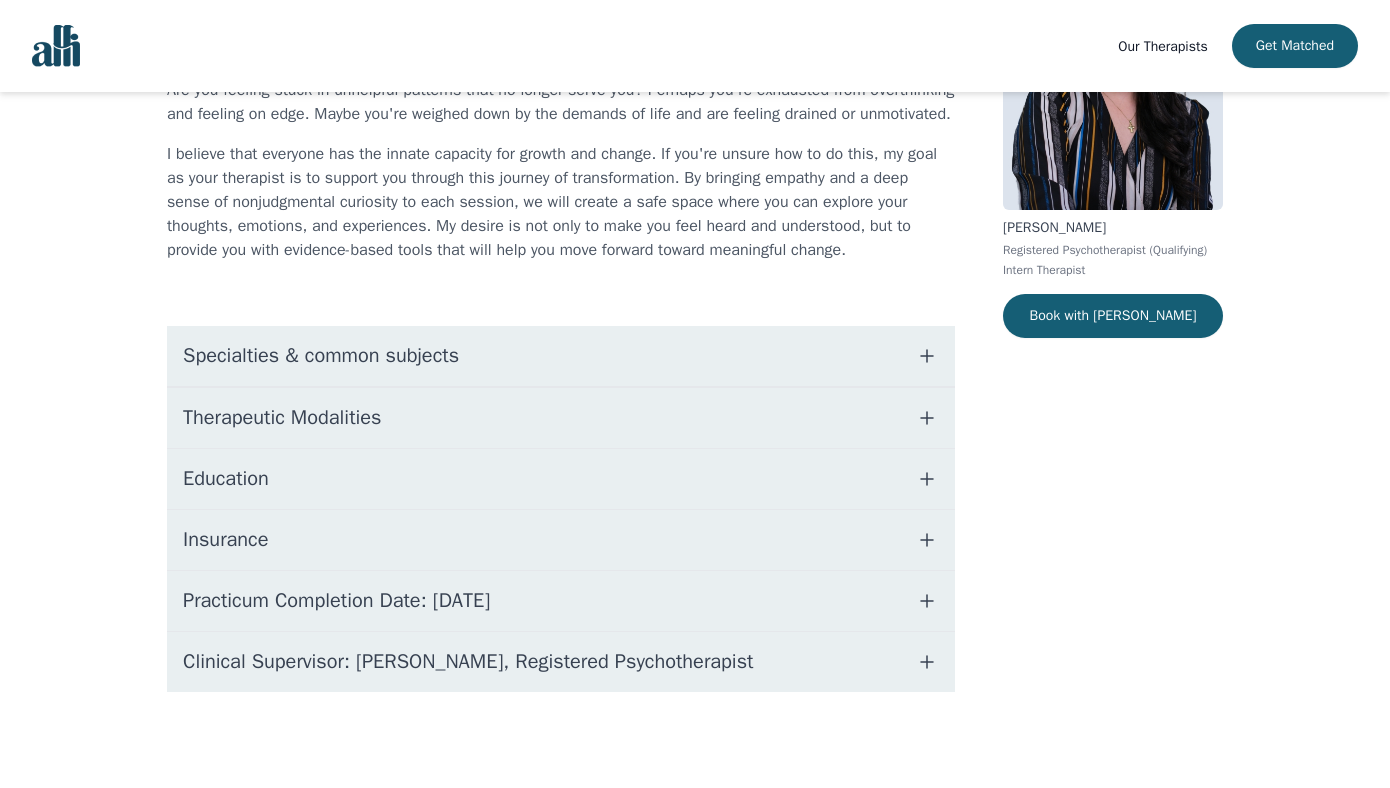 scroll, scrollTop: 0, scrollLeft: 0, axis: both 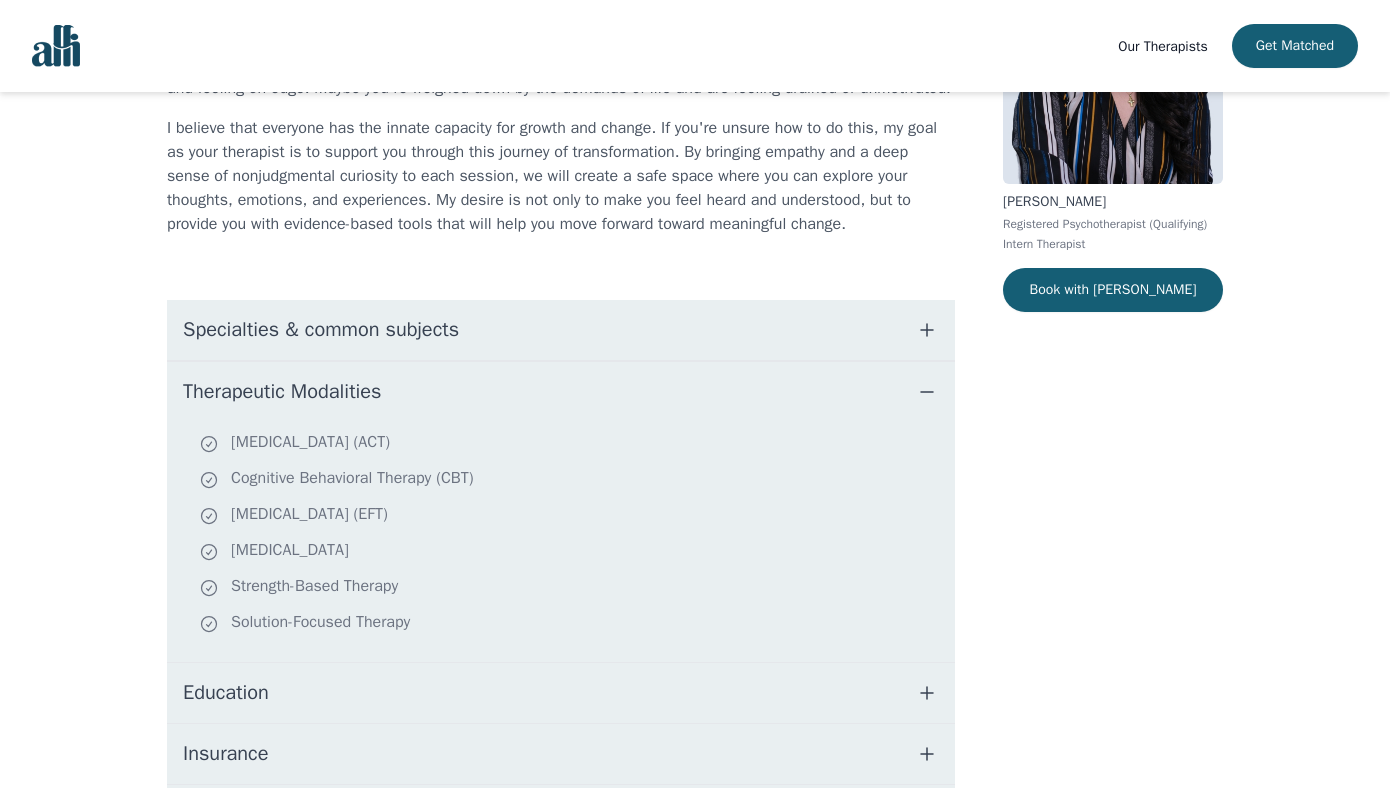 click on "Education" at bounding box center (561, 693) 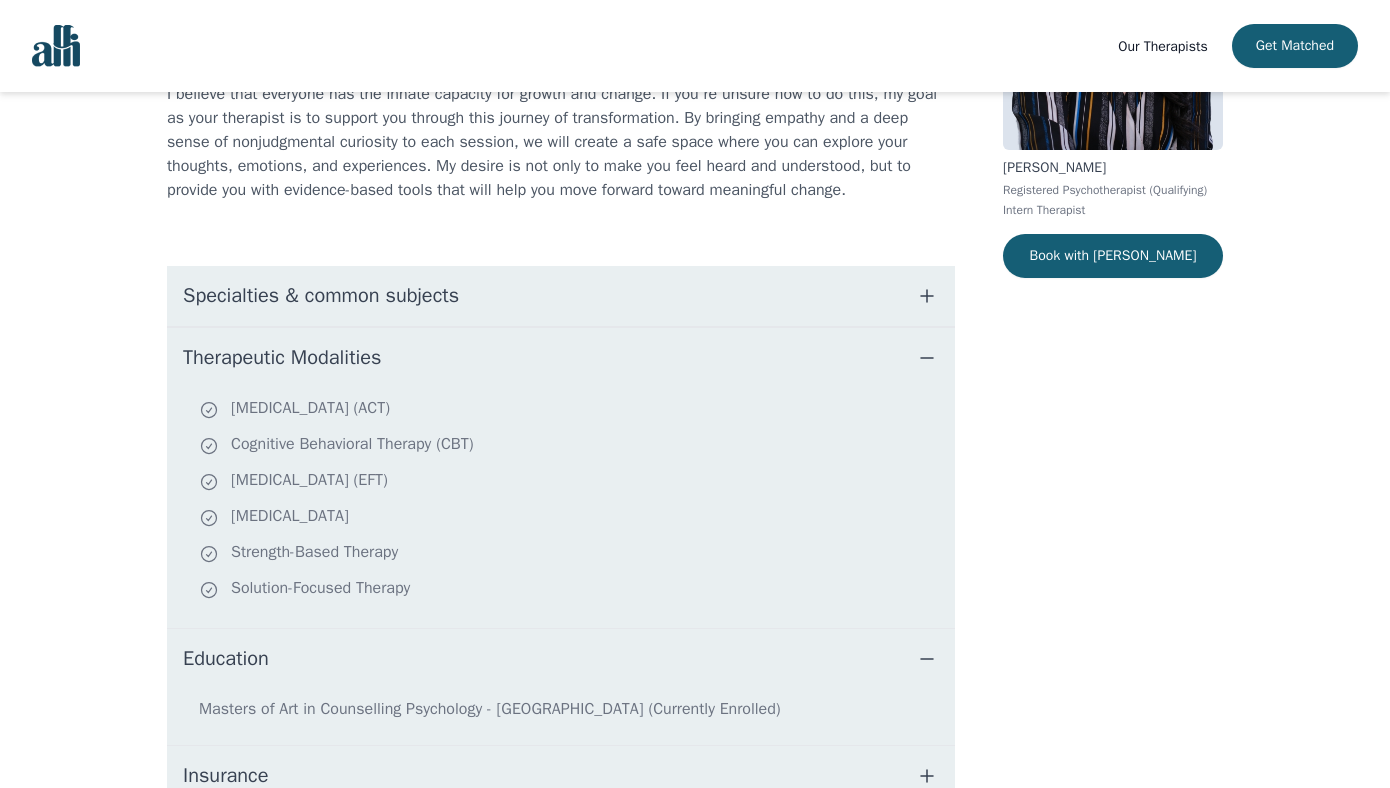 scroll, scrollTop: 282, scrollLeft: 0, axis: vertical 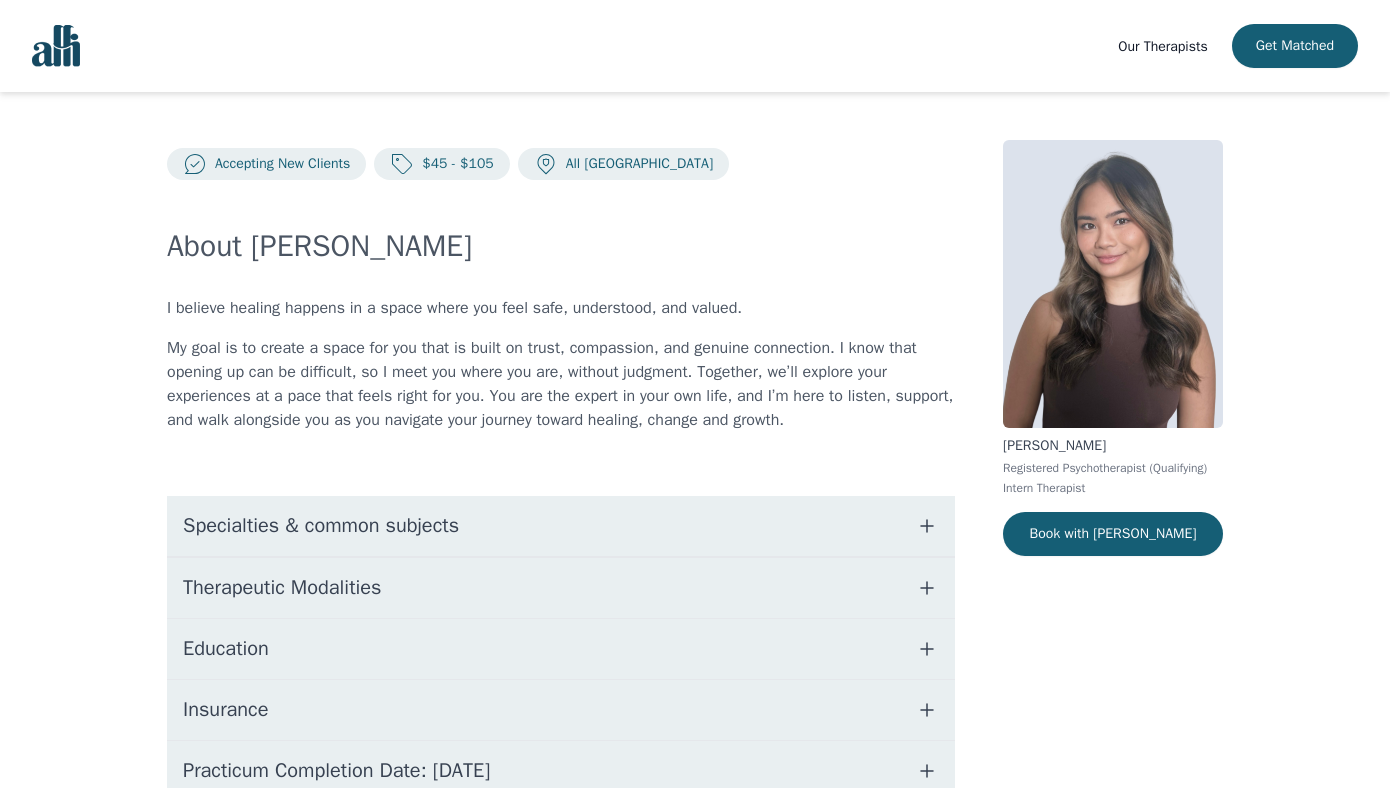 click on "Specialties & common subjects" at bounding box center [561, 526] 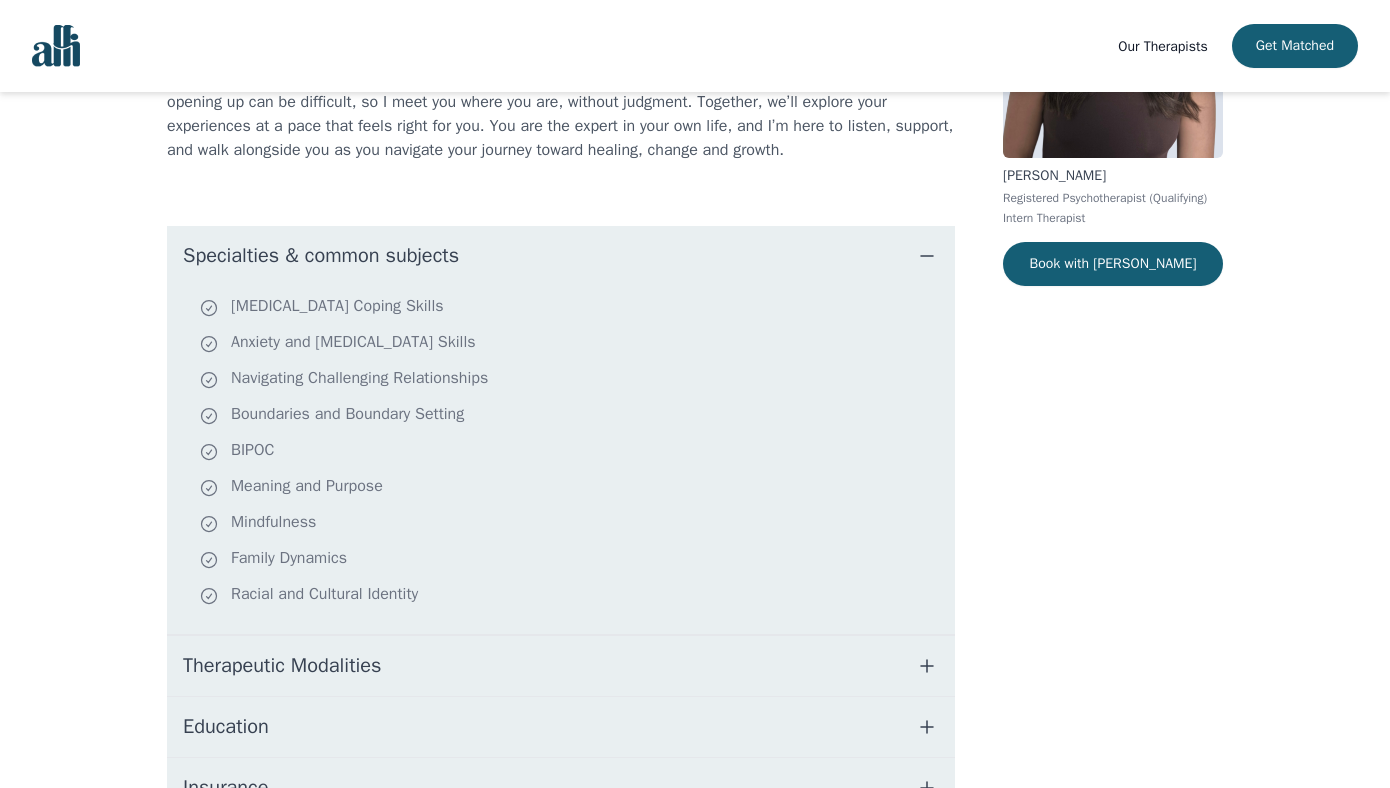 scroll, scrollTop: 271, scrollLeft: 0, axis: vertical 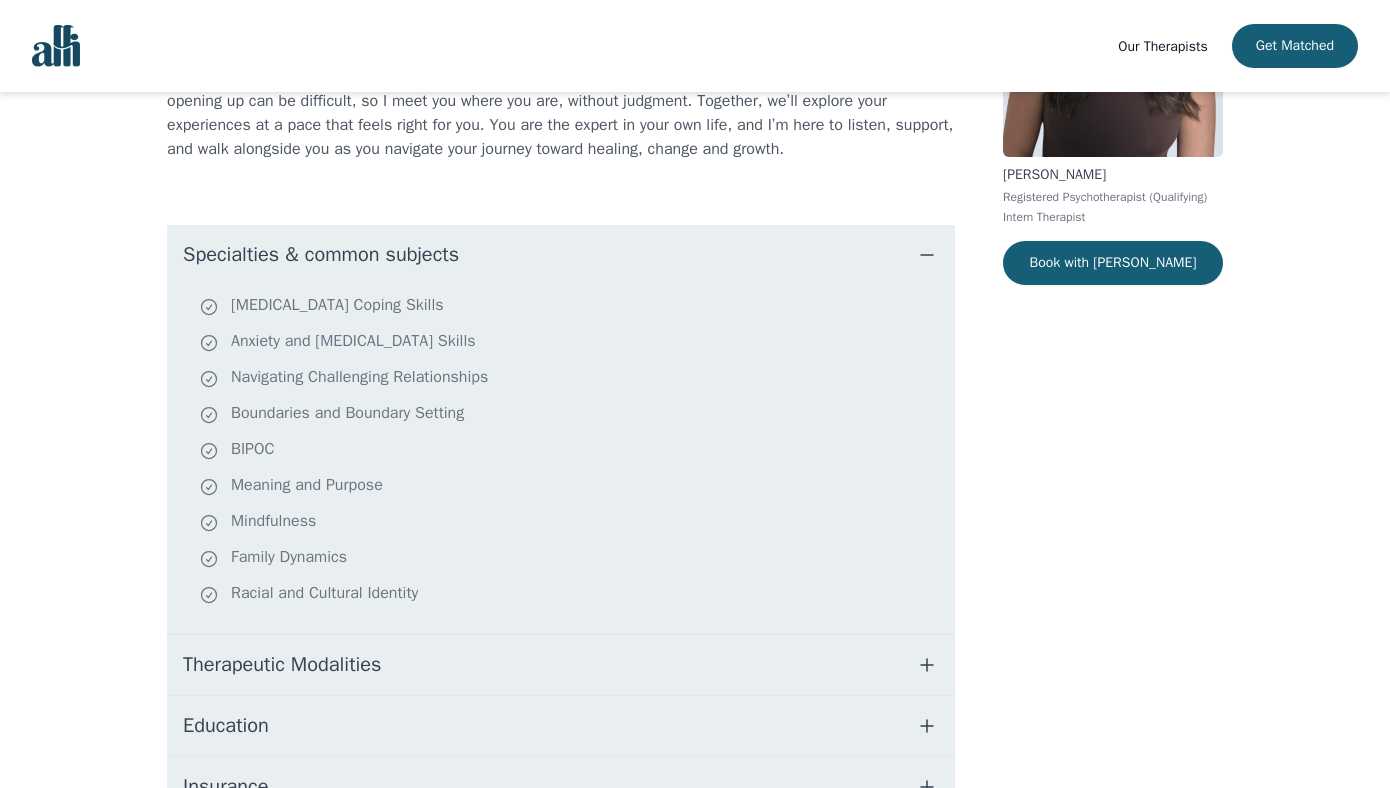 click on "Education" at bounding box center [561, 726] 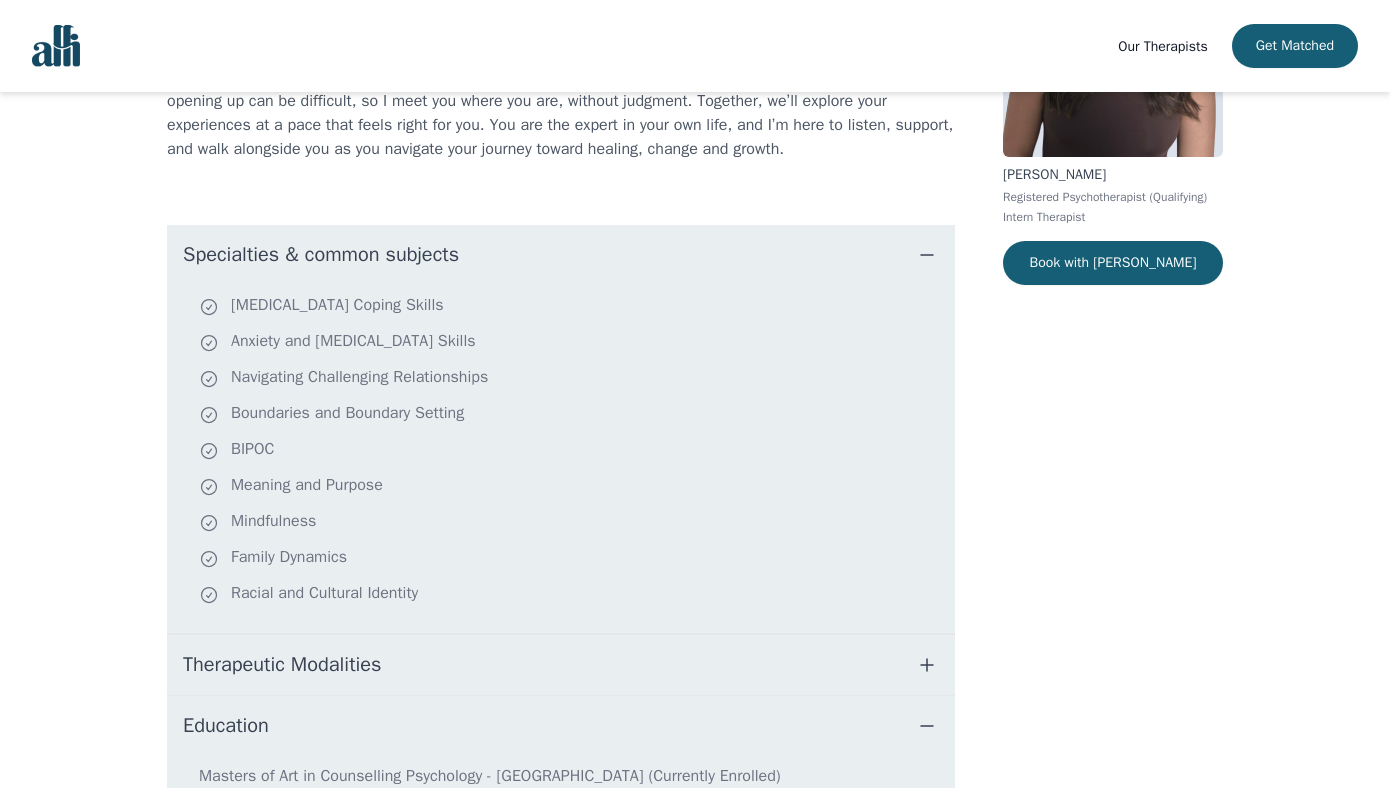 click on "Therapeutic Modalities" at bounding box center [561, 665] 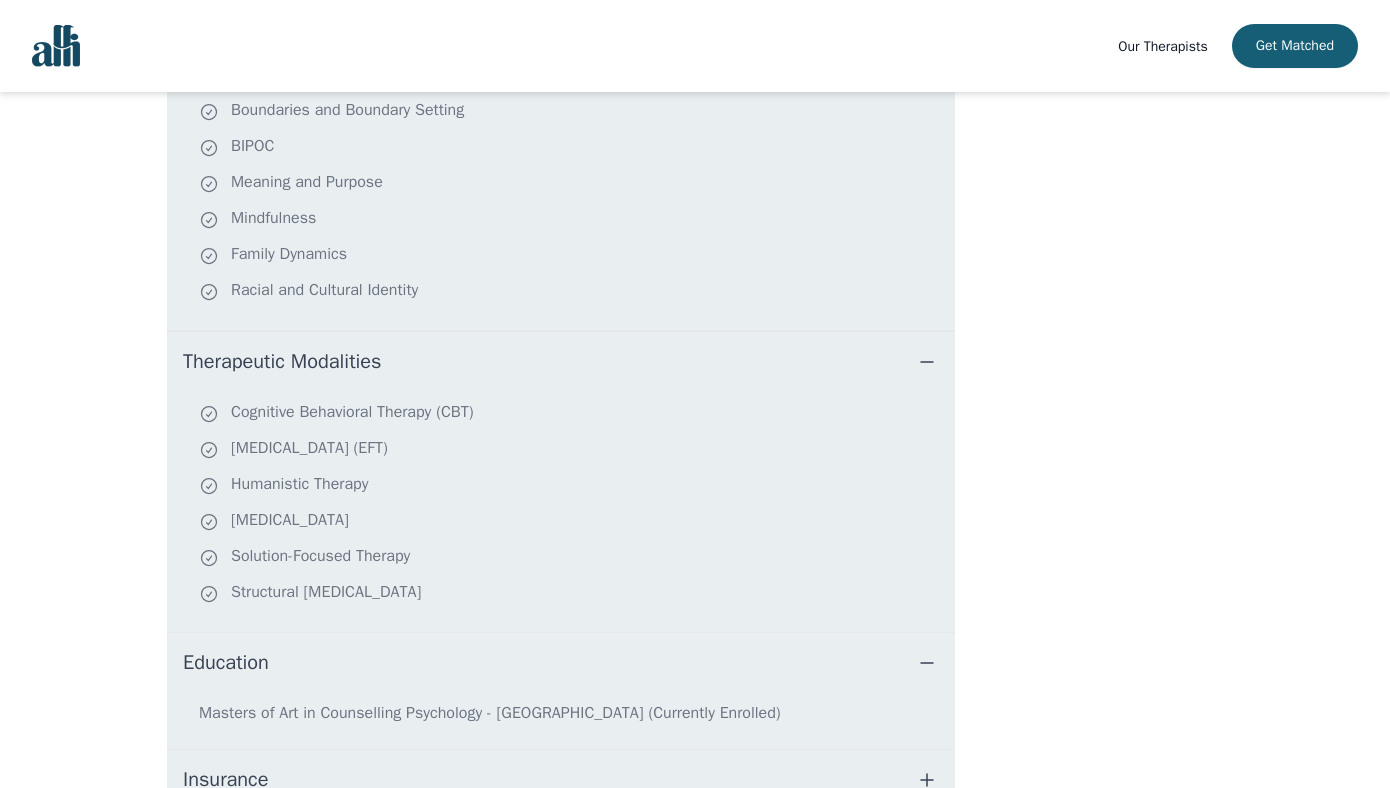 scroll, scrollTop: 731, scrollLeft: 0, axis: vertical 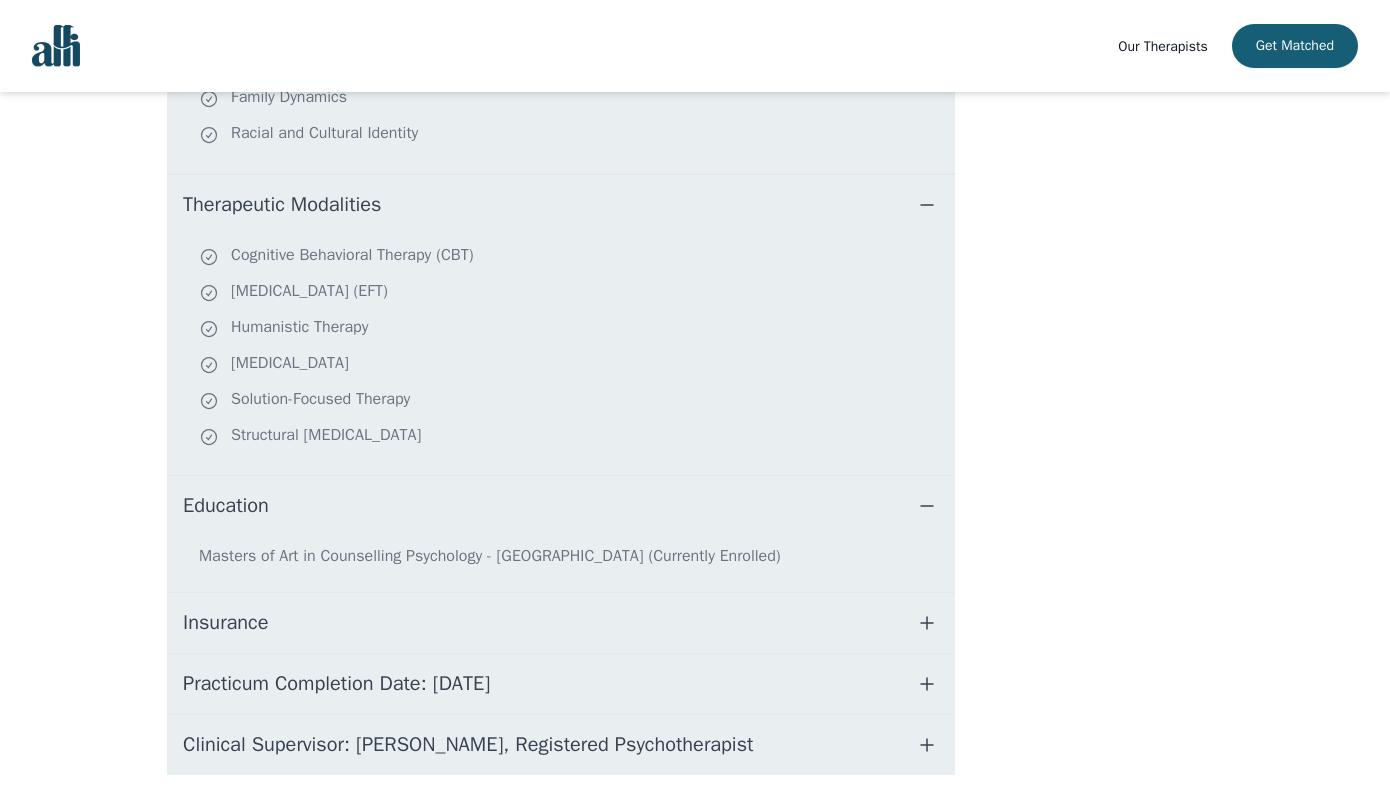 click on "Practicum Completion Date: [DATE]" at bounding box center [561, 684] 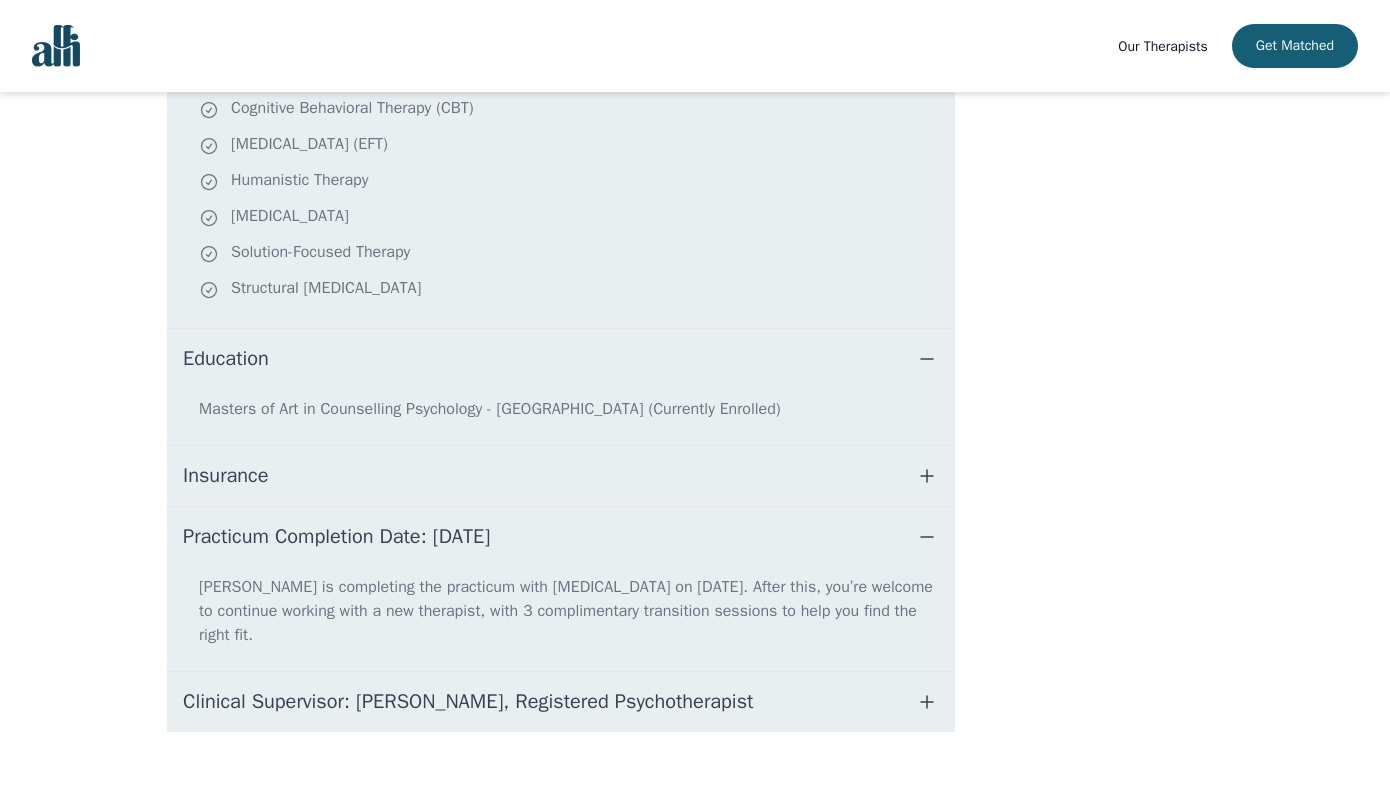 scroll, scrollTop: 884, scrollLeft: 0, axis: vertical 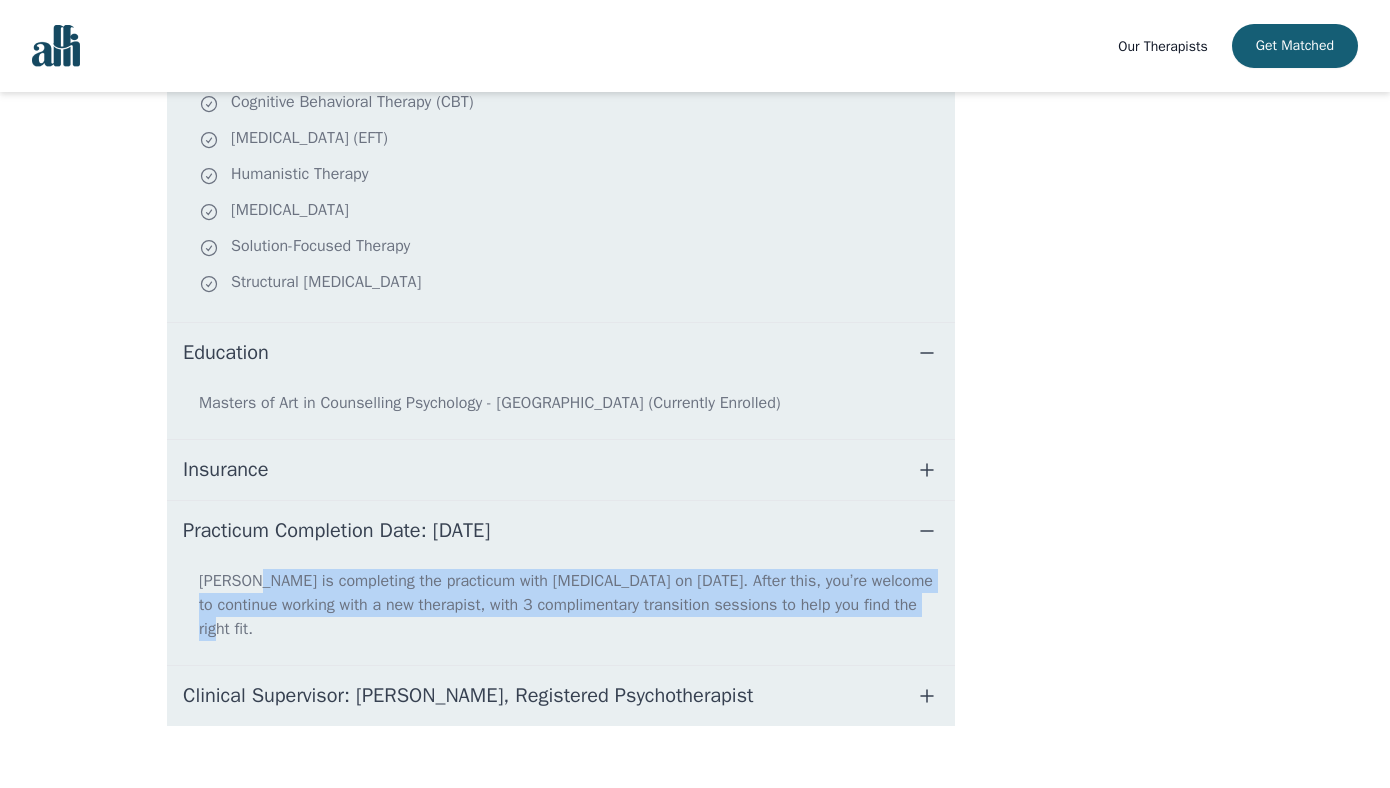 drag, startPoint x: 260, startPoint y: 578, endPoint x: 830, endPoint y: 616, distance: 571.26526 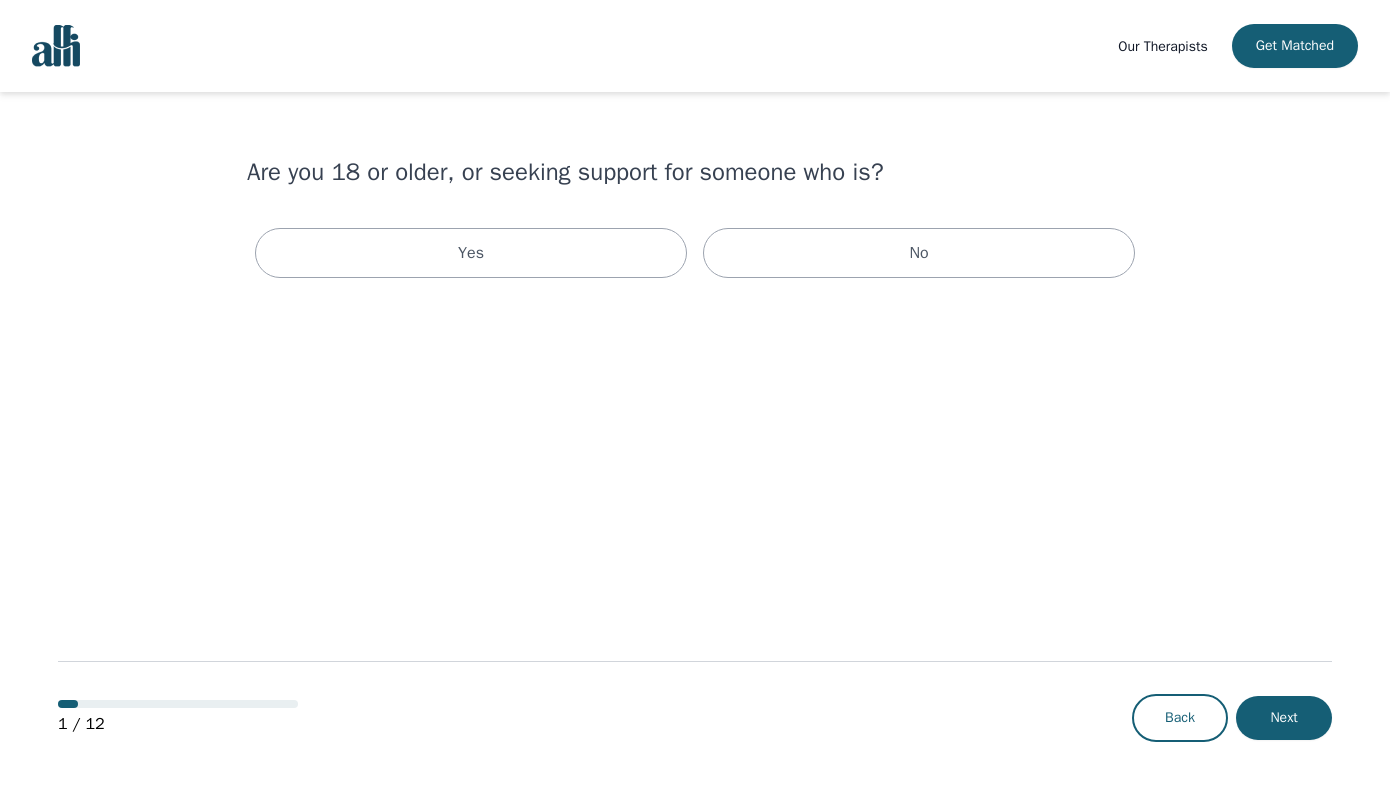 scroll, scrollTop: 0, scrollLeft: 0, axis: both 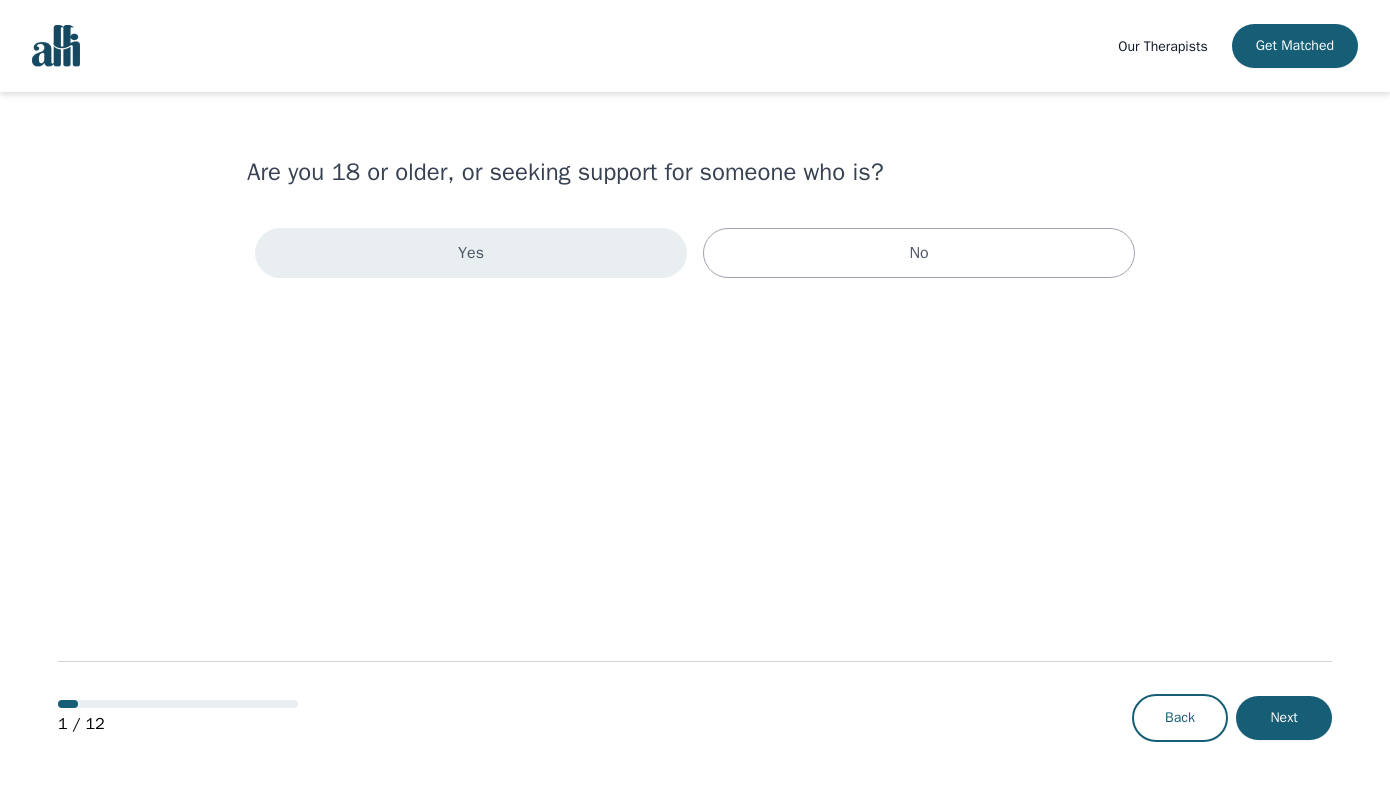 click on "Yes" at bounding box center [471, 253] 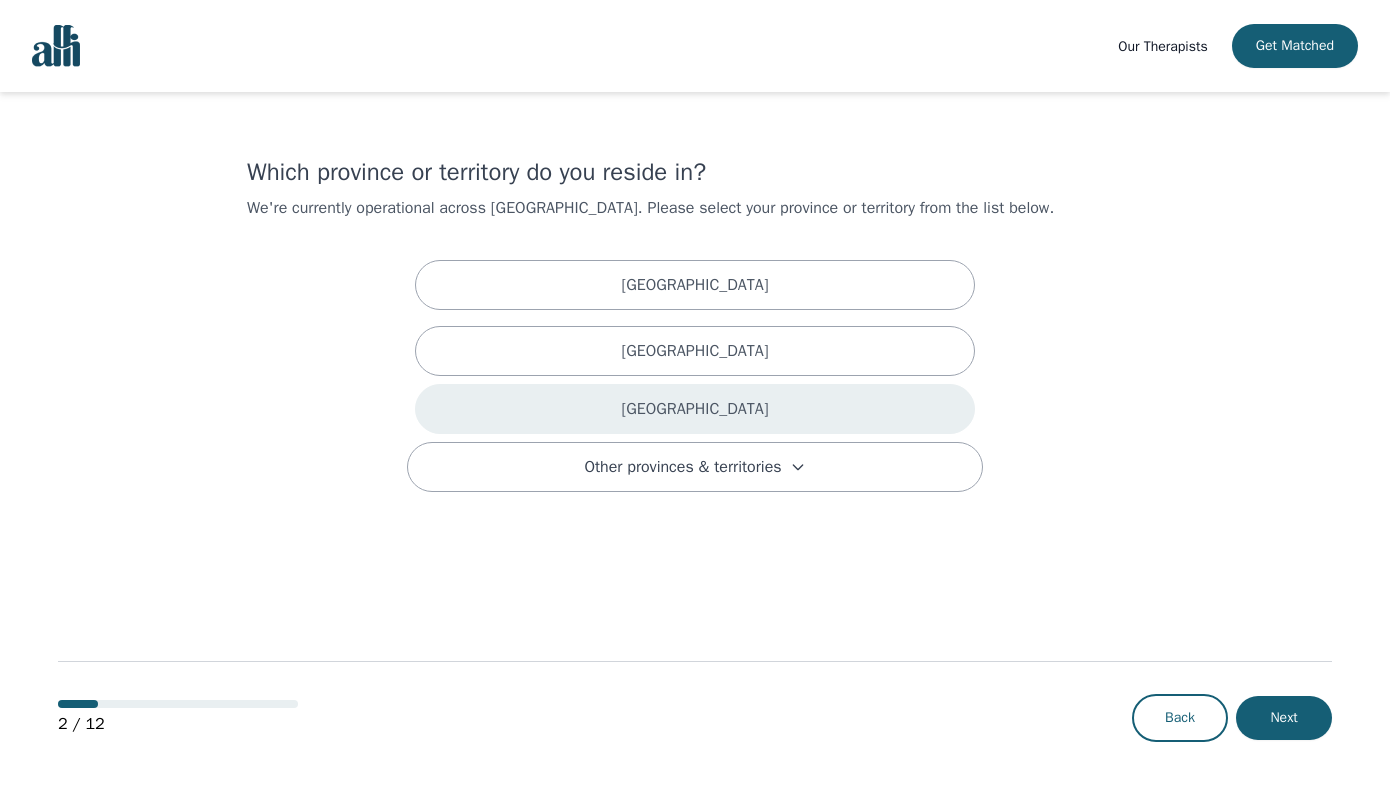 click on "[GEOGRAPHIC_DATA]" at bounding box center (695, 409) 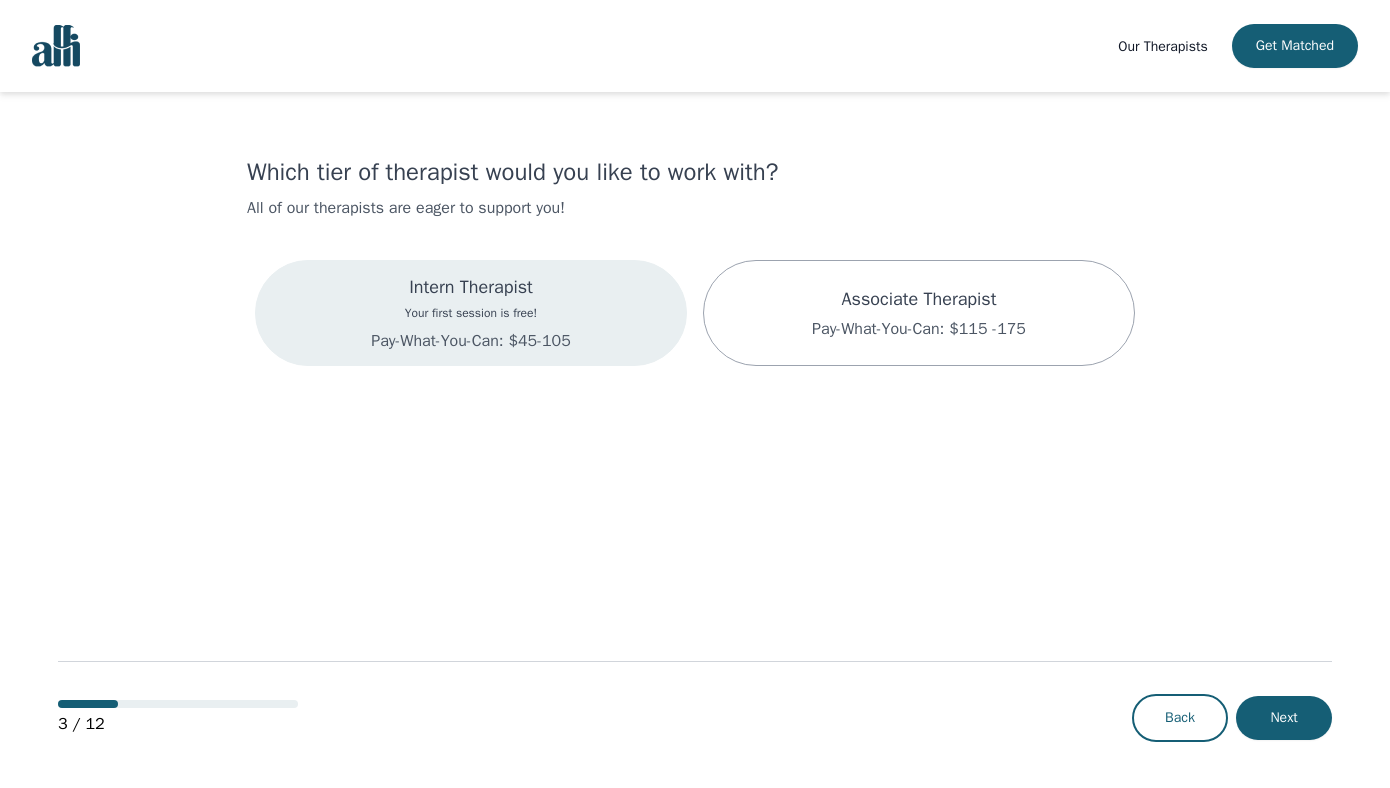 click on "Intern Therapist" at bounding box center [470, 287] 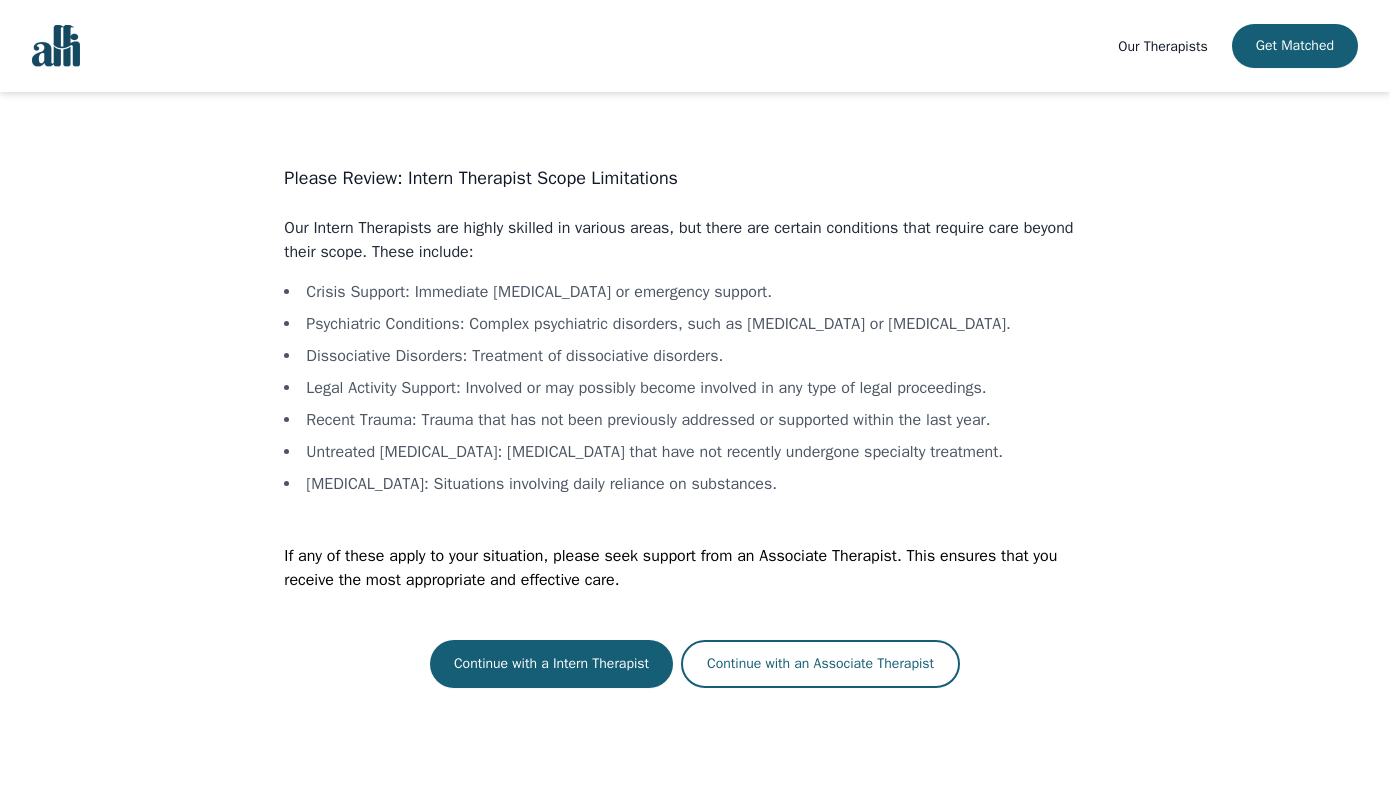 scroll, scrollTop: 2, scrollLeft: 0, axis: vertical 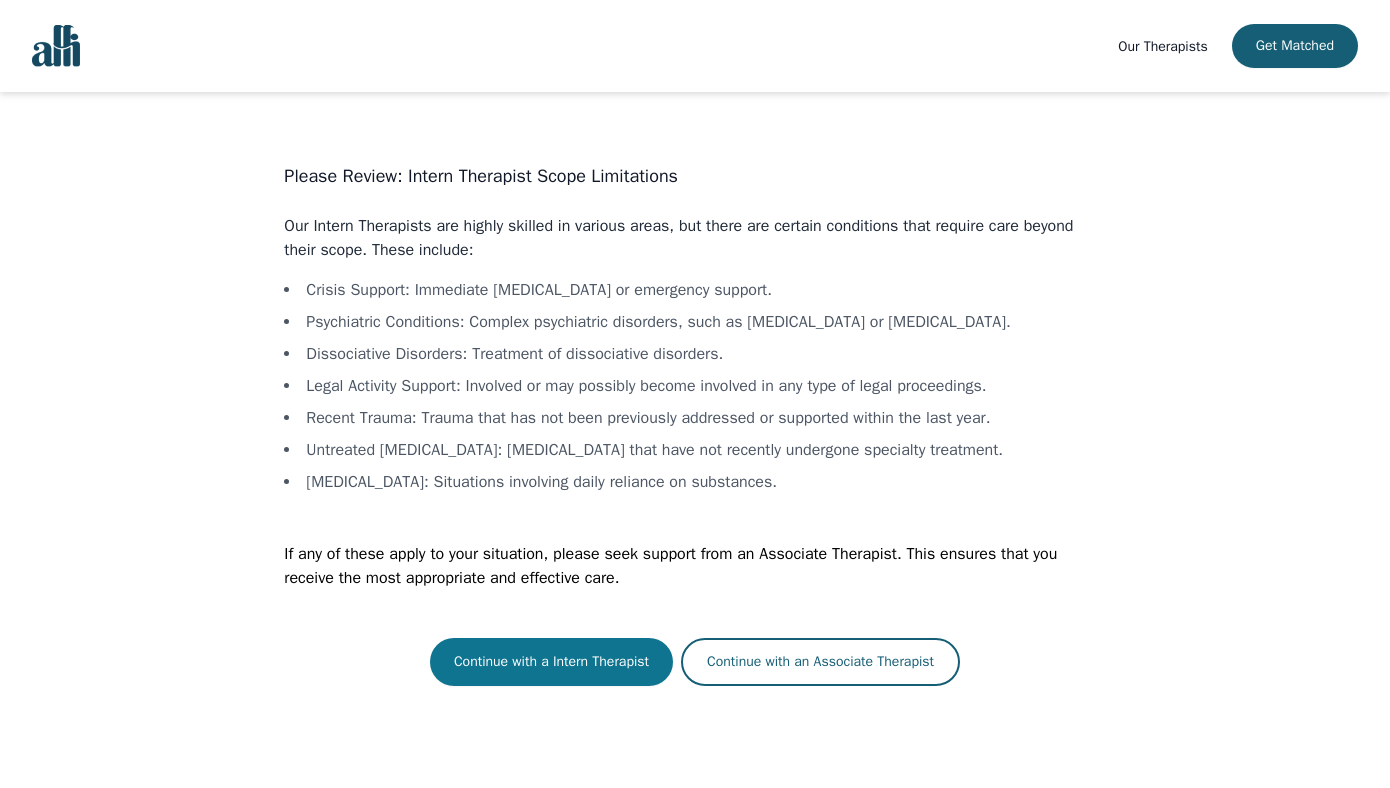 click on "Continue with a Intern Therapist" at bounding box center (551, 662) 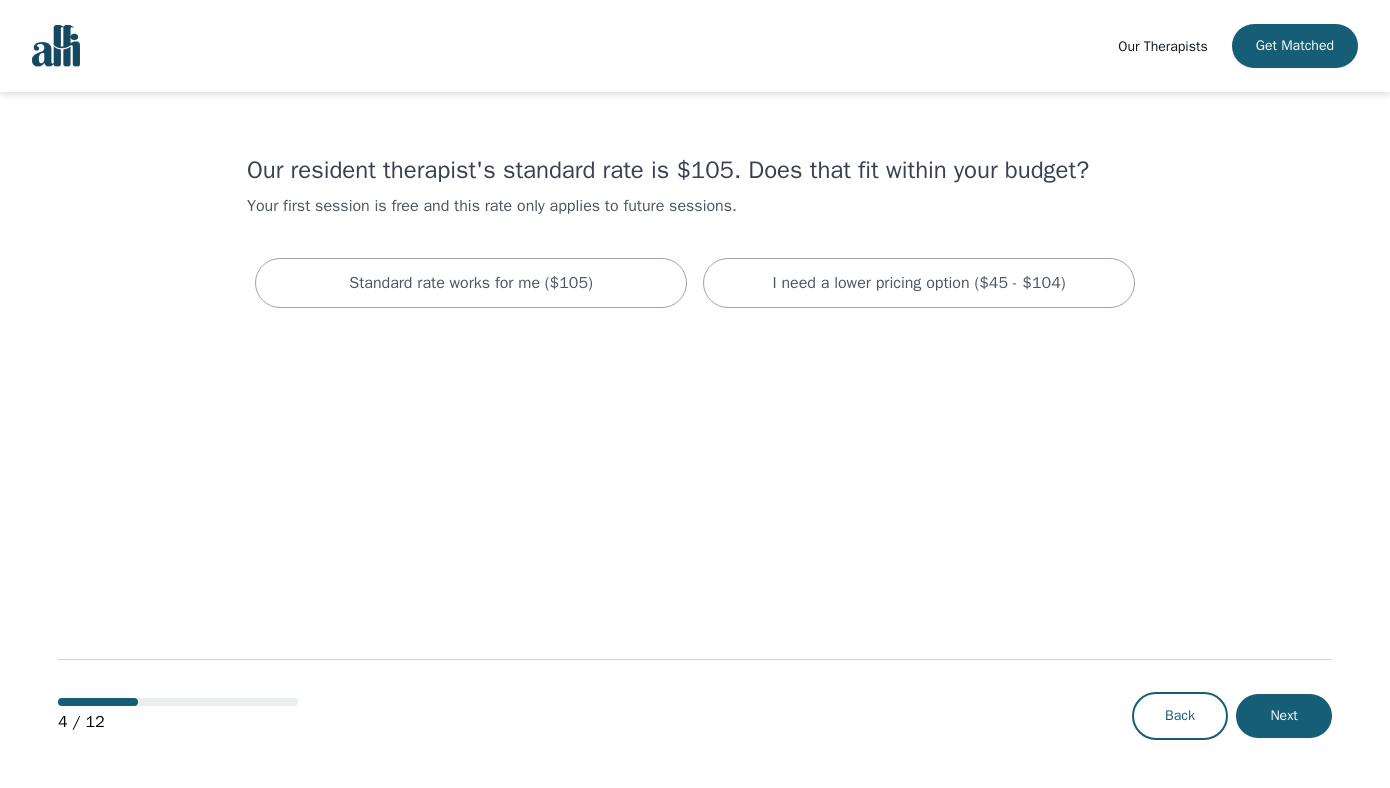 scroll, scrollTop: 0, scrollLeft: 0, axis: both 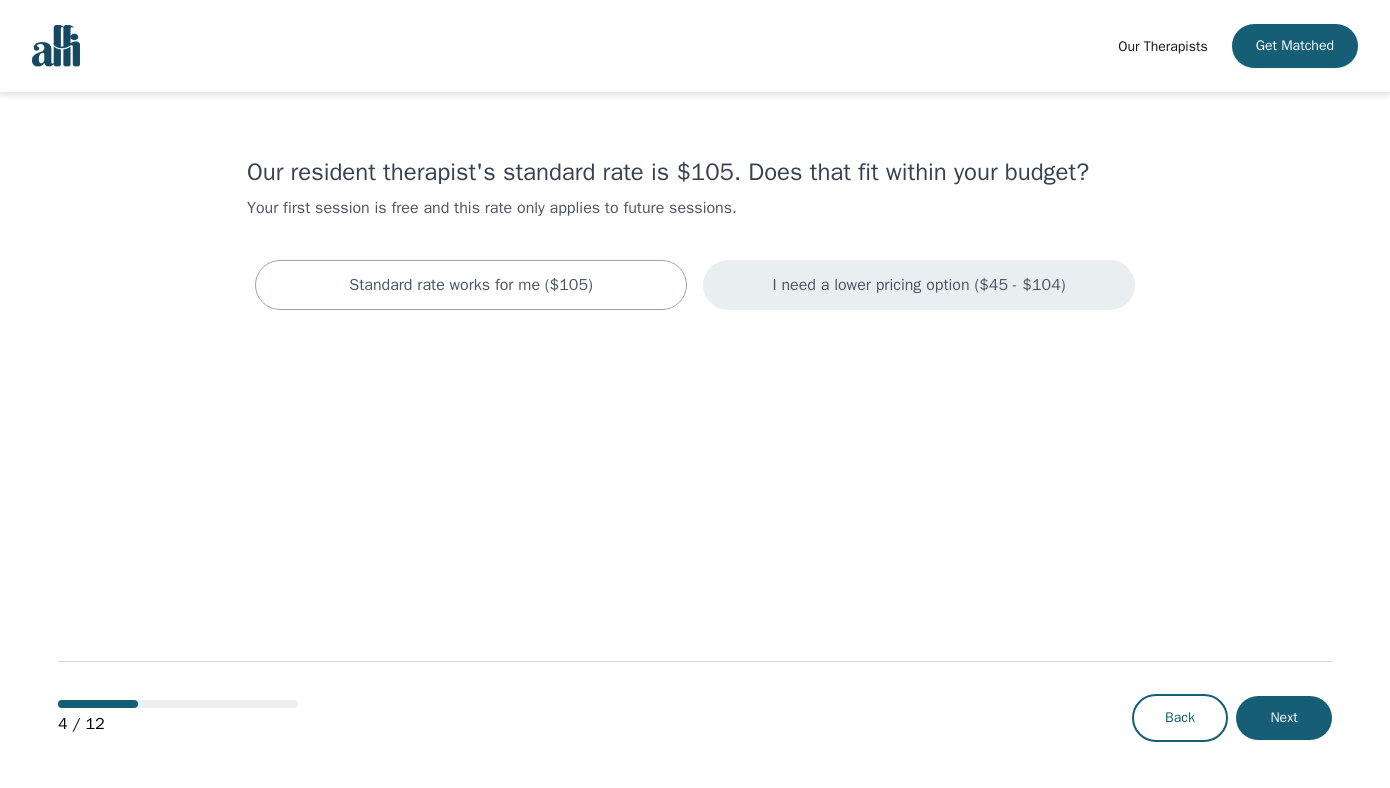 click on "I need a lower pricing option ($45 - $104)" at bounding box center [919, 285] 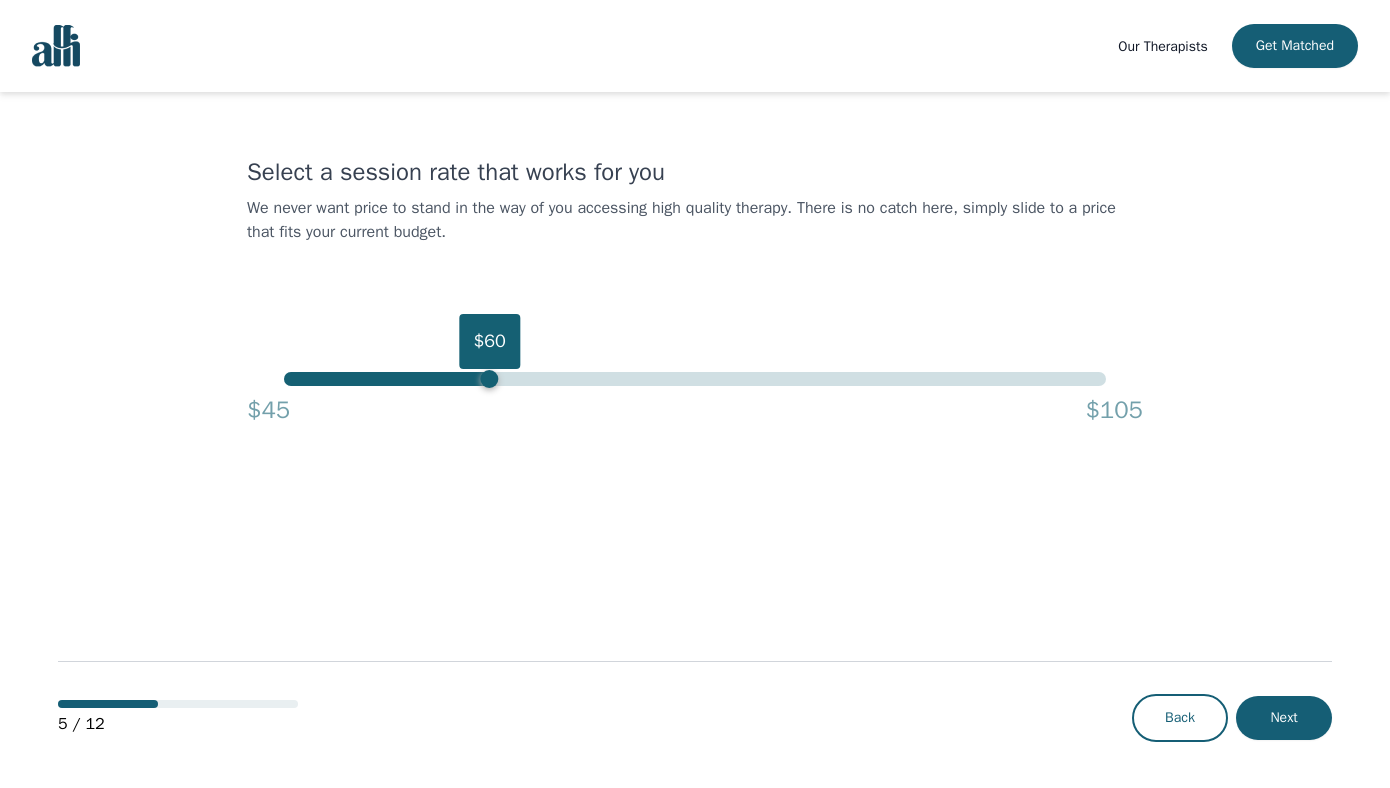 drag, startPoint x: 1110, startPoint y: 376, endPoint x: 495, endPoint y: 386, distance: 615.0813 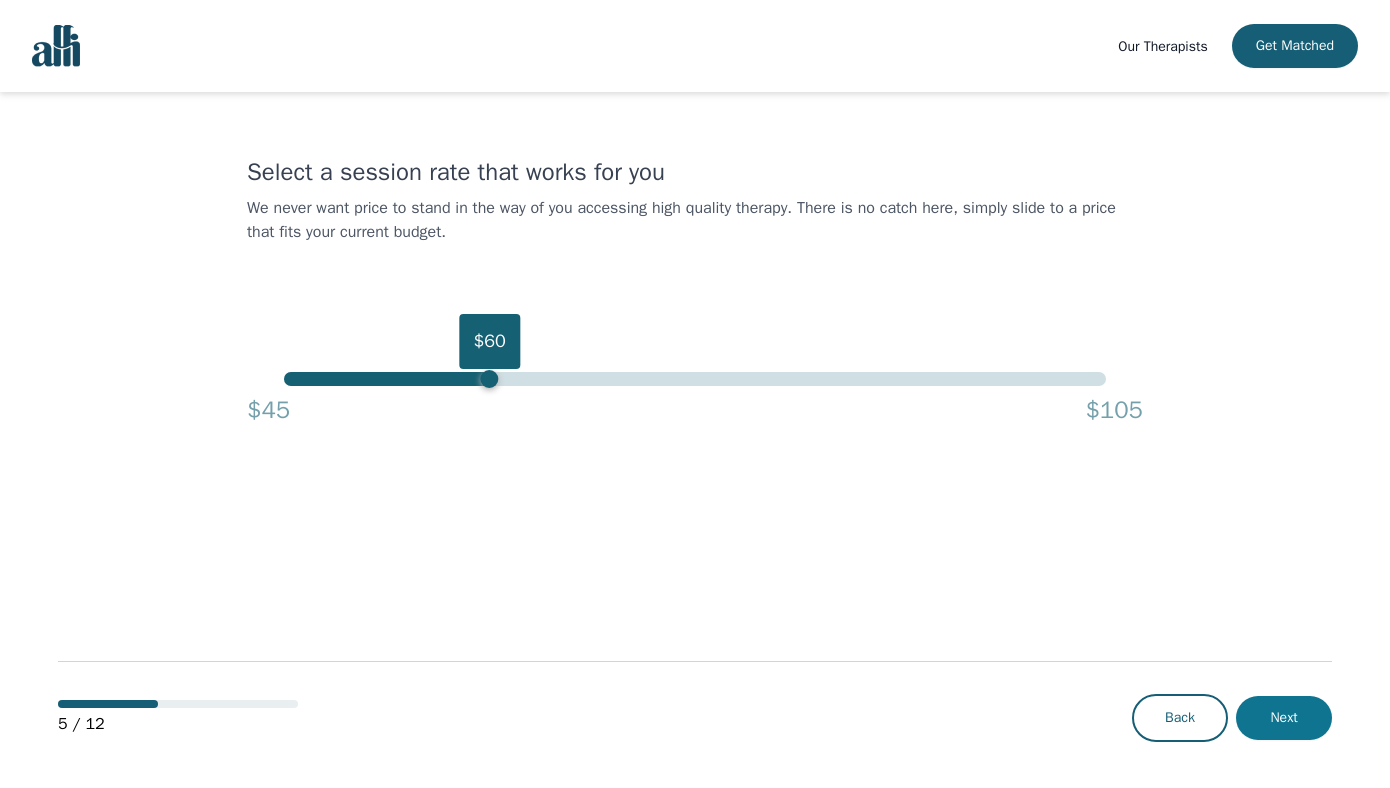 click on "Next" at bounding box center (1284, 718) 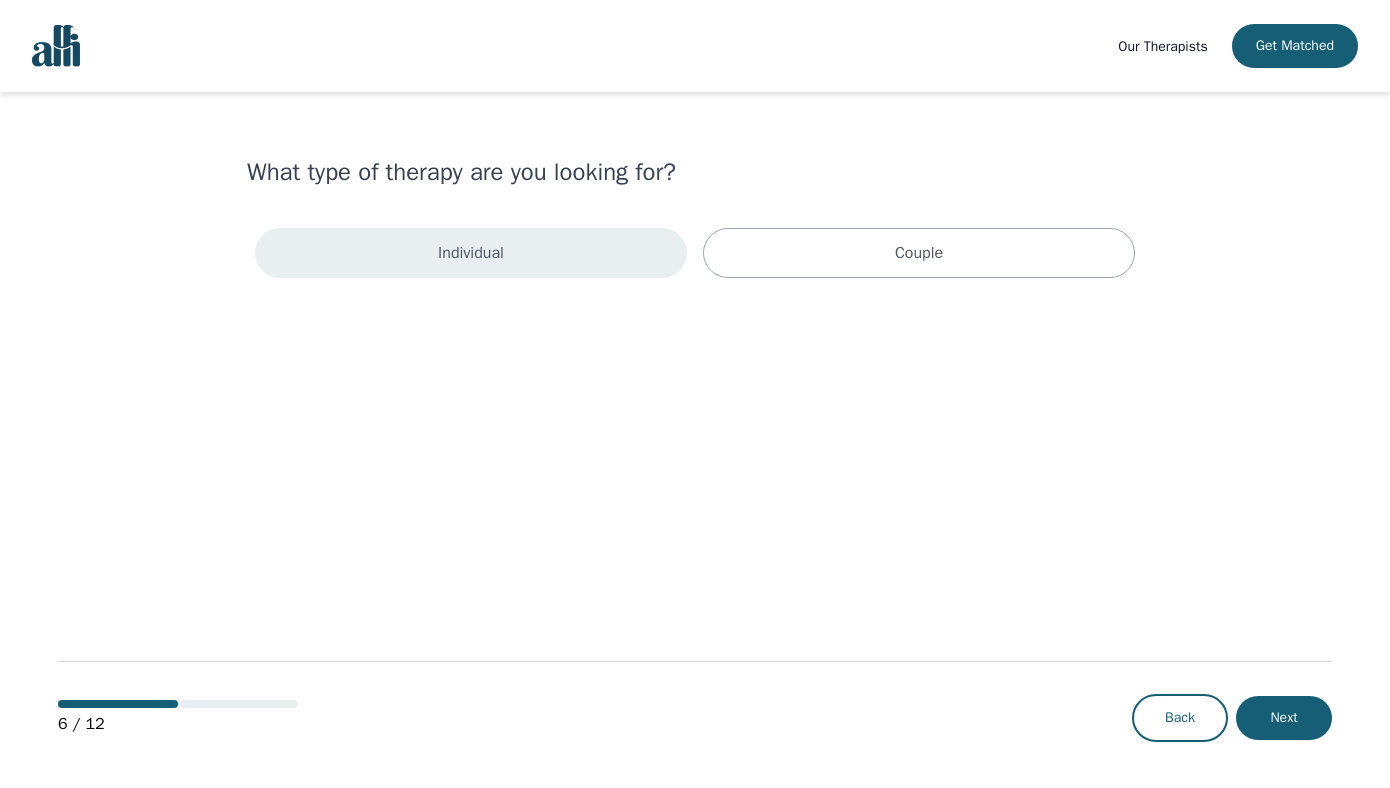 click on "Individual" at bounding box center (471, 253) 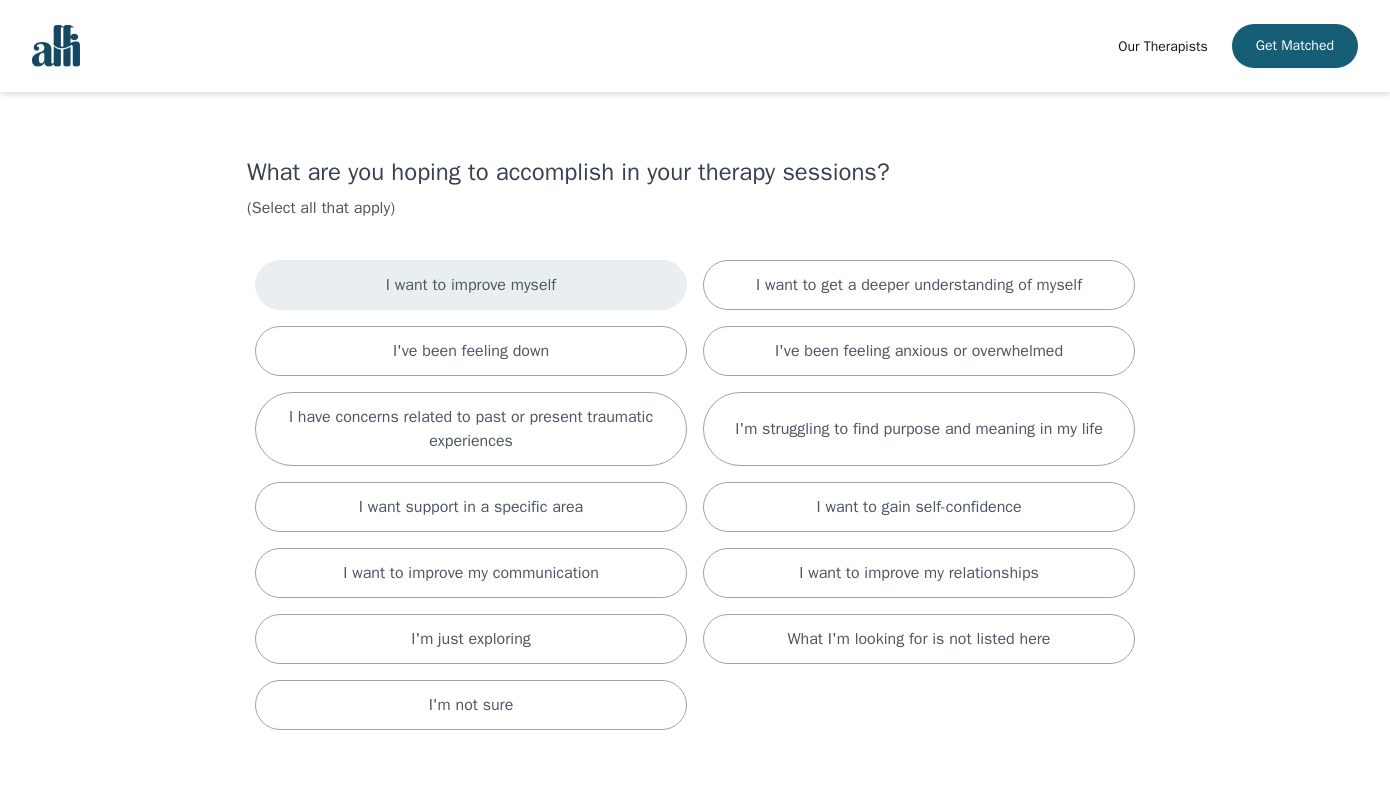 click on "I want to improve myself" at bounding box center (471, 285) 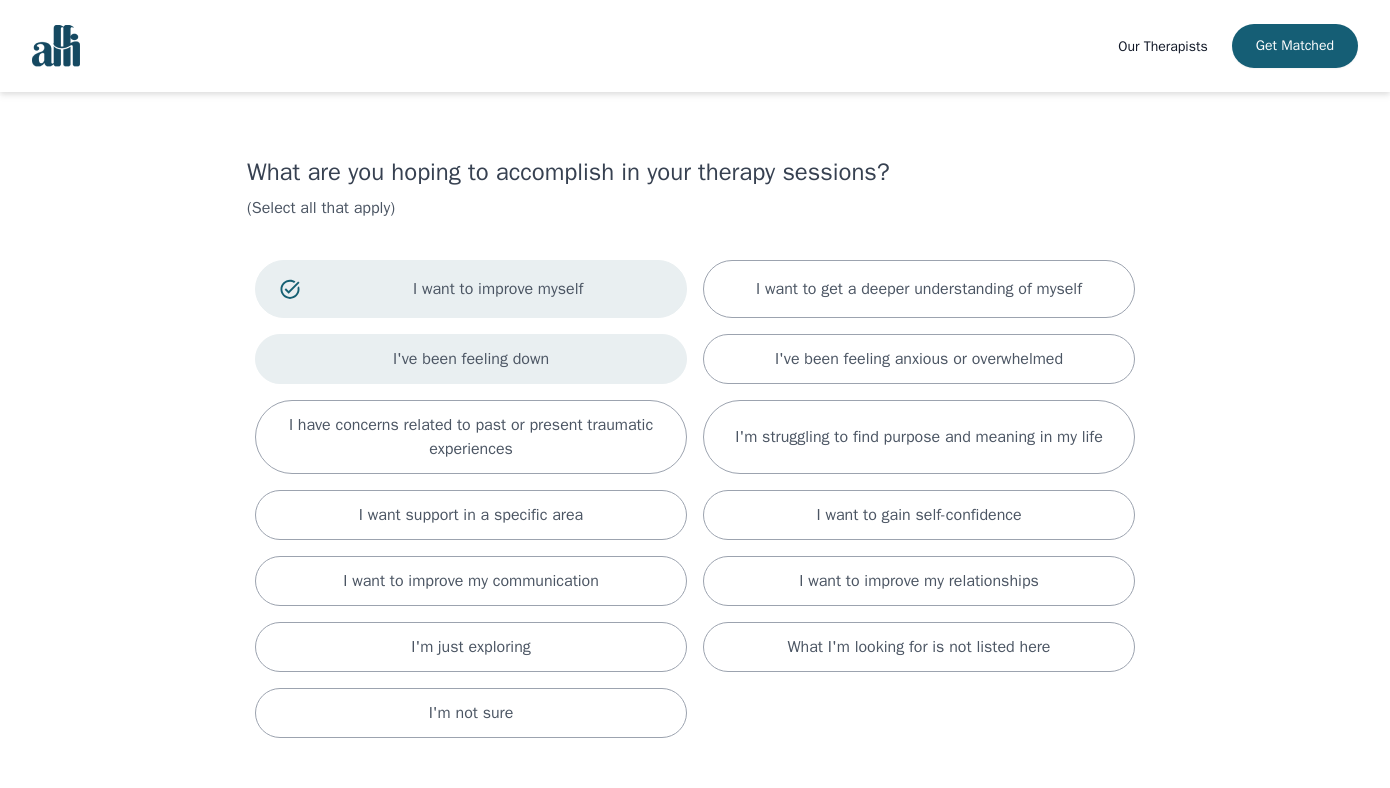 click on "I've been feeling down" at bounding box center (471, 359) 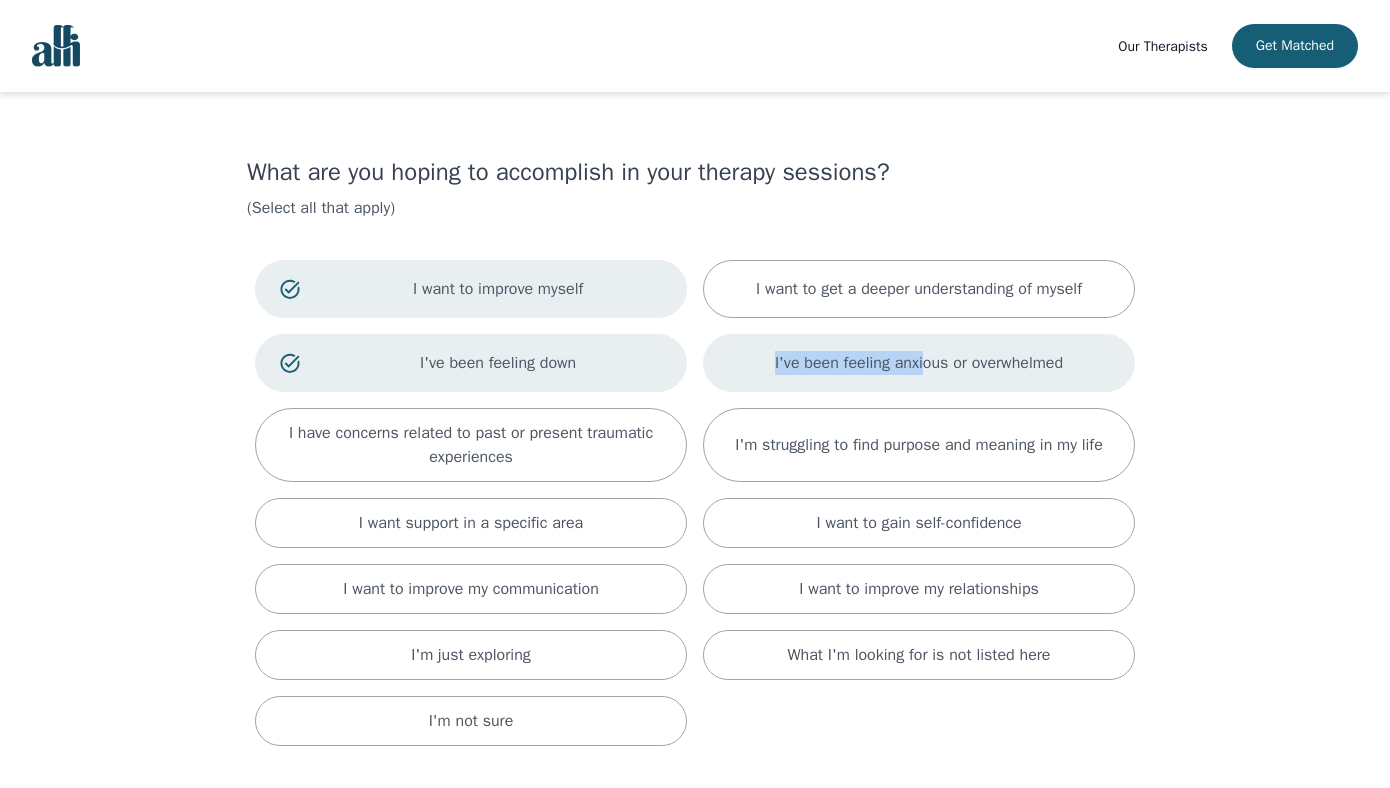 click on "I've been feeling anxious or overwhelmed" at bounding box center (919, 363) 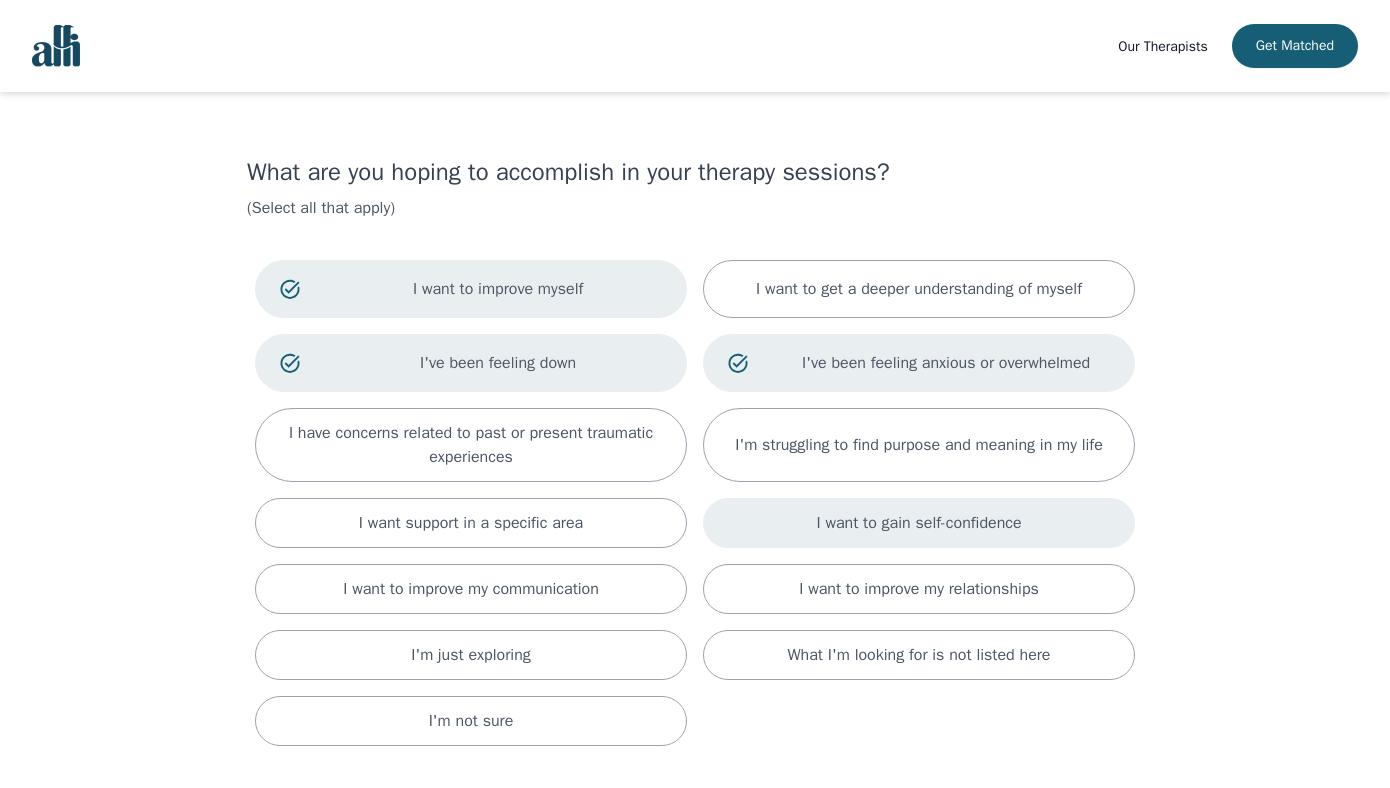 click on "I want to gain self-confidence" at bounding box center (919, 523) 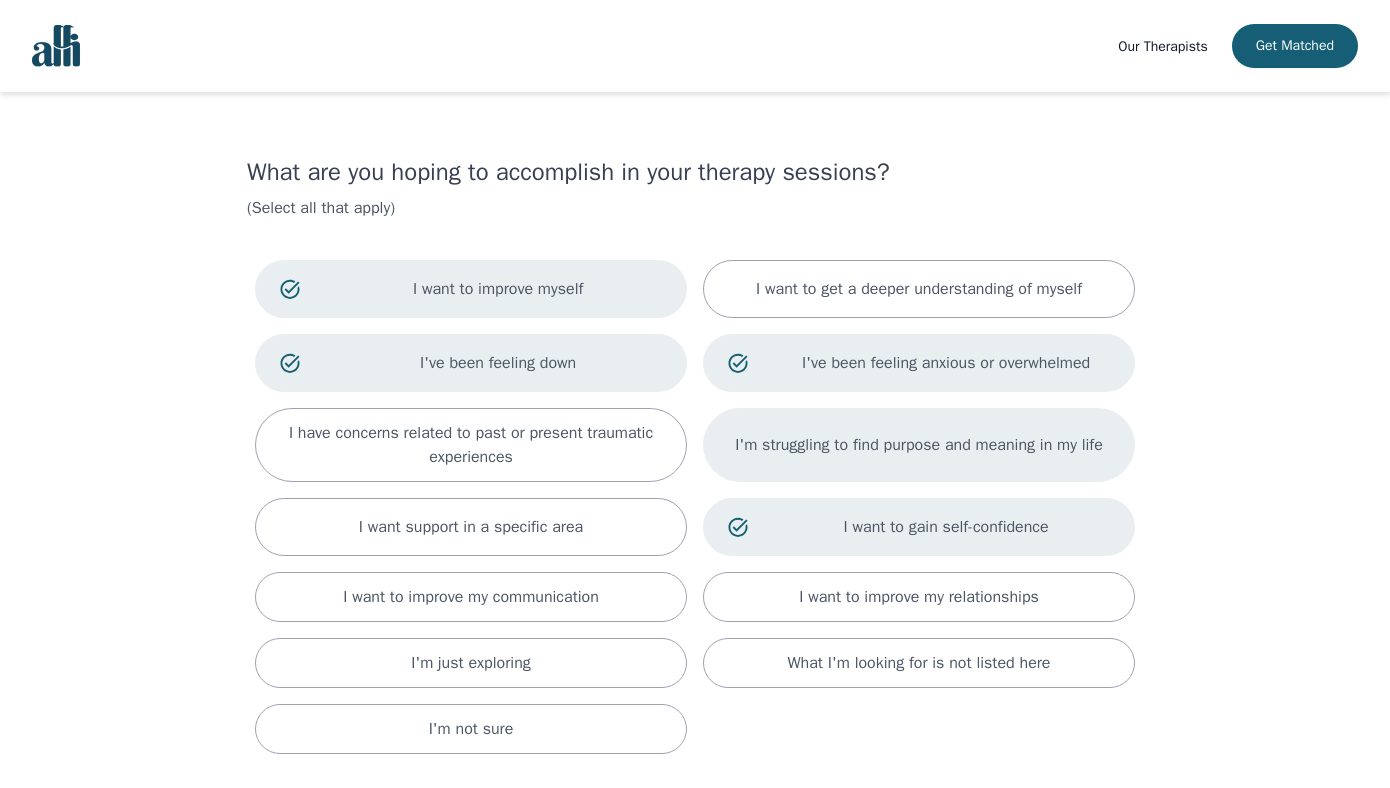 click on "I'm struggling to find purpose and meaning in my life" at bounding box center (919, 445) 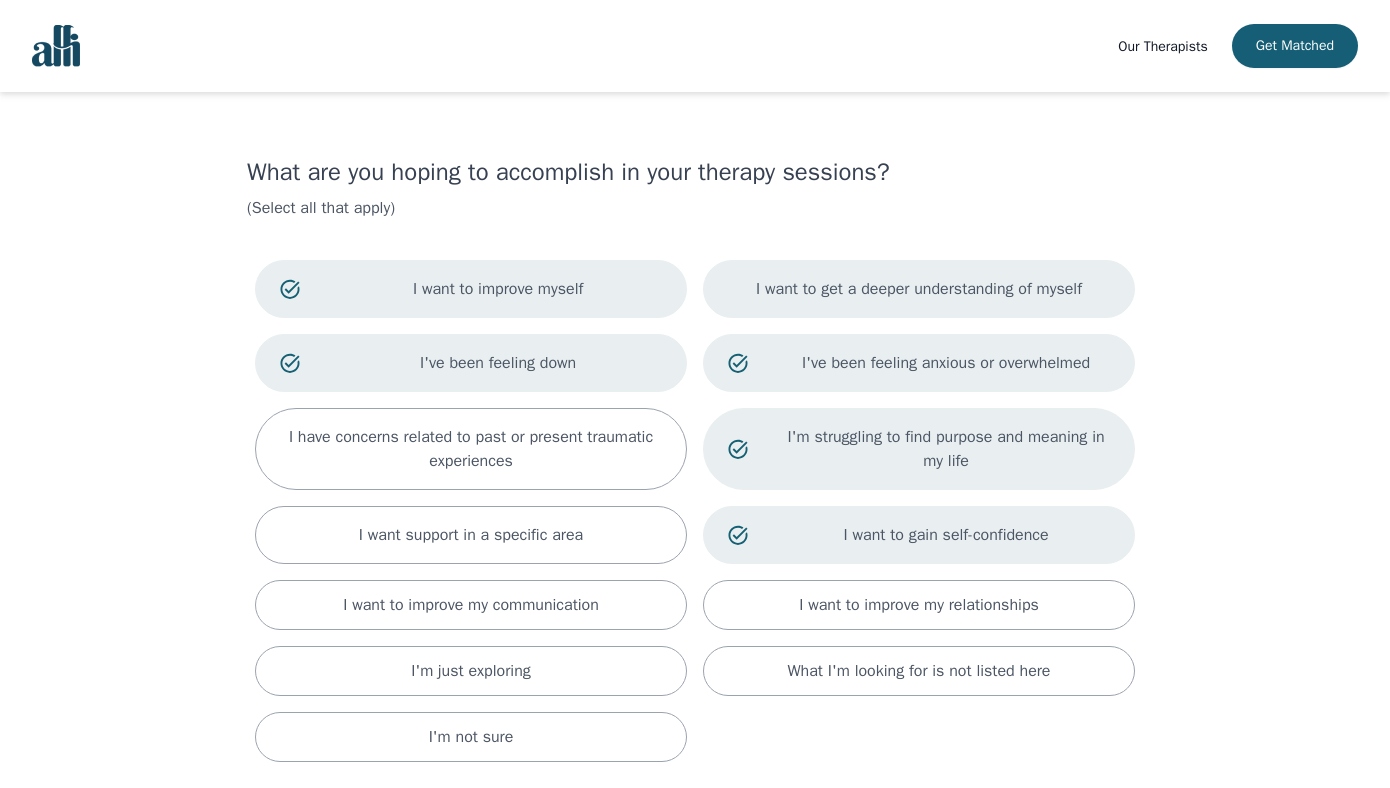 scroll, scrollTop: 191, scrollLeft: 0, axis: vertical 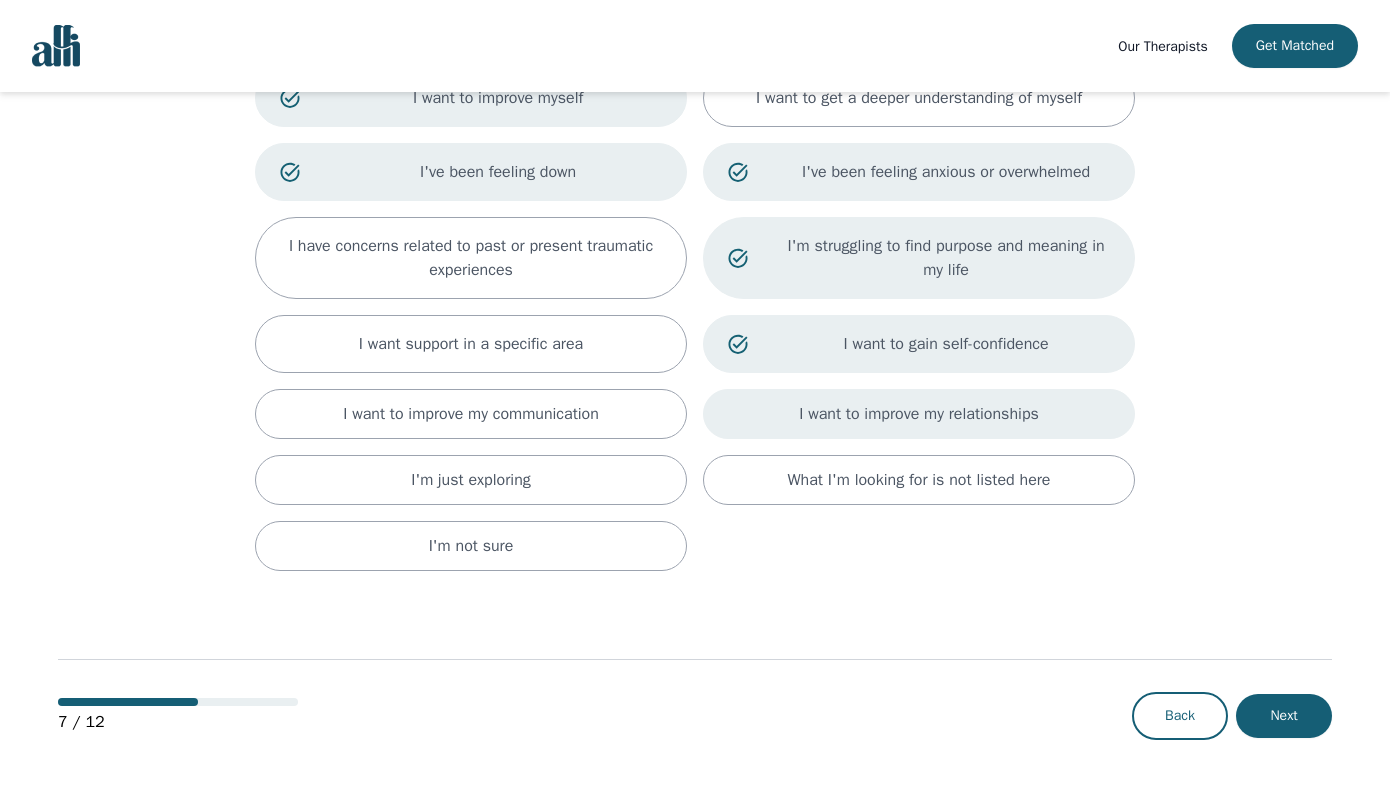click on "I want to improve my relationships" at bounding box center [919, 414] 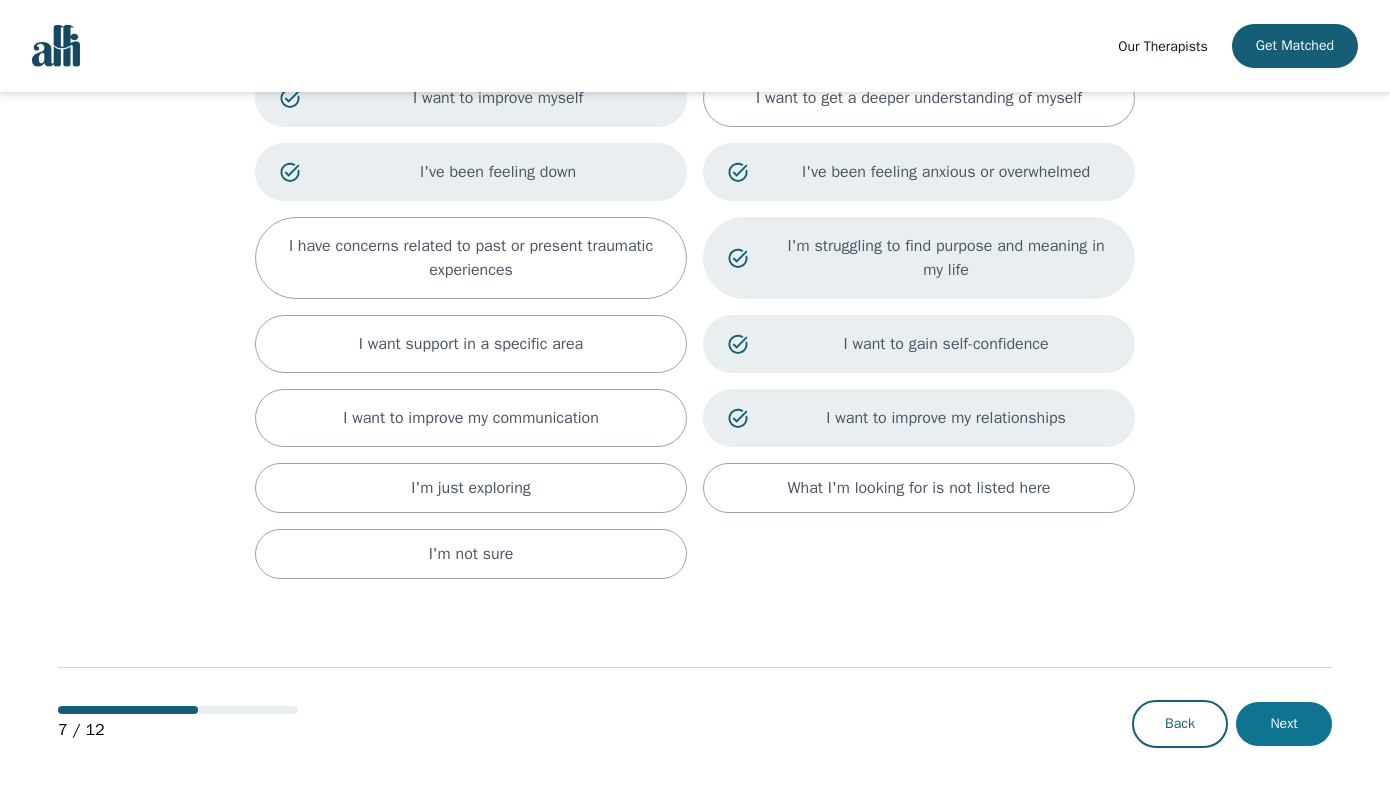 click on "Next" at bounding box center [1284, 724] 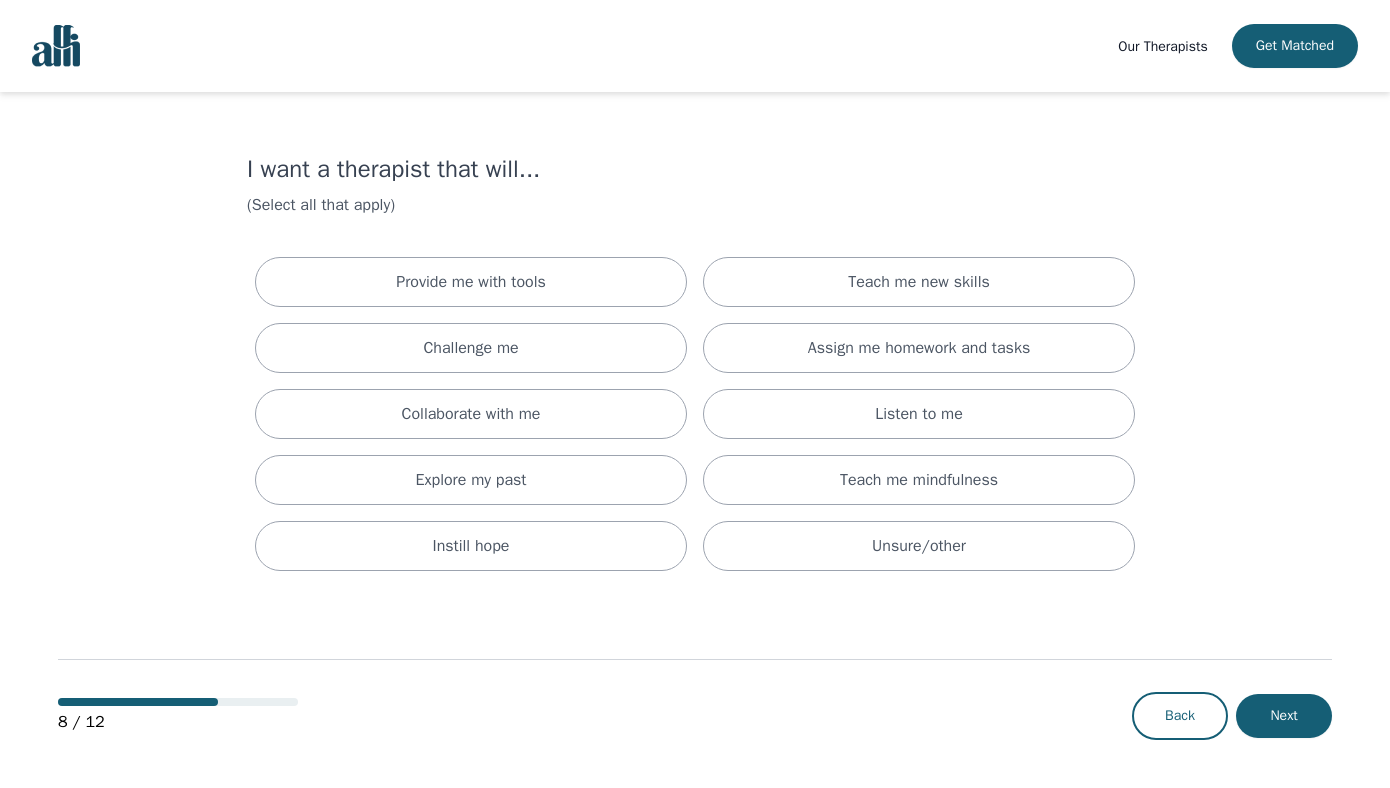 scroll, scrollTop: 0, scrollLeft: 0, axis: both 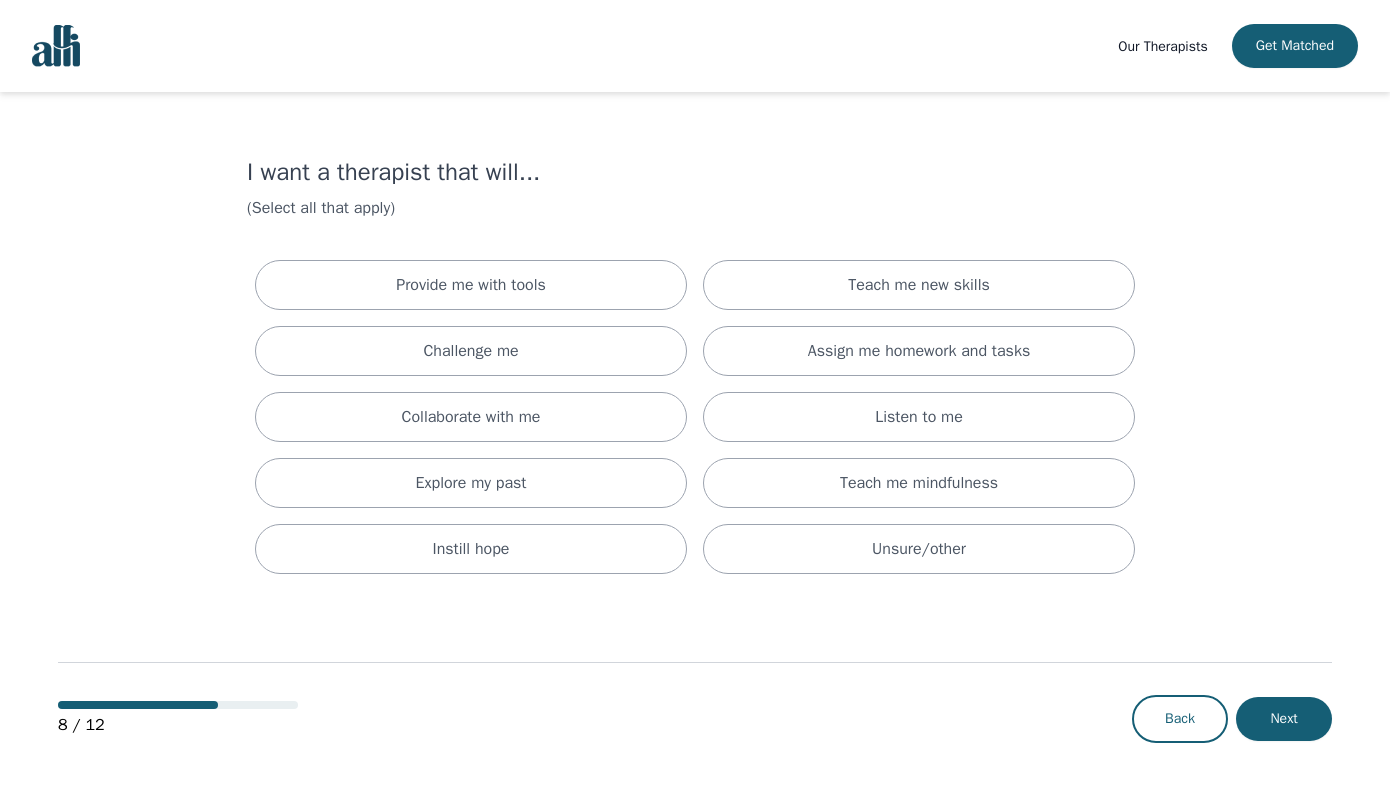 click on "Provide me with tools Teach me new skills Challenge me Assign me homework and tasks Collaborate with me Listen to me Explore my past Teach me mindfulness Instill hope Unsure/other" at bounding box center (695, 417) 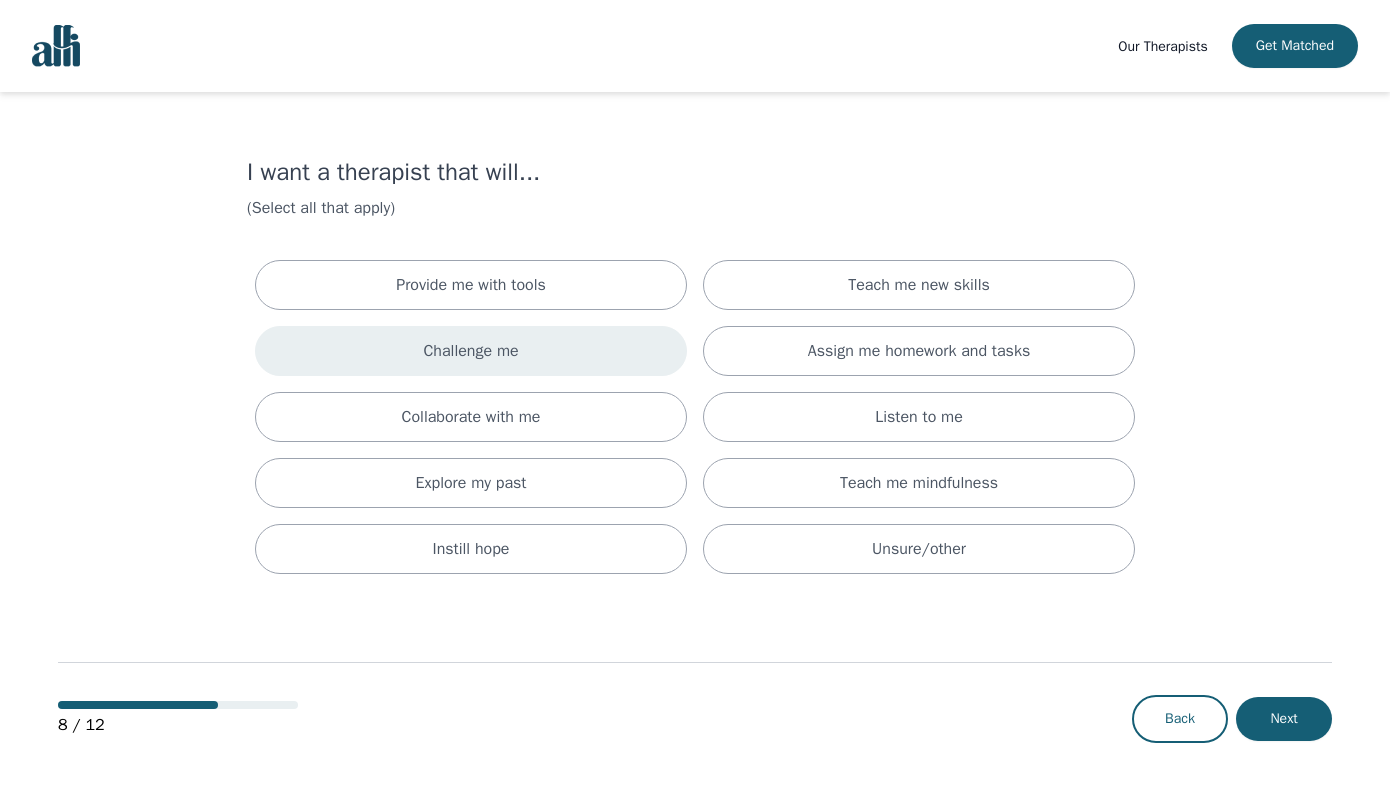 click on "Challenge me" at bounding box center (471, 351) 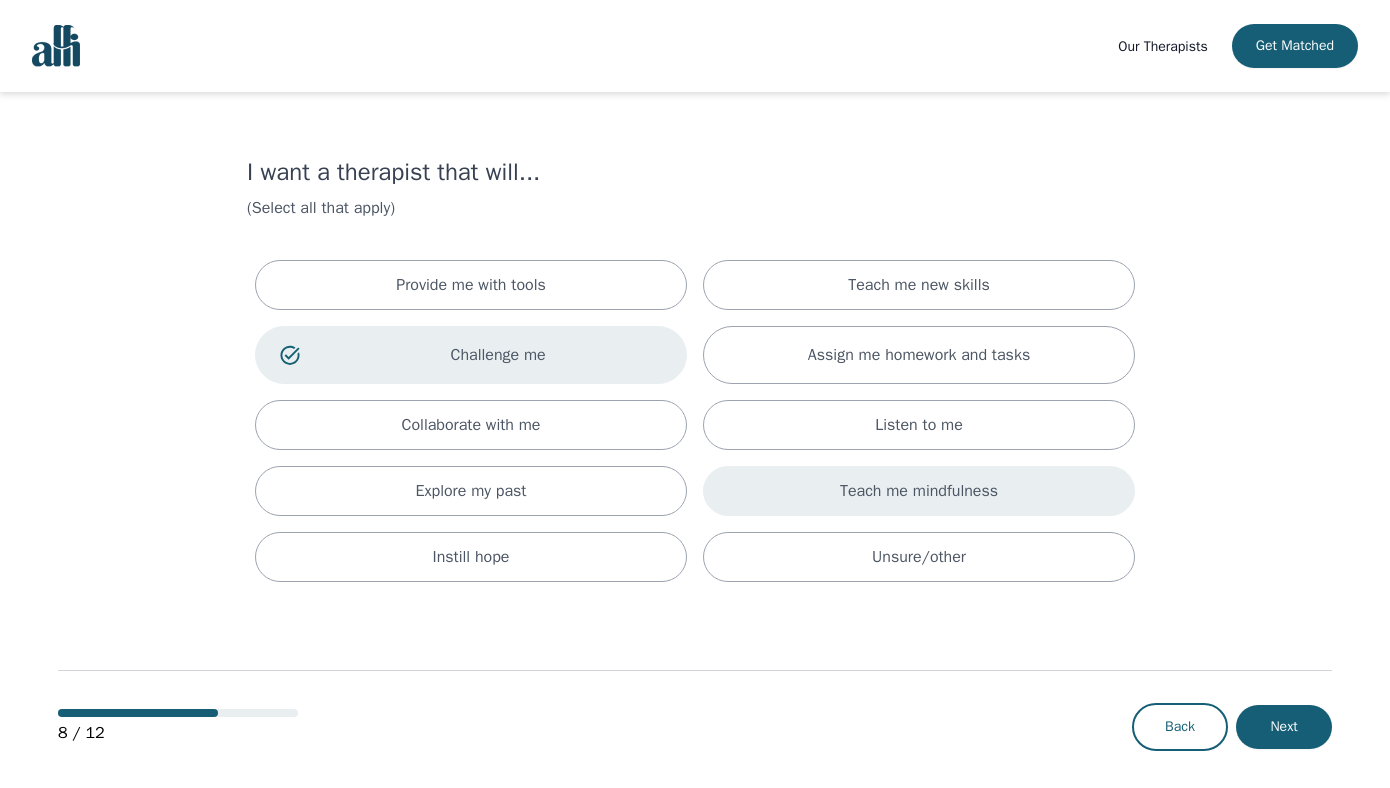 click on "Teach me mindfulness" at bounding box center (919, 491) 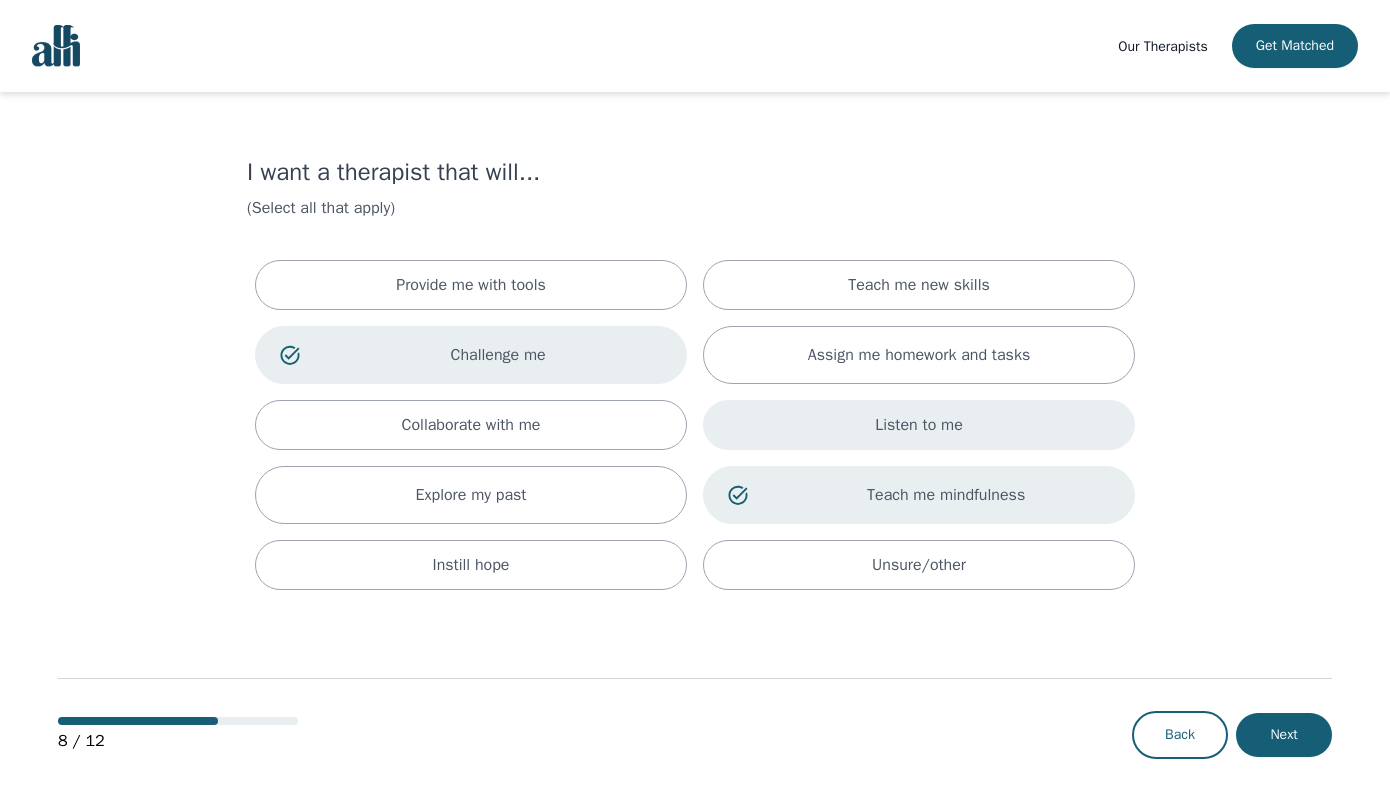 click on "Listen to me" at bounding box center (919, 425) 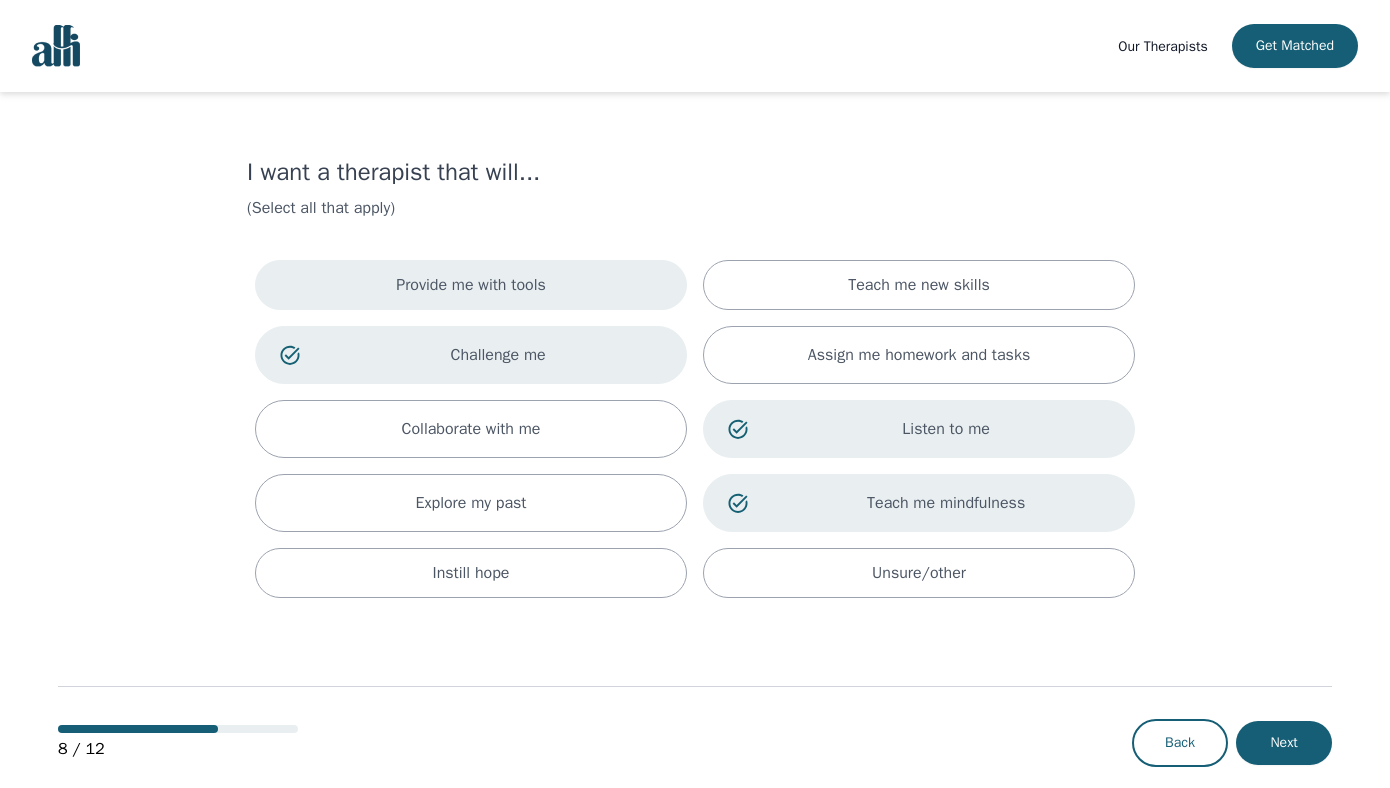 click on "Provide me with tools" at bounding box center [471, 285] 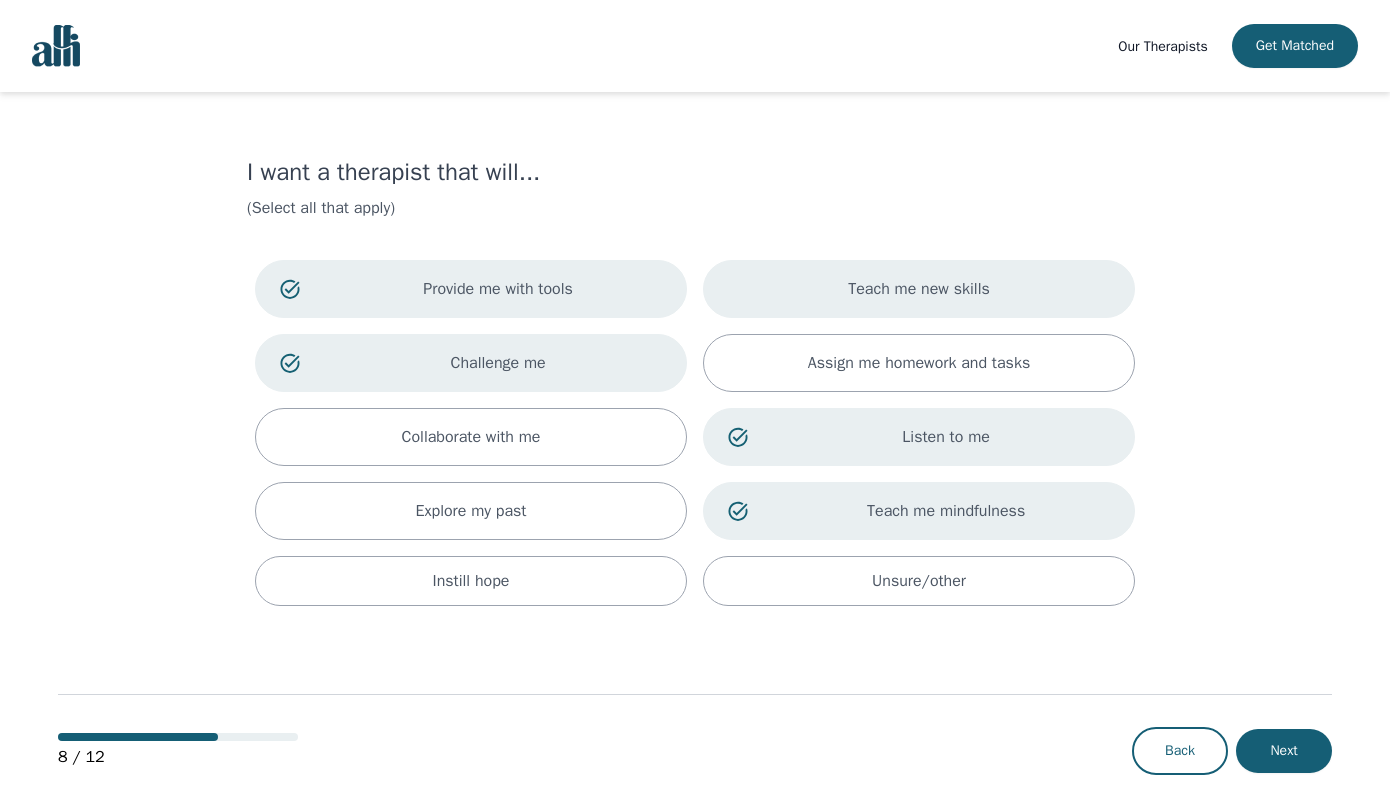 click on "Teach me new skills" at bounding box center (919, 289) 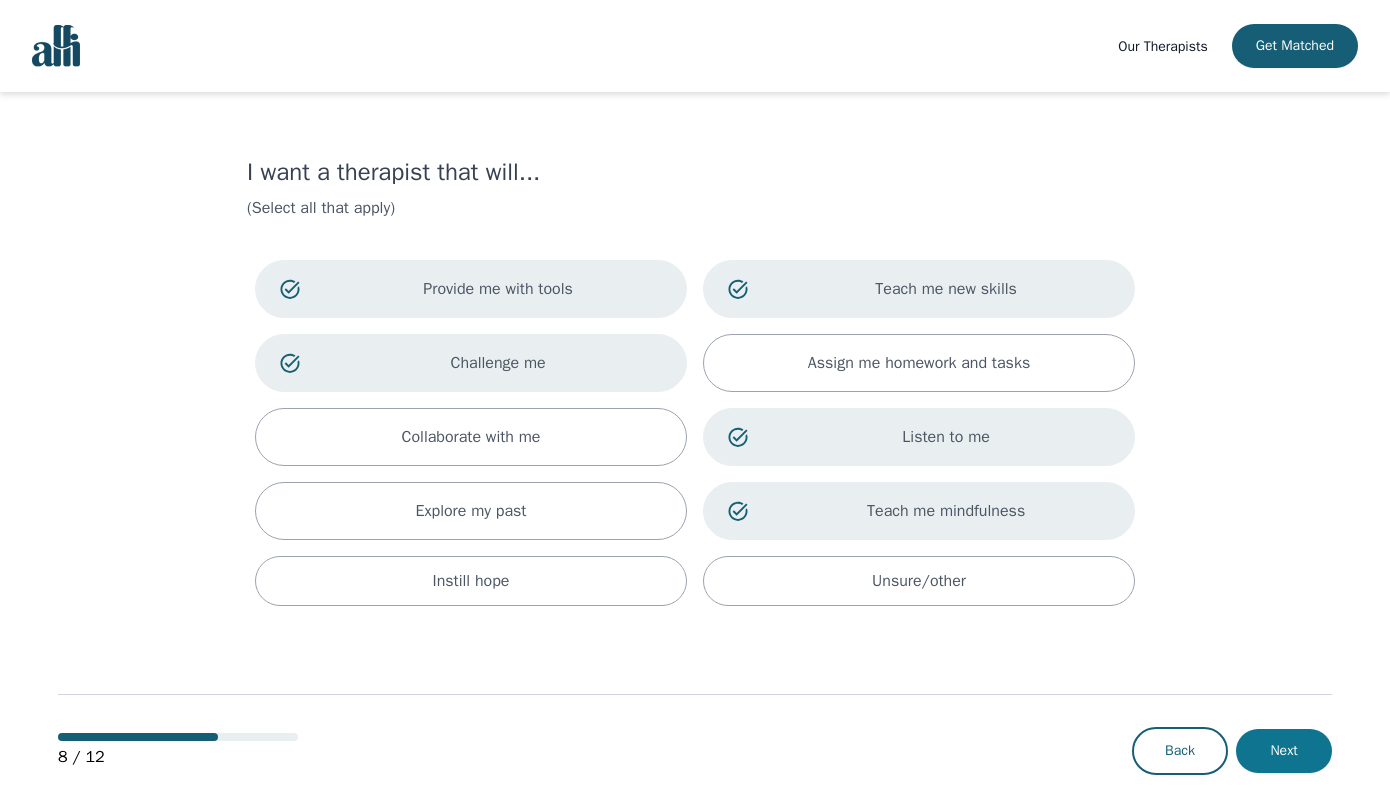 click on "Next" at bounding box center [1284, 751] 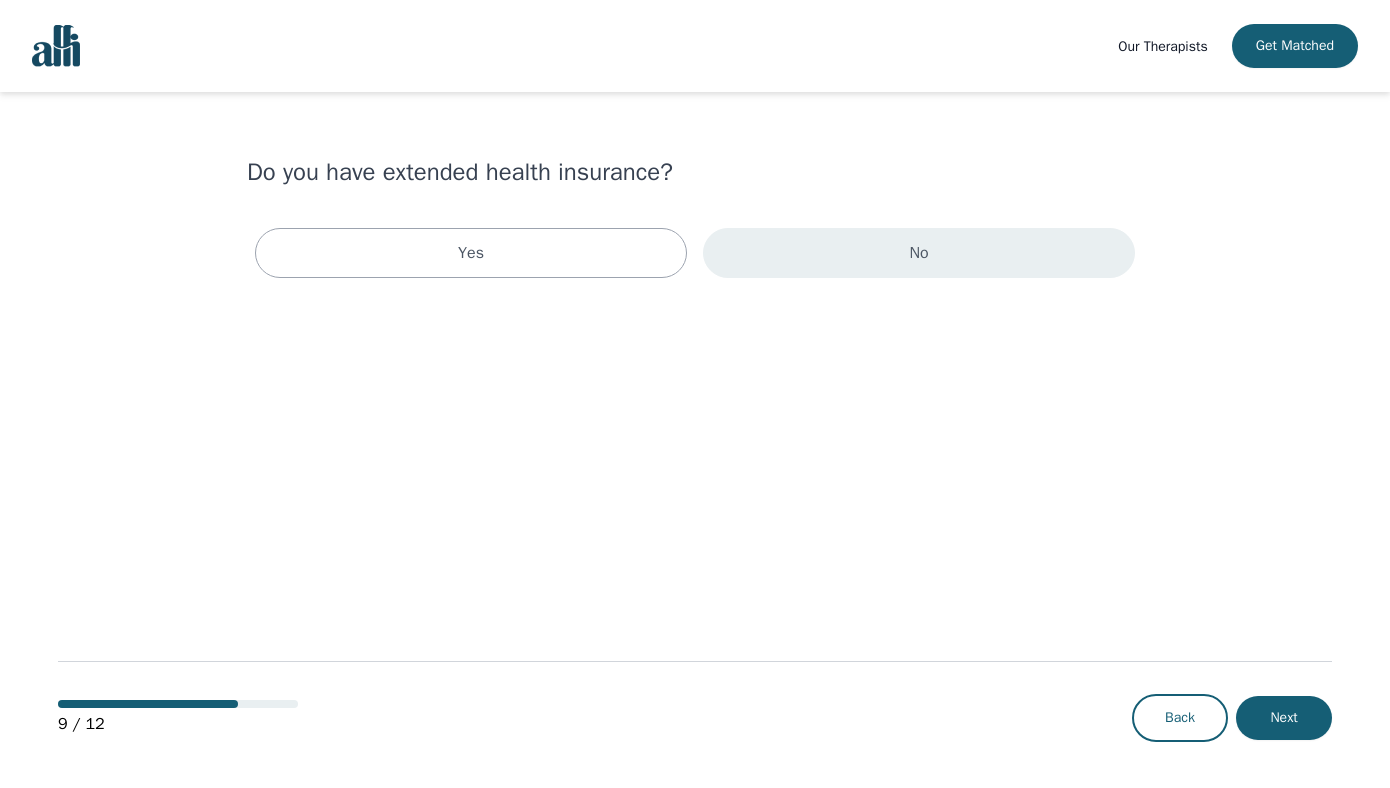 click on "No" at bounding box center [919, 253] 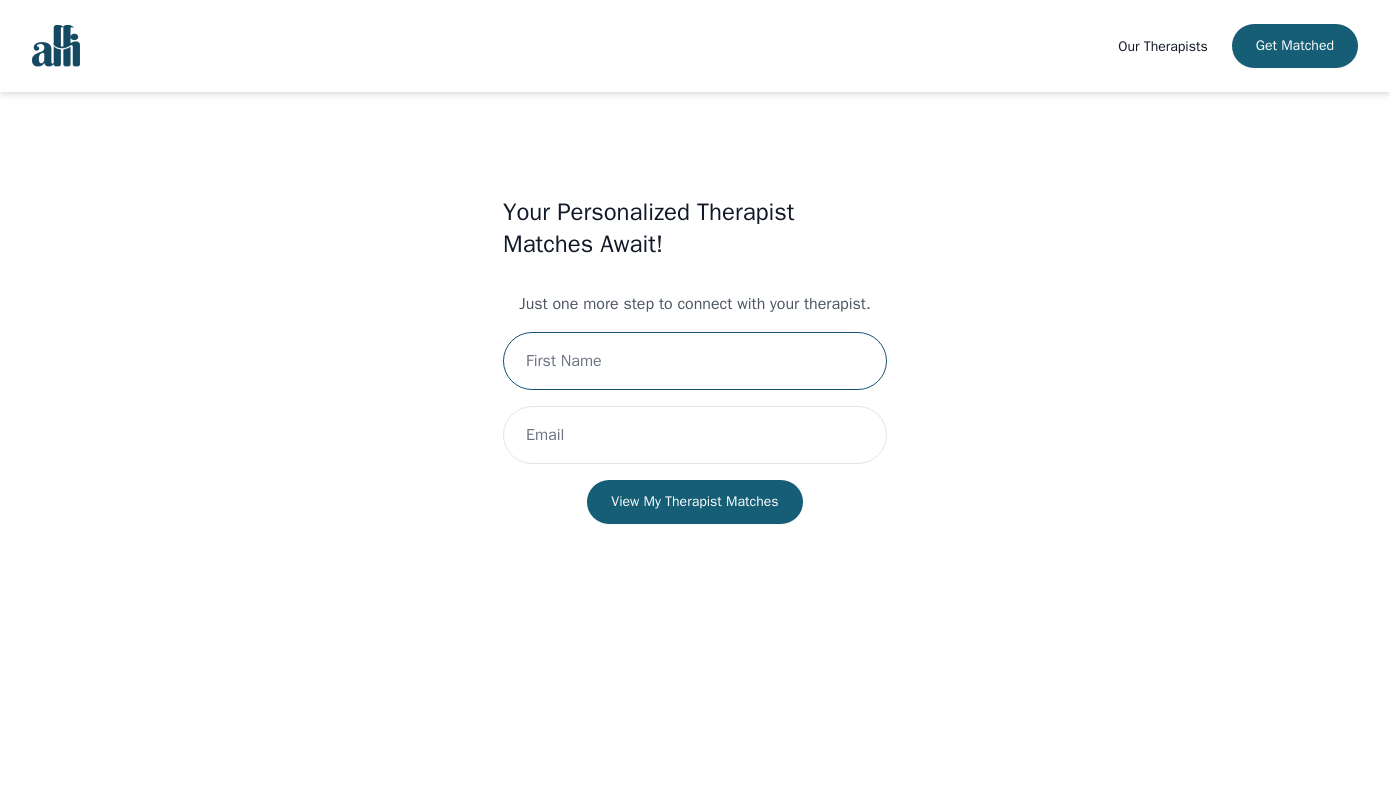 click at bounding box center (695, 361) 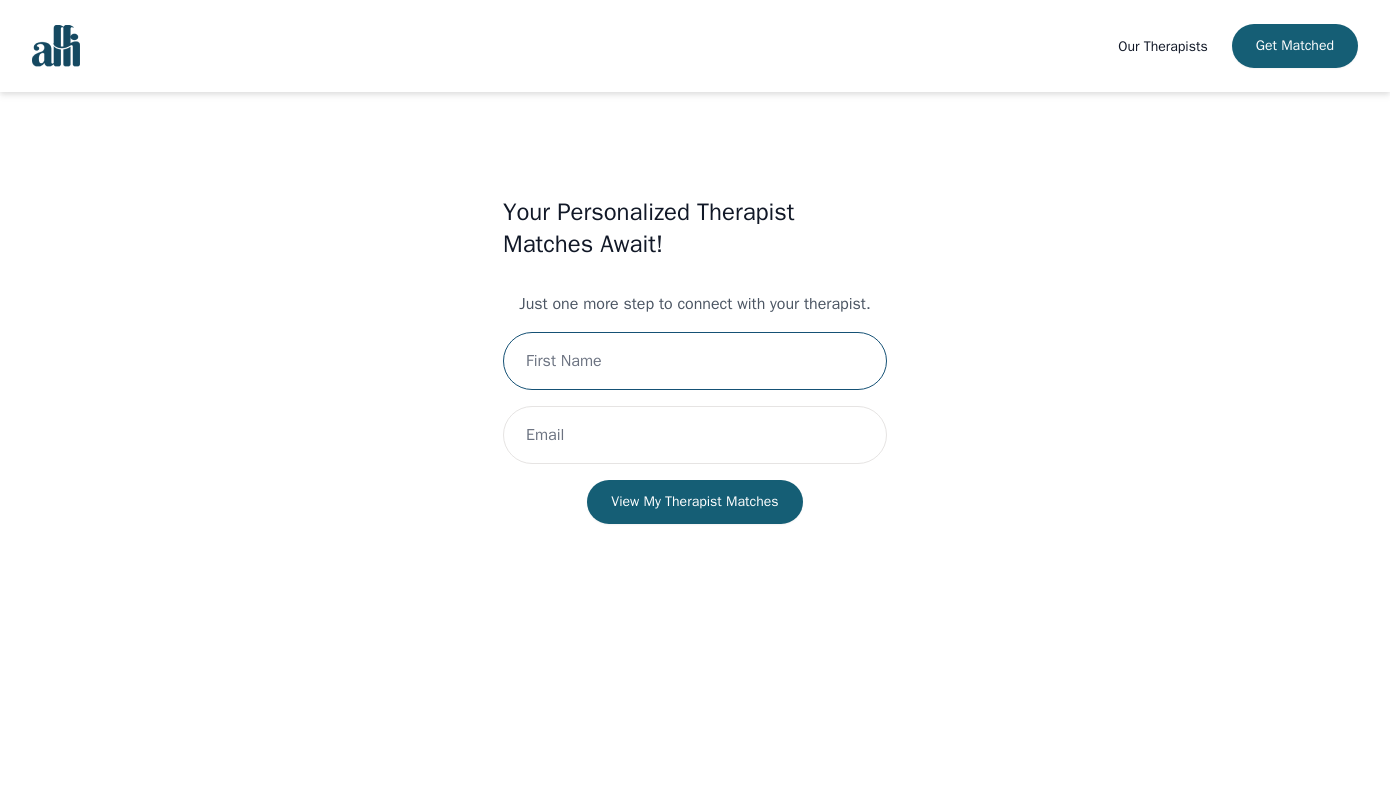 type on "Nawal" 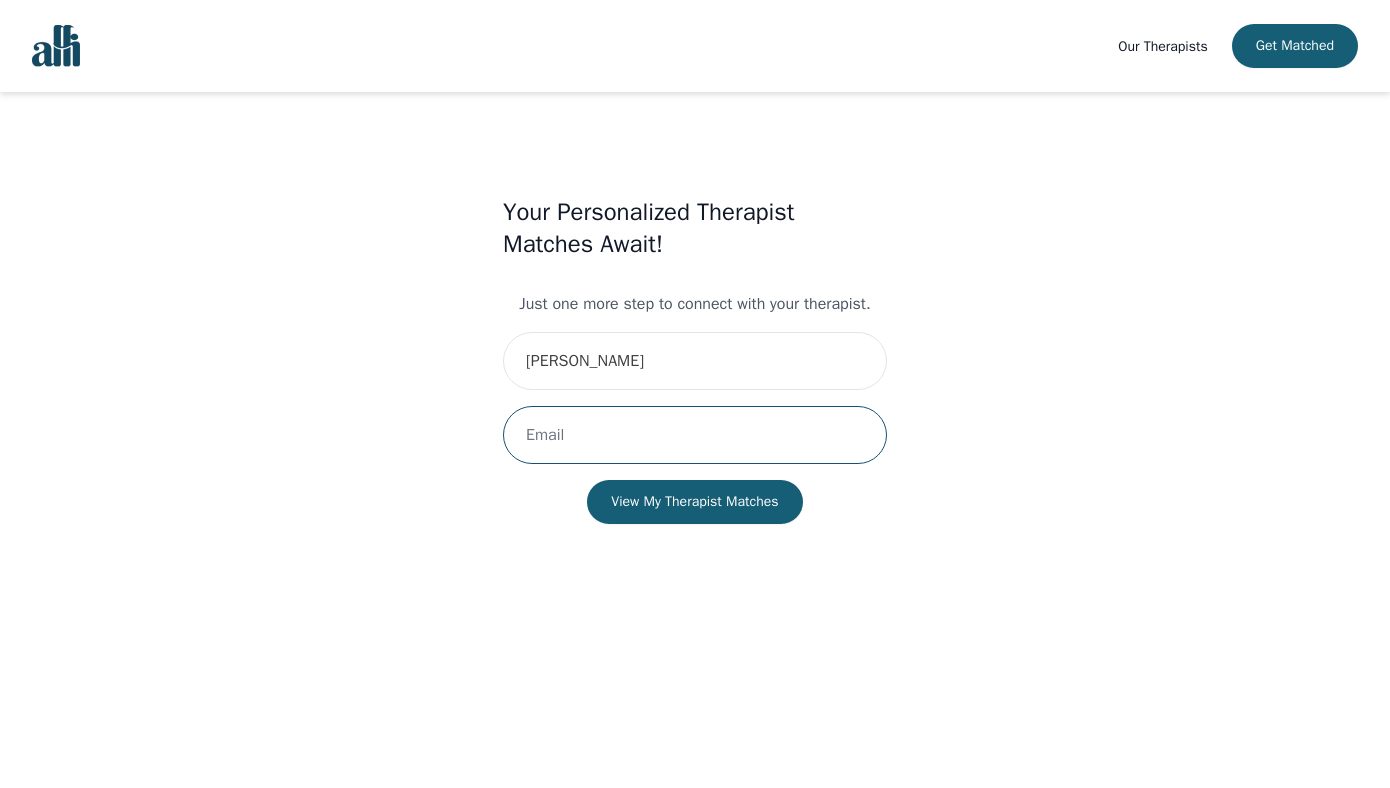 click at bounding box center (695, 435) 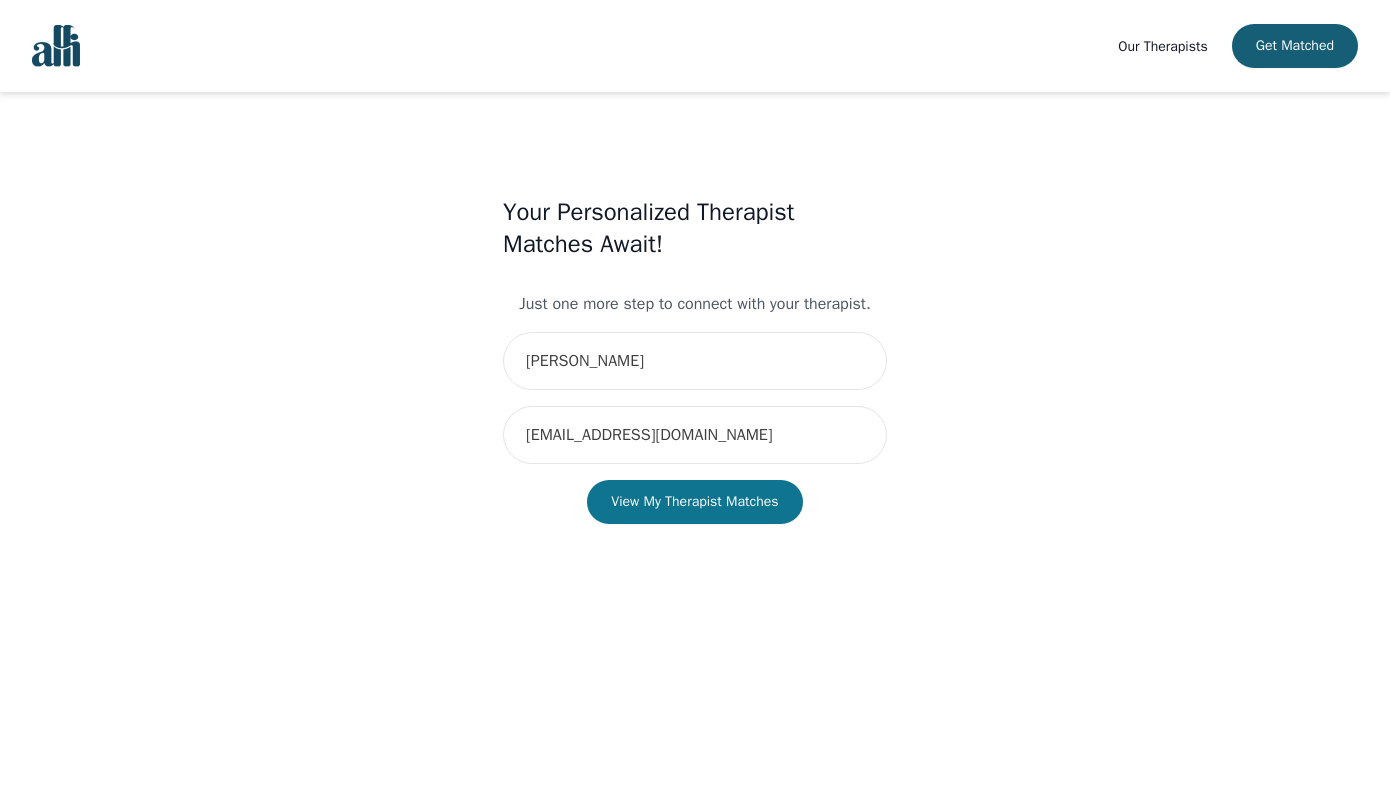 click on "View My Therapist Matches" at bounding box center (694, 502) 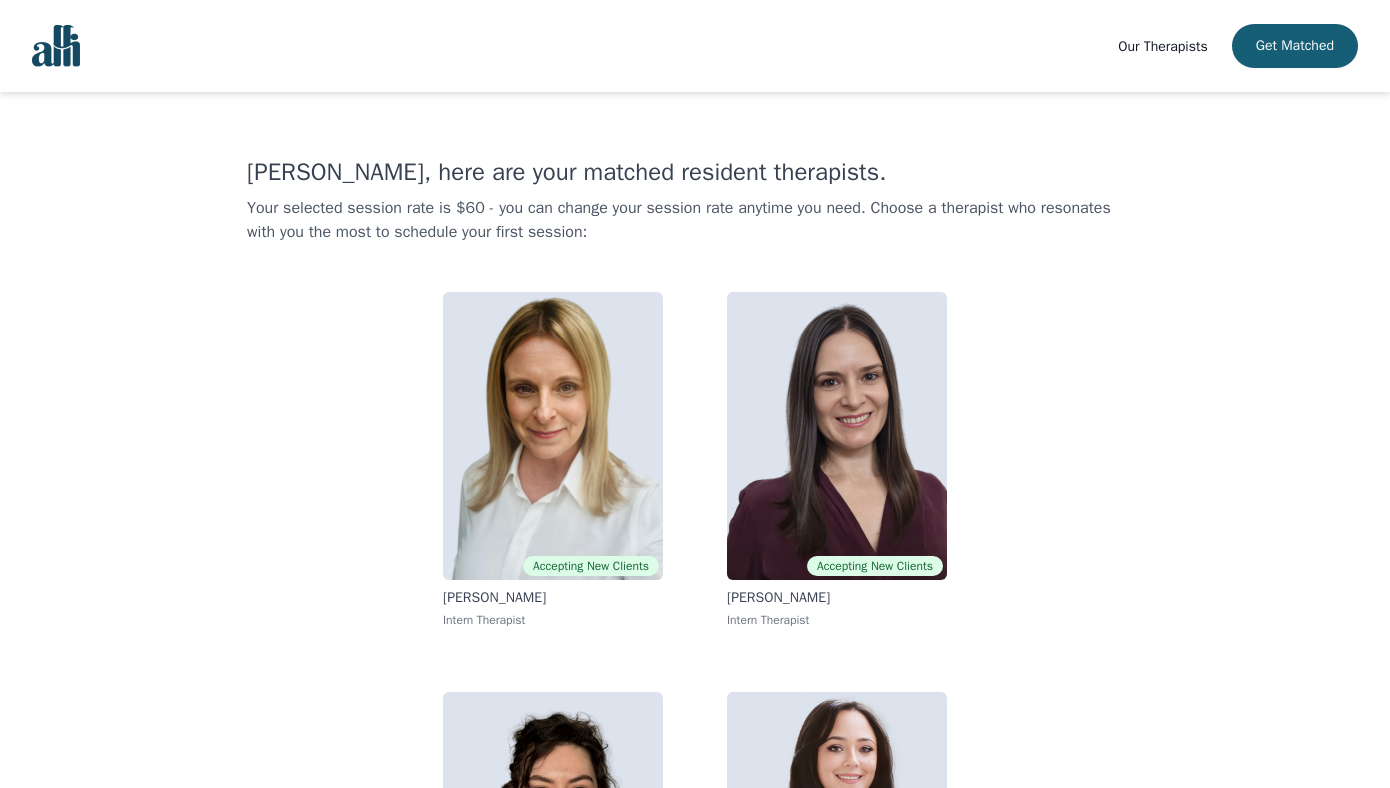 scroll, scrollTop: 256, scrollLeft: 0, axis: vertical 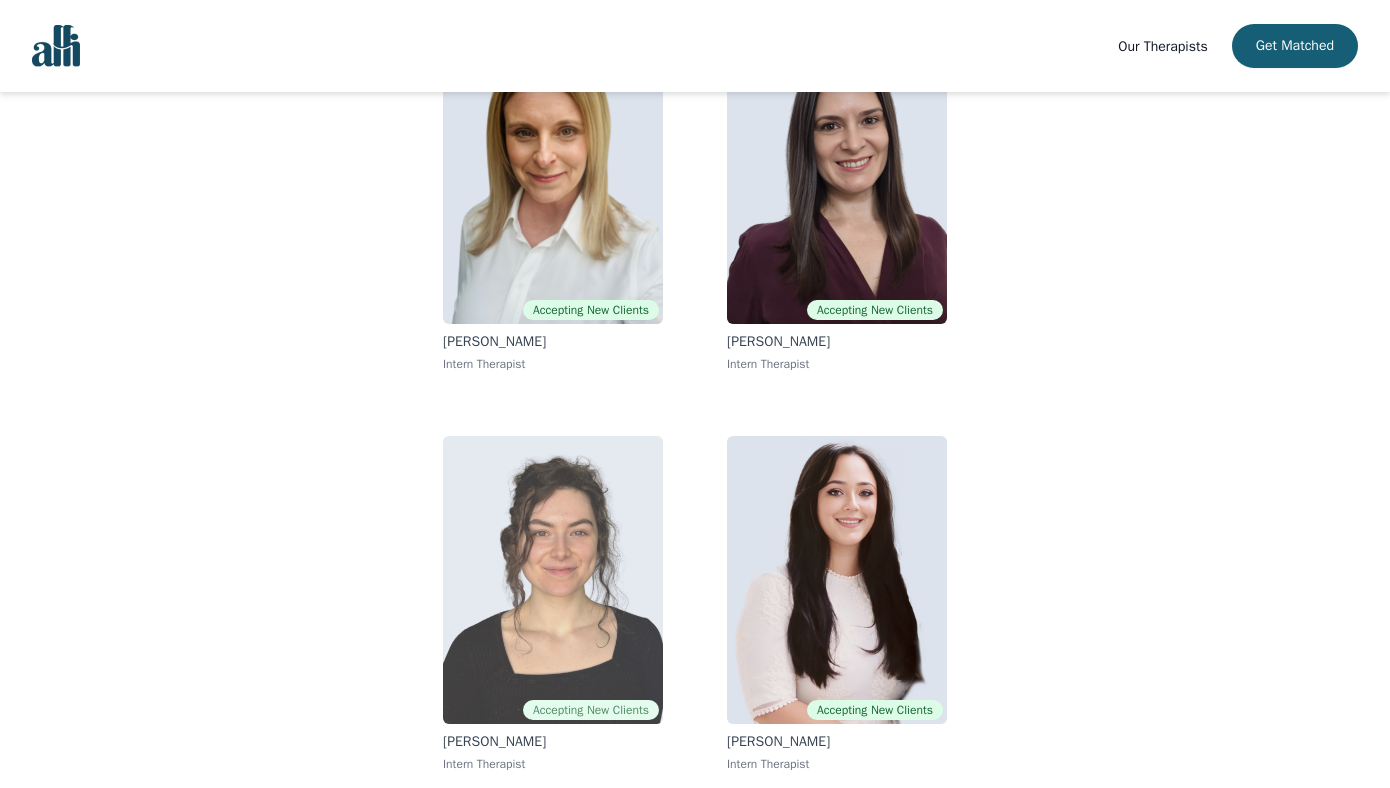 click at bounding box center [553, 580] 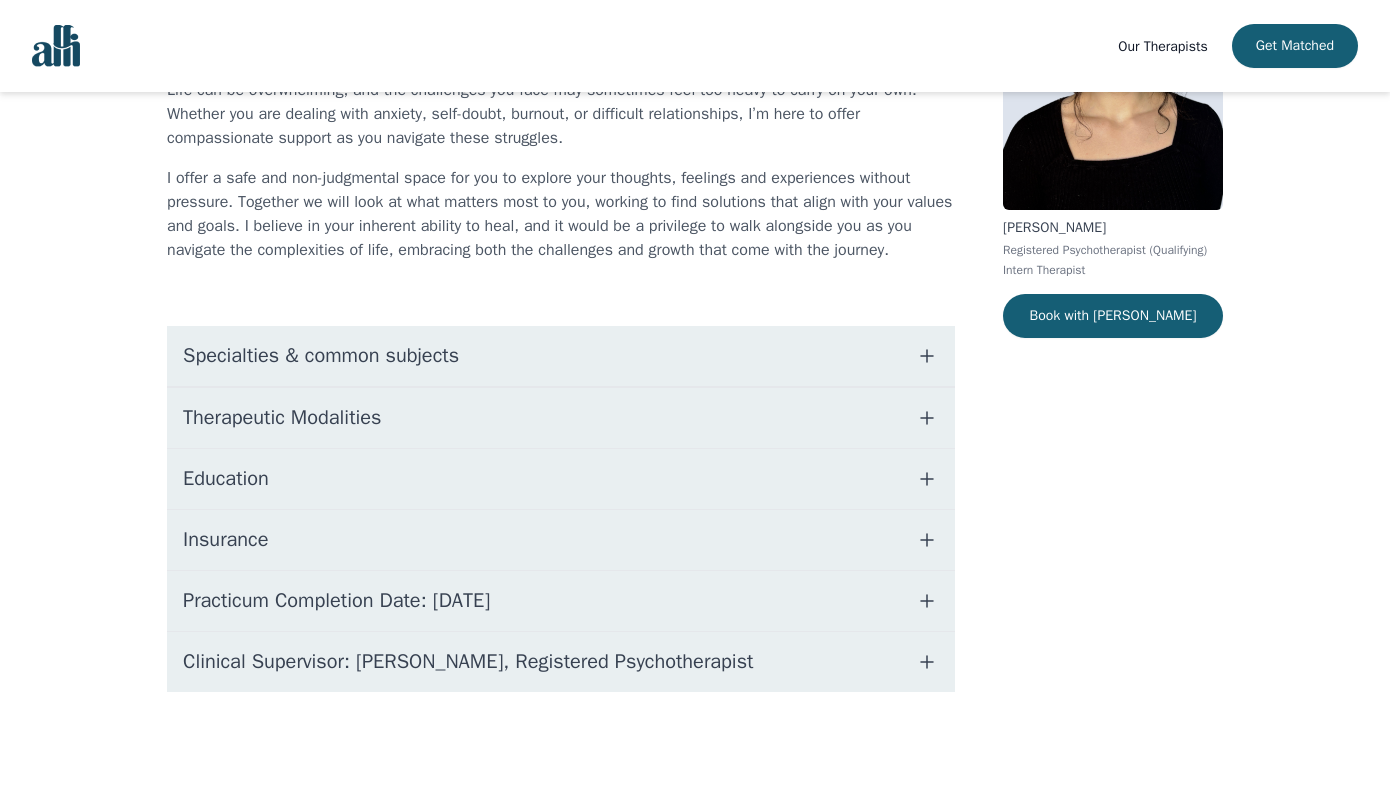 scroll, scrollTop: 0, scrollLeft: 0, axis: both 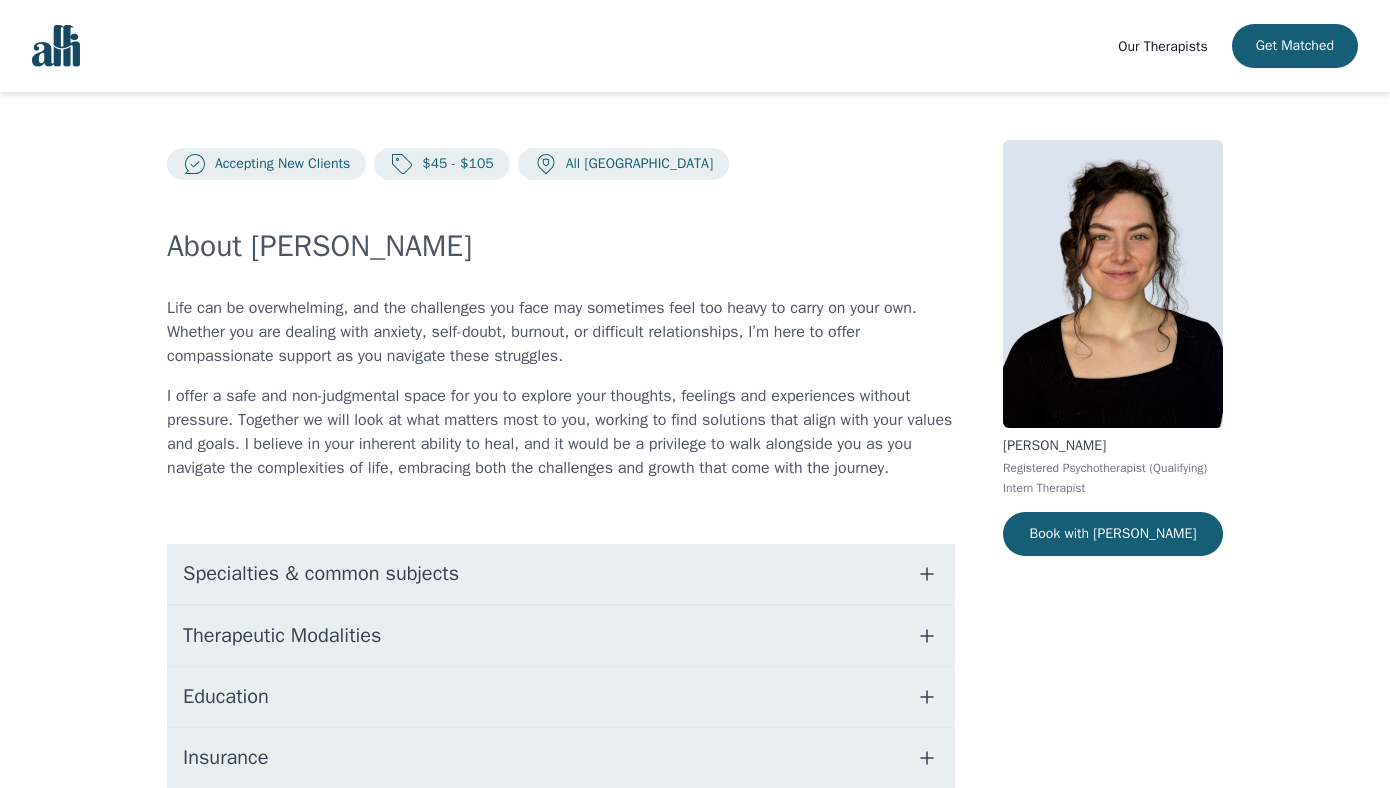 click on "Therapeutic Modalities" at bounding box center (561, 636) 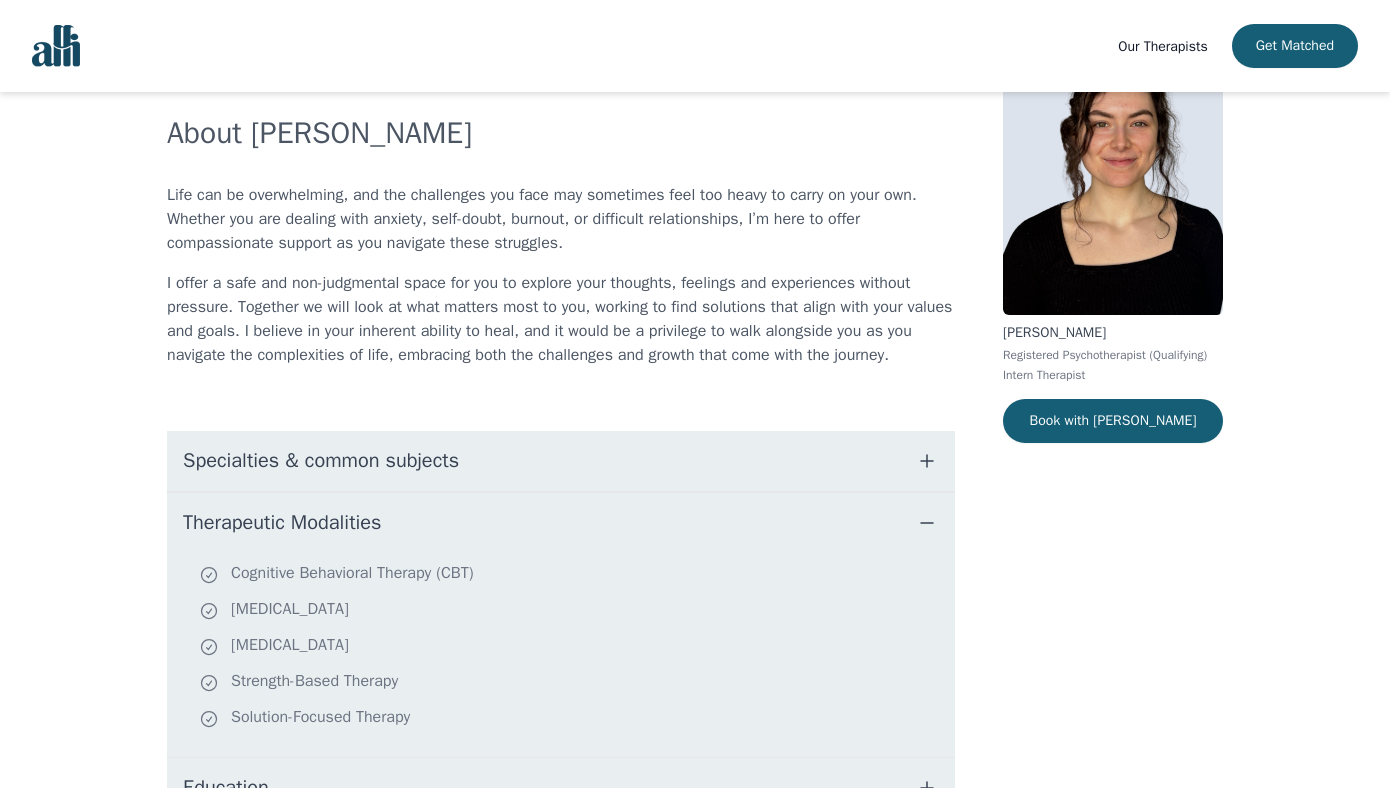 scroll, scrollTop: 190, scrollLeft: 0, axis: vertical 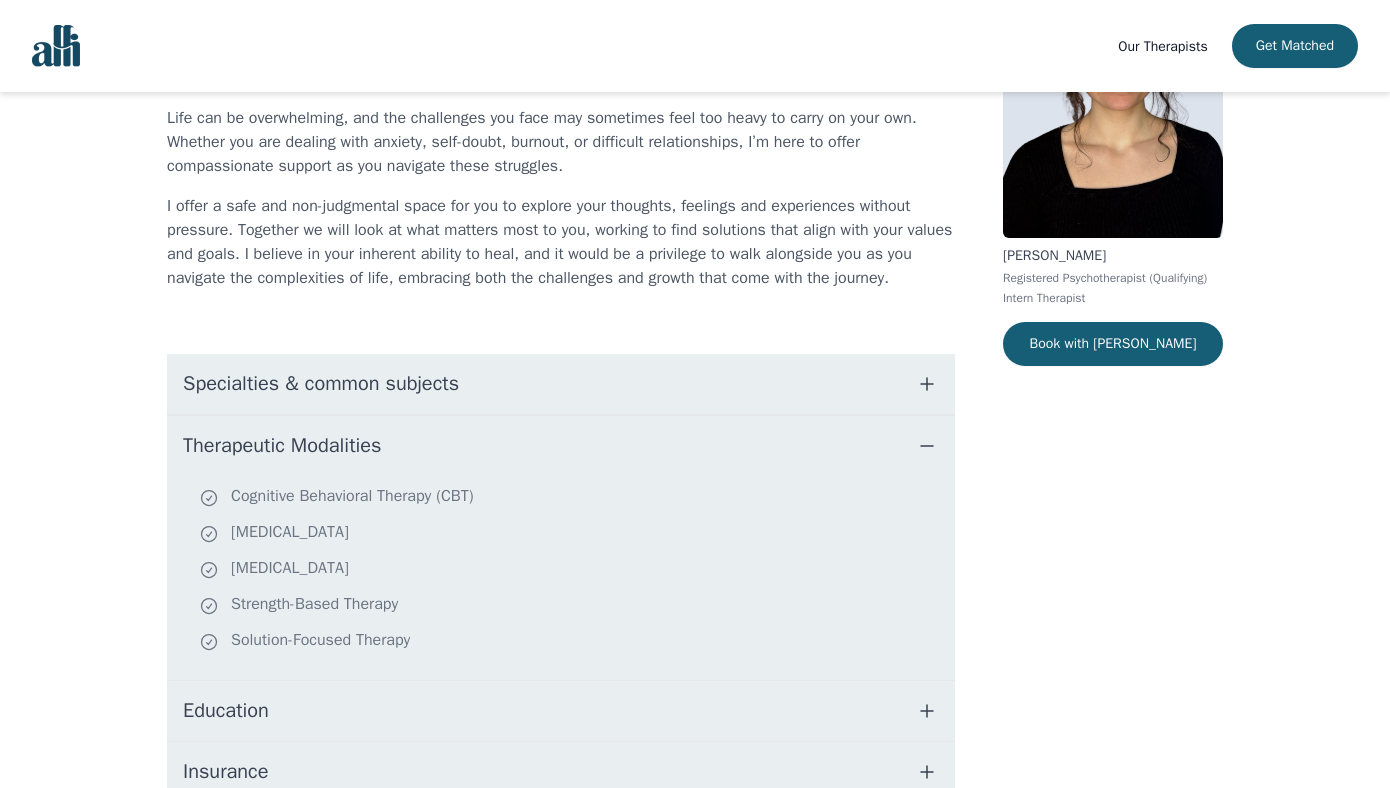 click on "Specialties & common subjects" at bounding box center (321, 384) 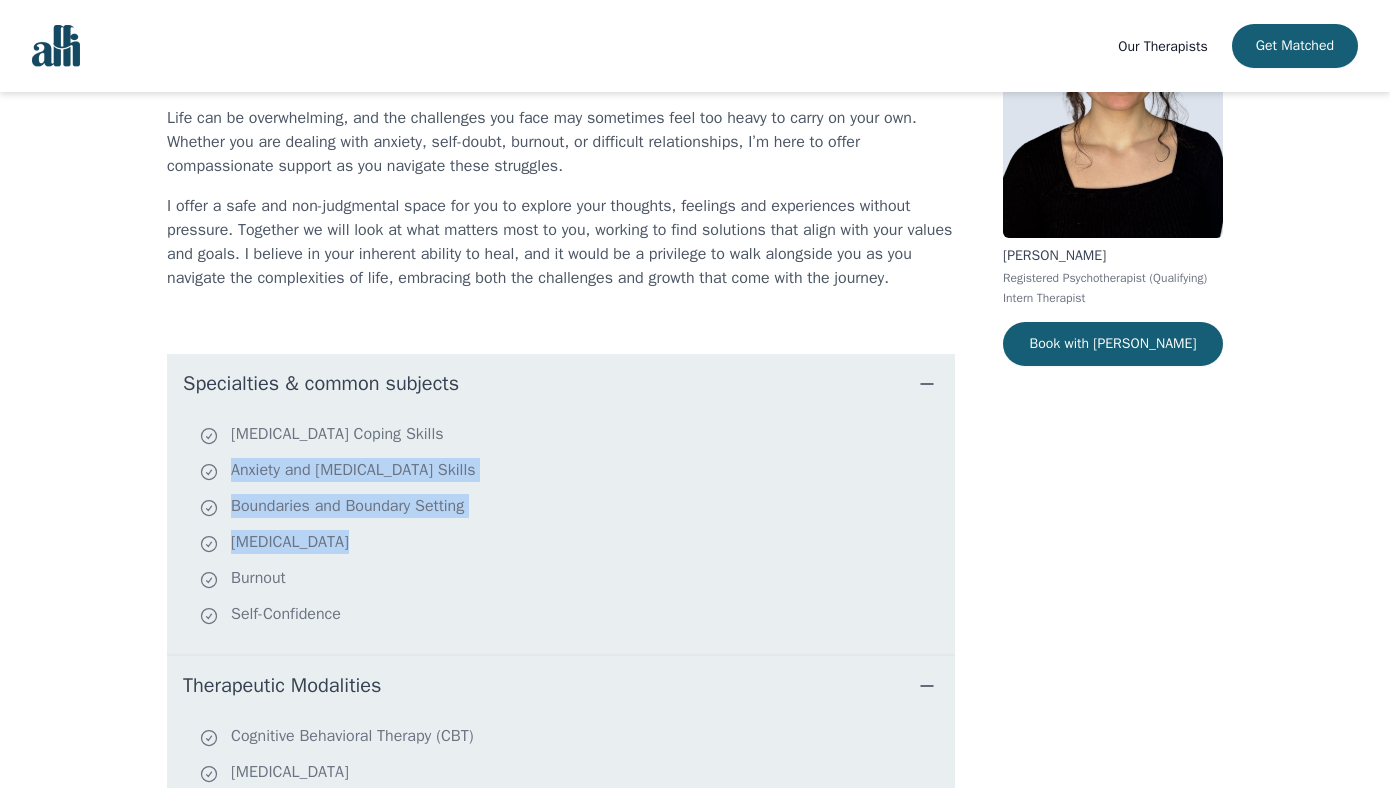 drag, startPoint x: 208, startPoint y: 452, endPoint x: 408, endPoint y: 589, distance: 242.42319 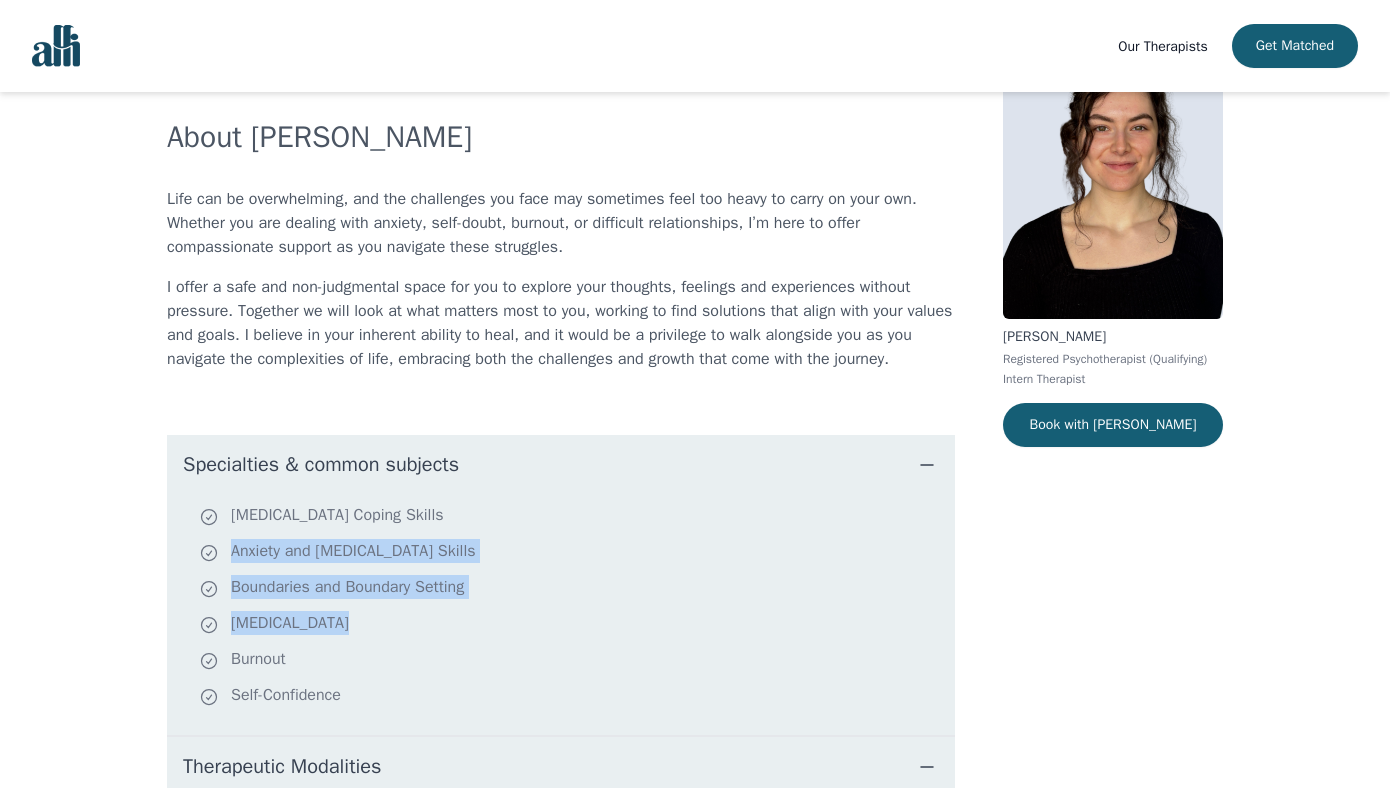 scroll, scrollTop: 0, scrollLeft: 0, axis: both 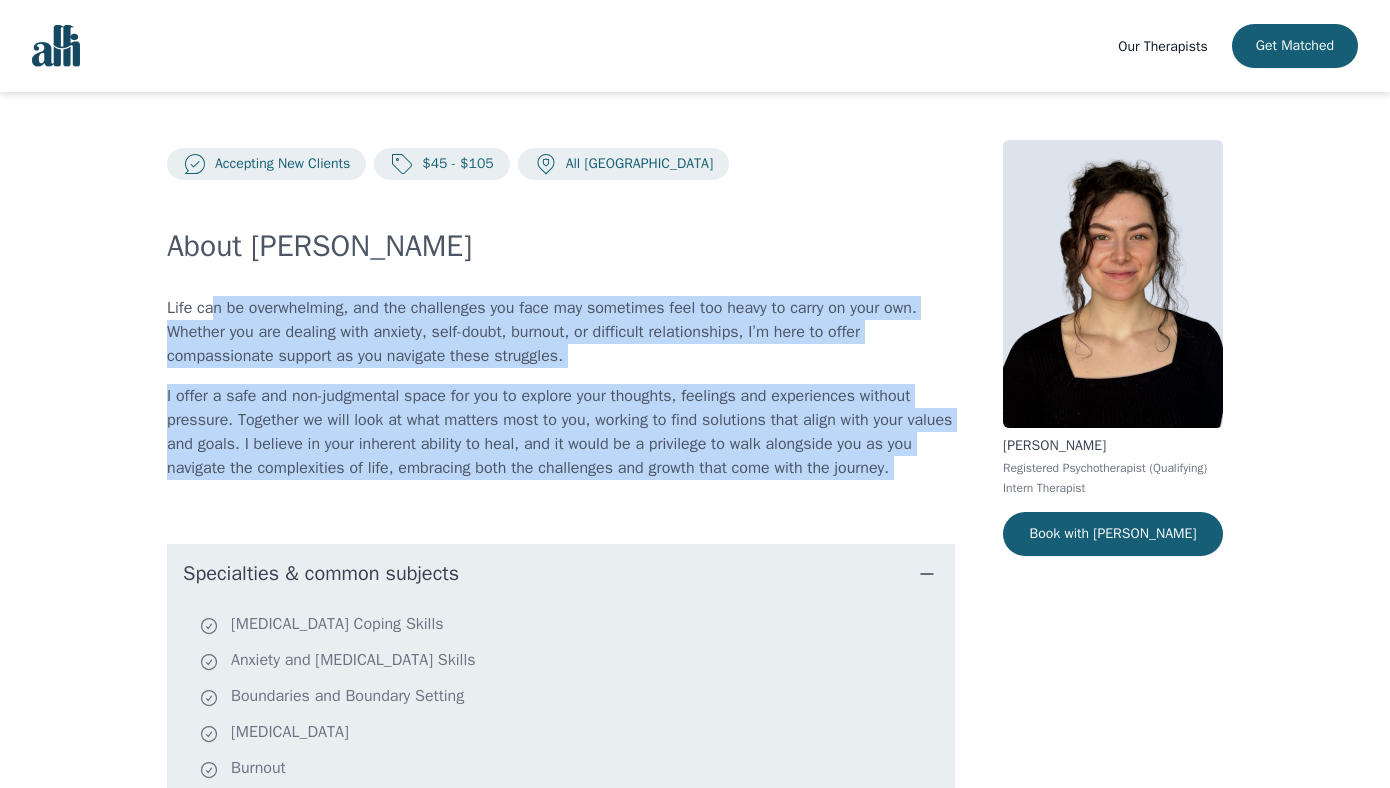drag, startPoint x: 212, startPoint y: 299, endPoint x: 676, endPoint y: 489, distance: 501.39404 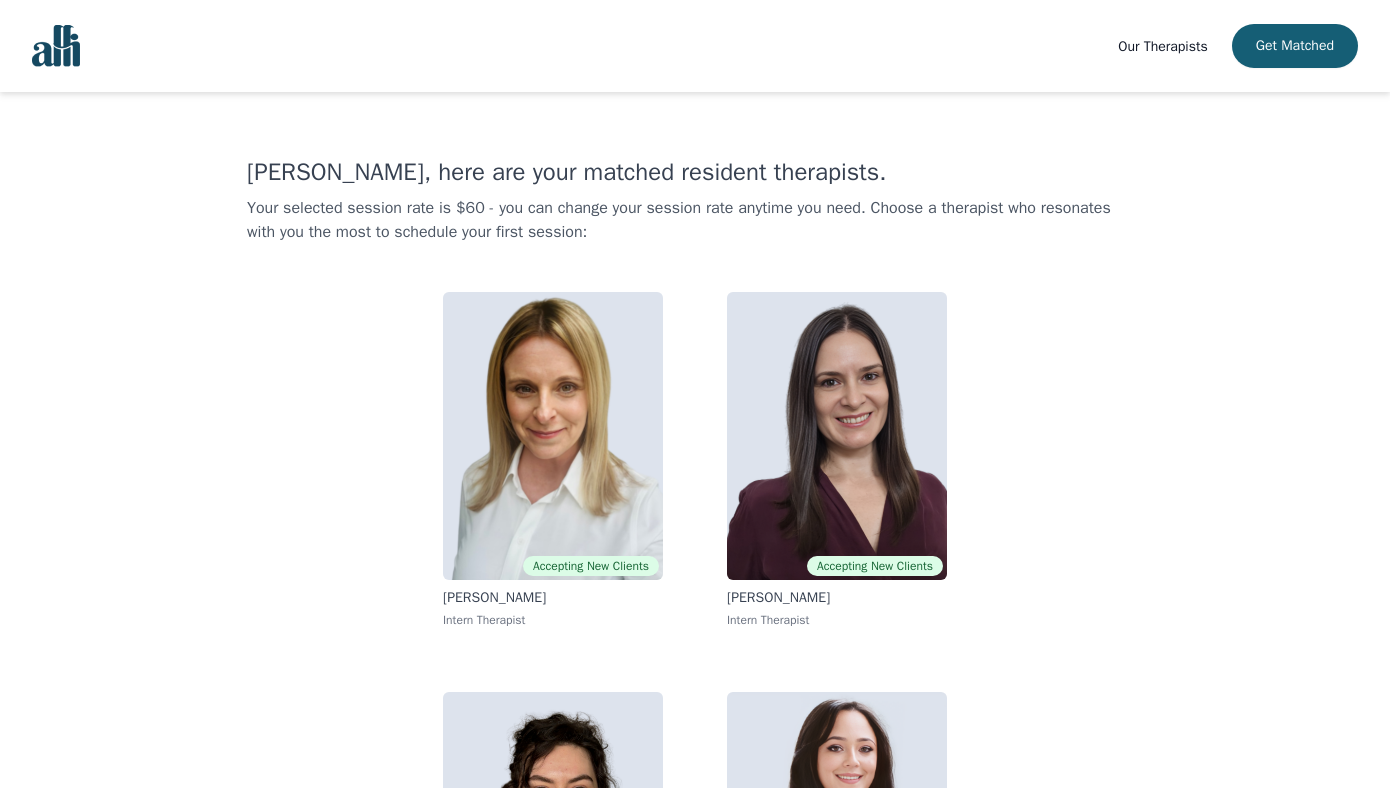 scroll, scrollTop: 256, scrollLeft: 0, axis: vertical 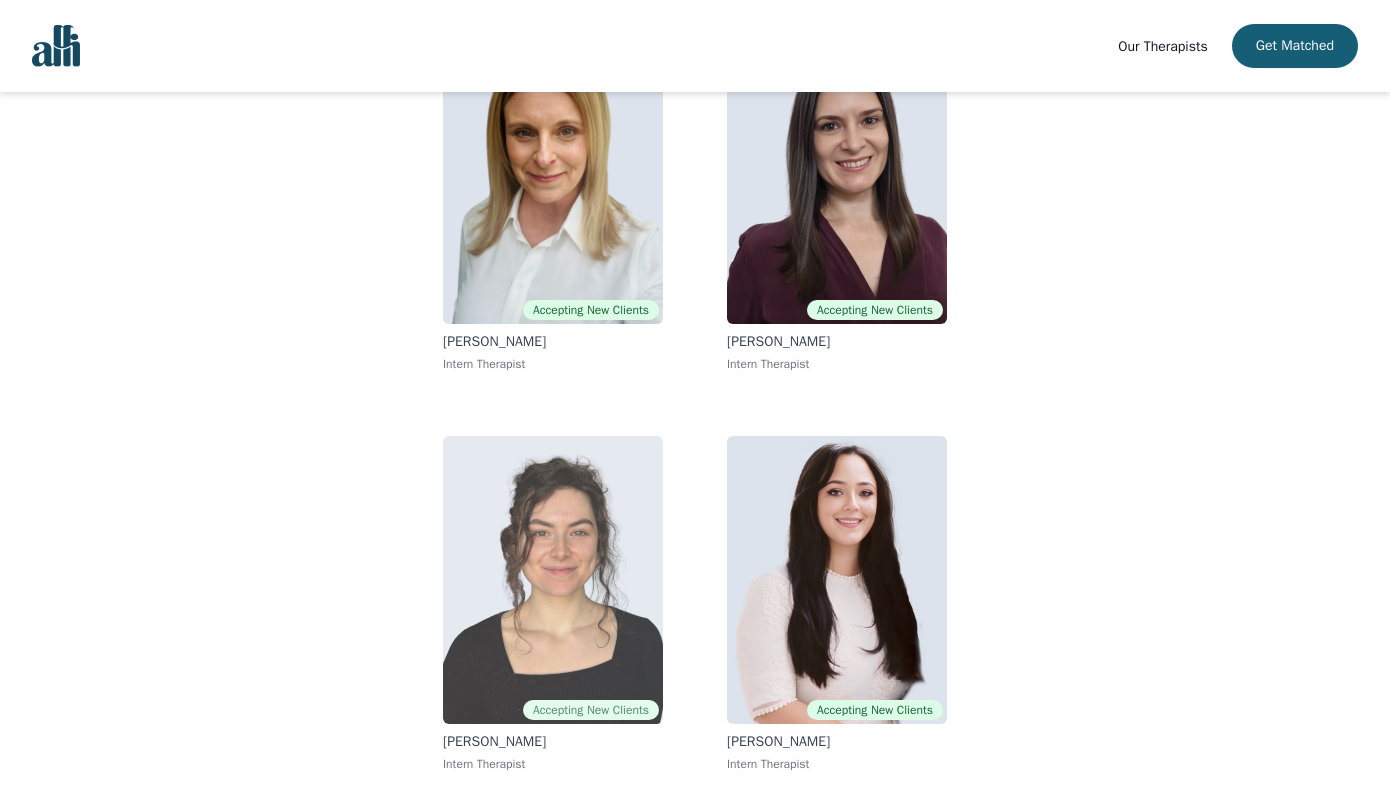 click at bounding box center (553, 580) 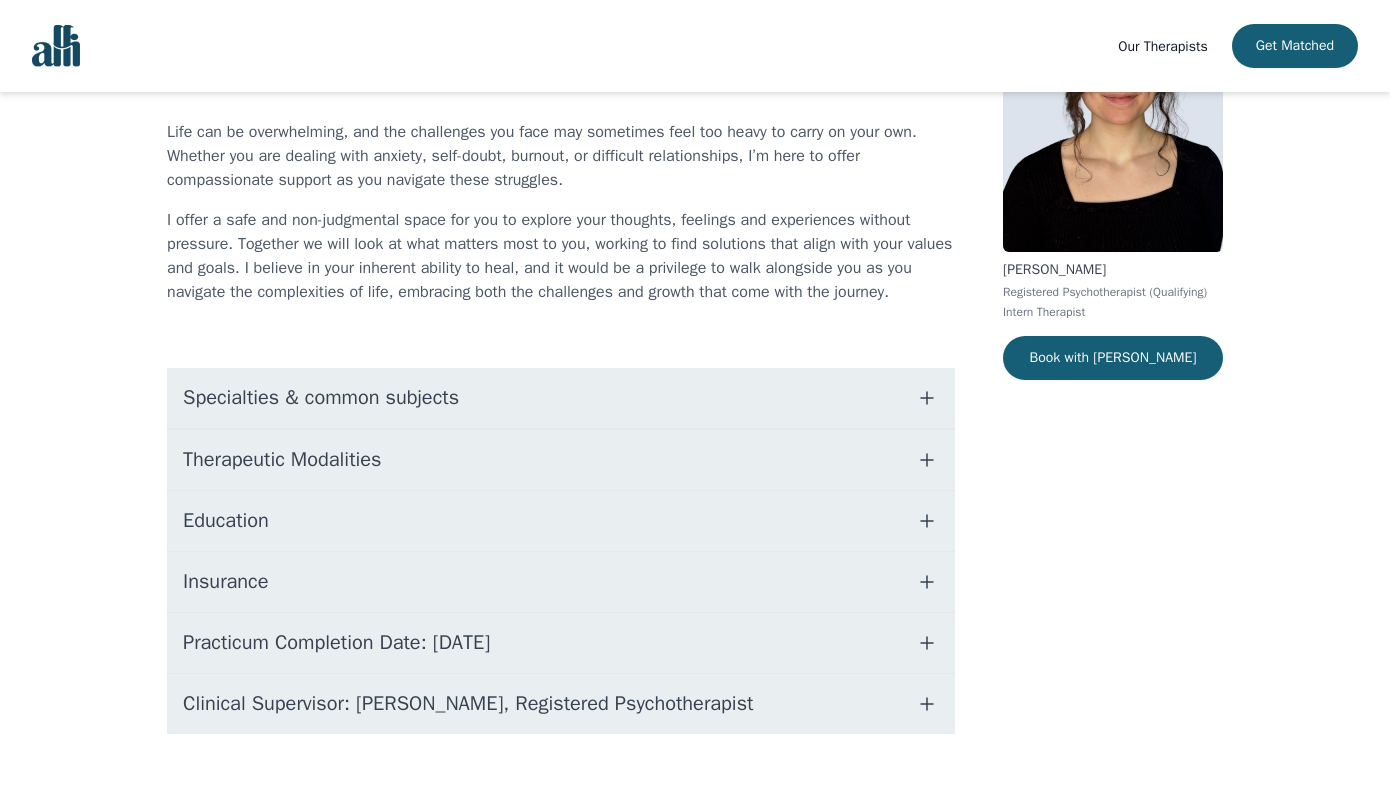 scroll, scrollTop: 218, scrollLeft: 0, axis: vertical 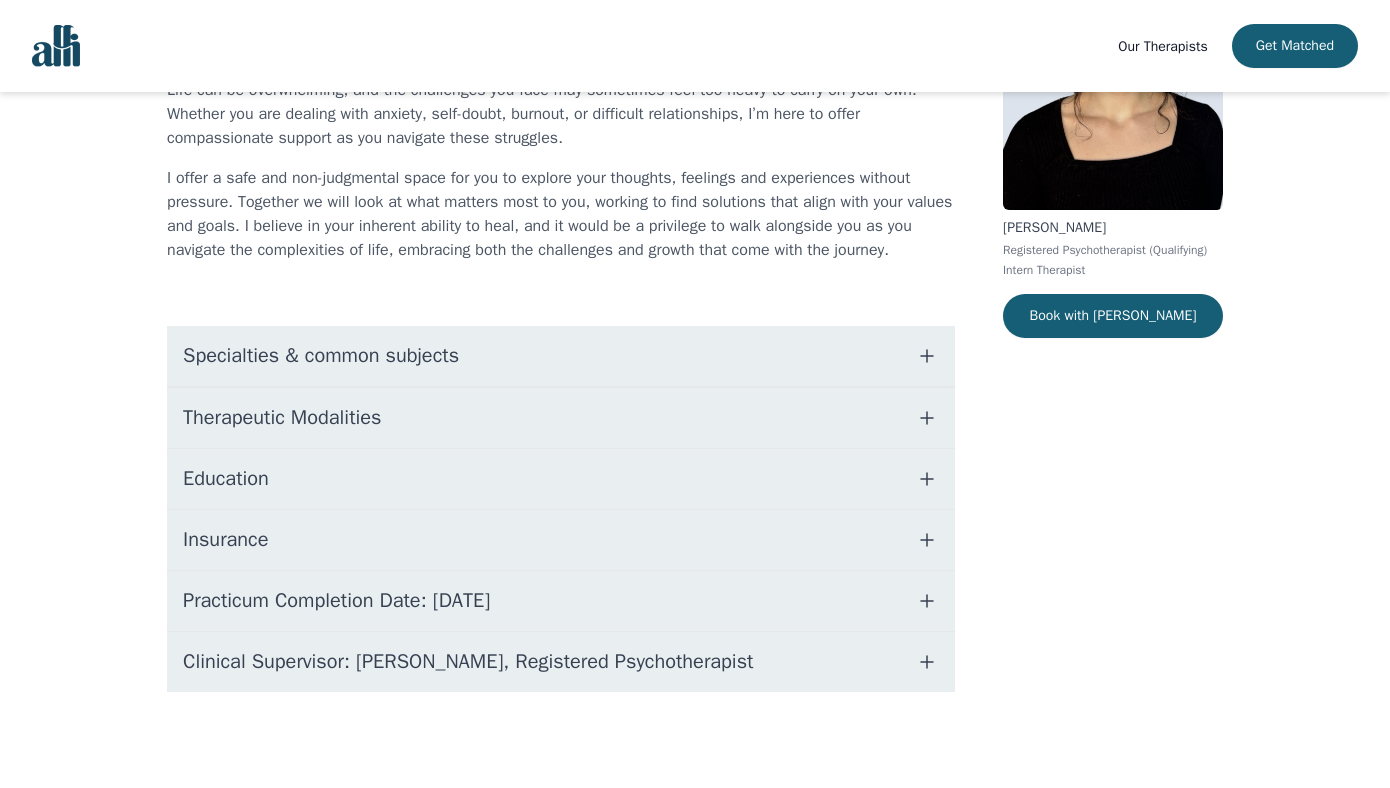 click on "Practicum Completion Date: [DATE]" at bounding box center [561, 601] 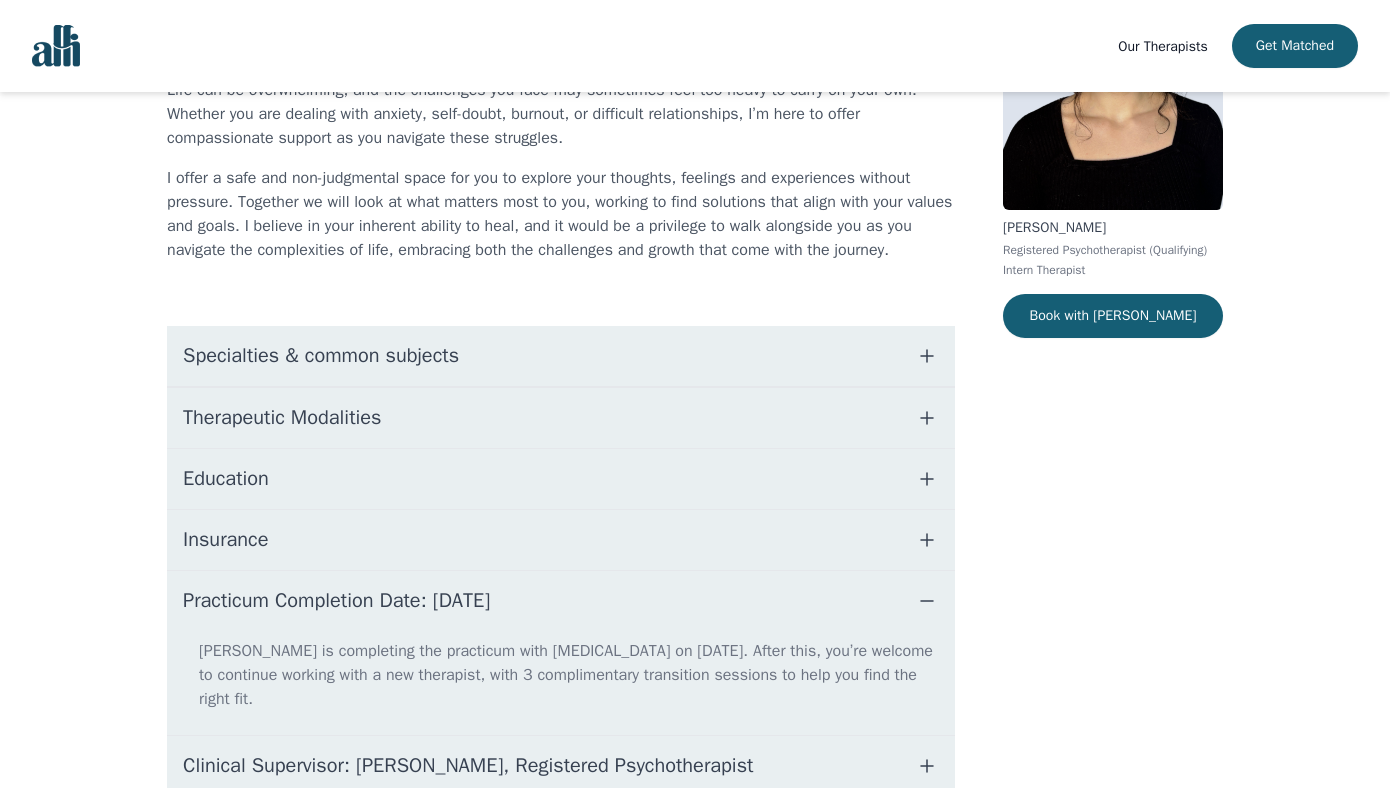click on "Clinical Supervisor: [PERSON_NAME], Registered Psychotherapist" at bounding box center [468, 766] 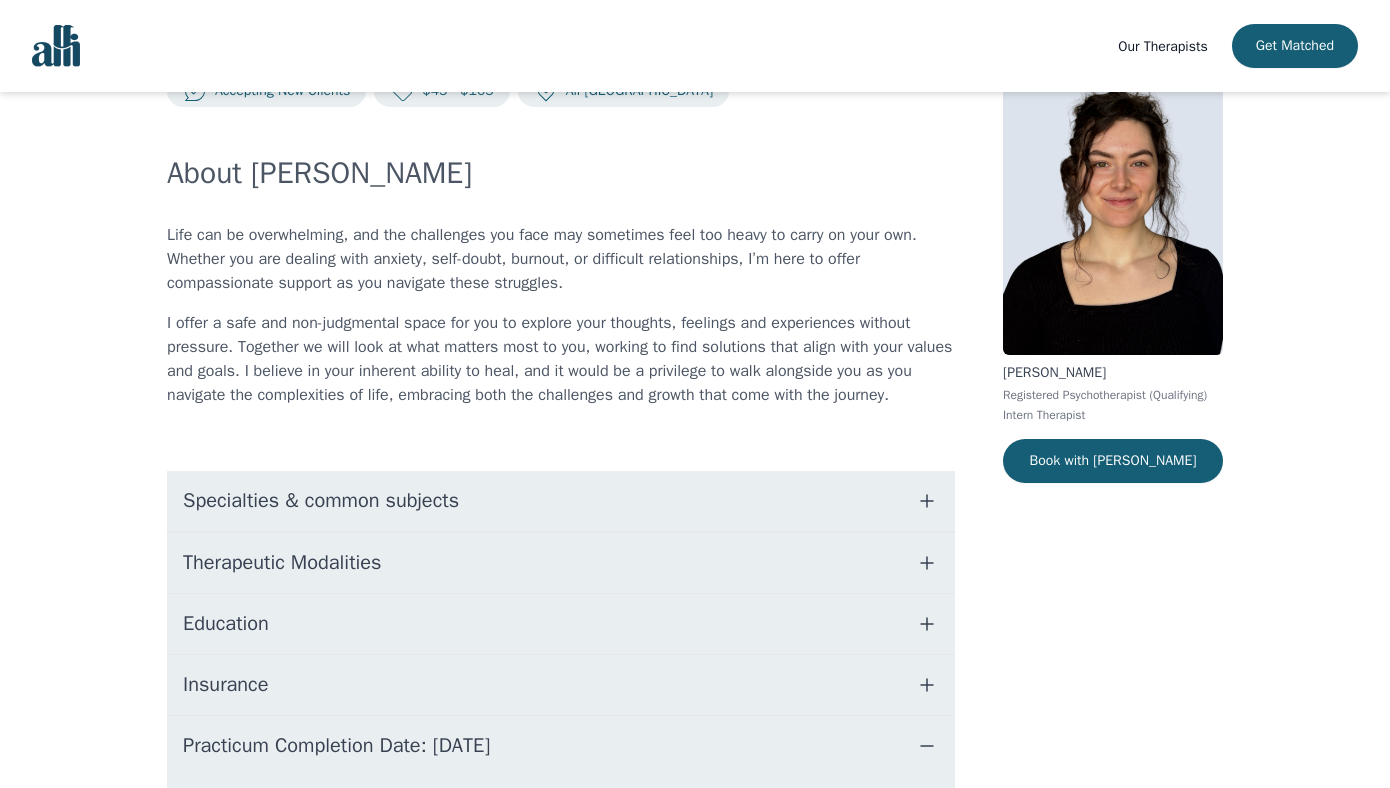 scroll, scrollTop: 0, scrollLeft: 0, axis: both 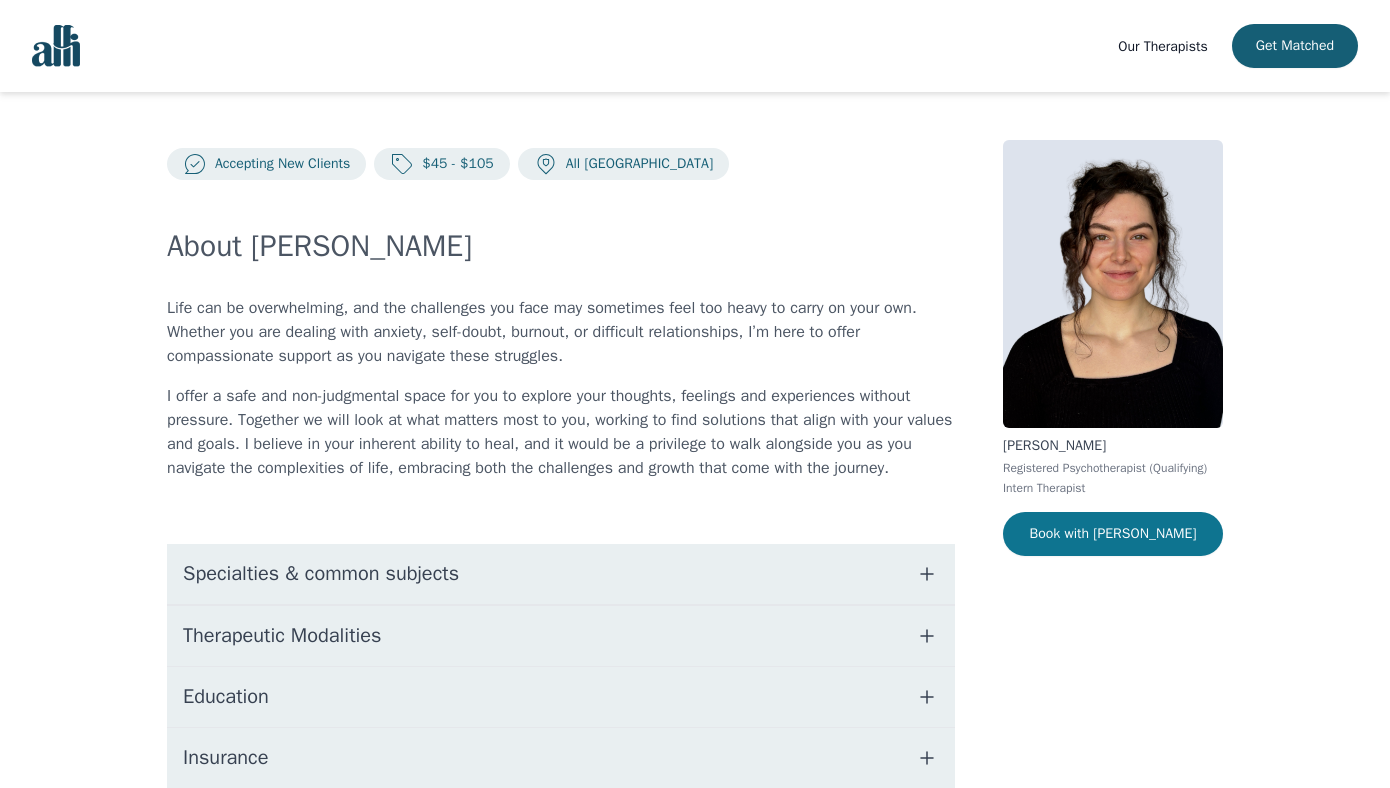 click on "Book with Chloe" at bounding box center (1113, 534) 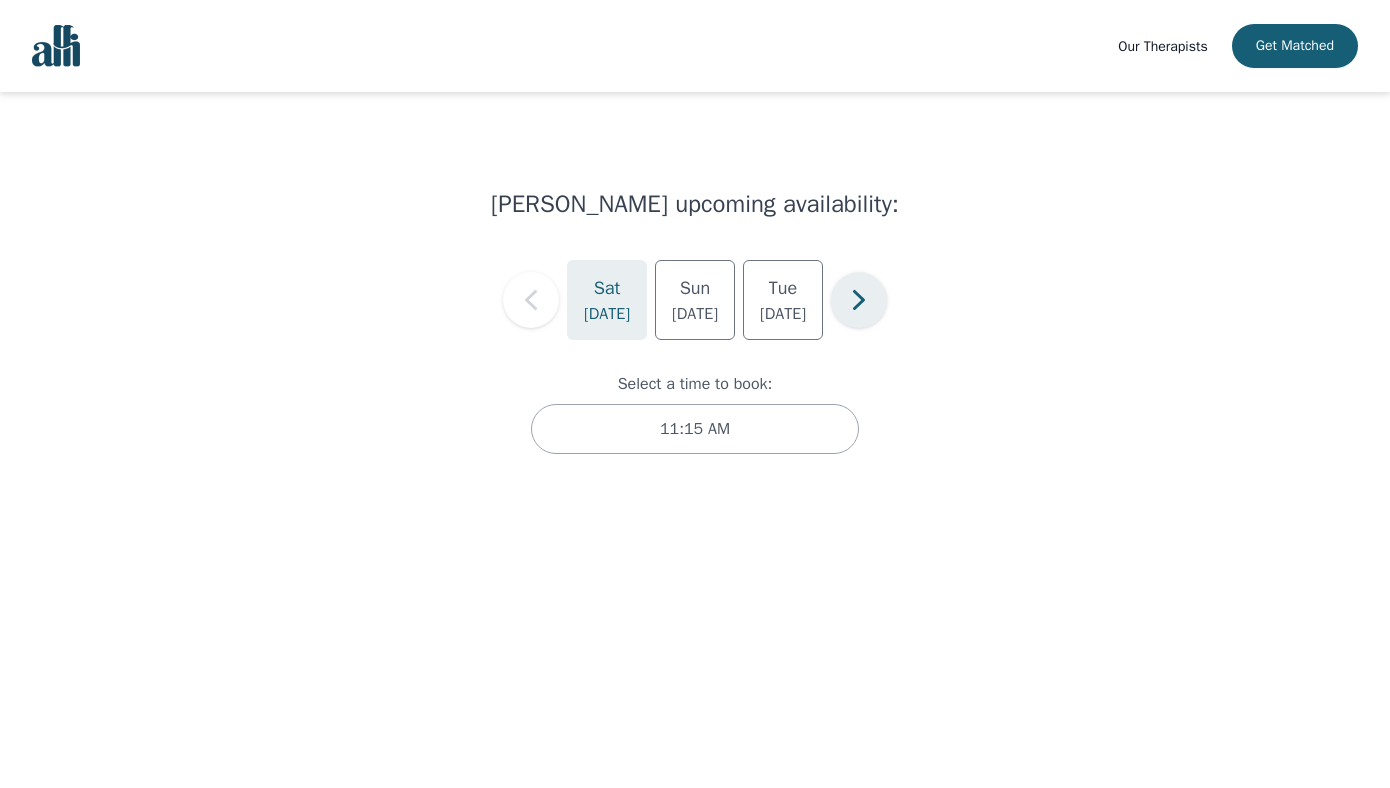 click 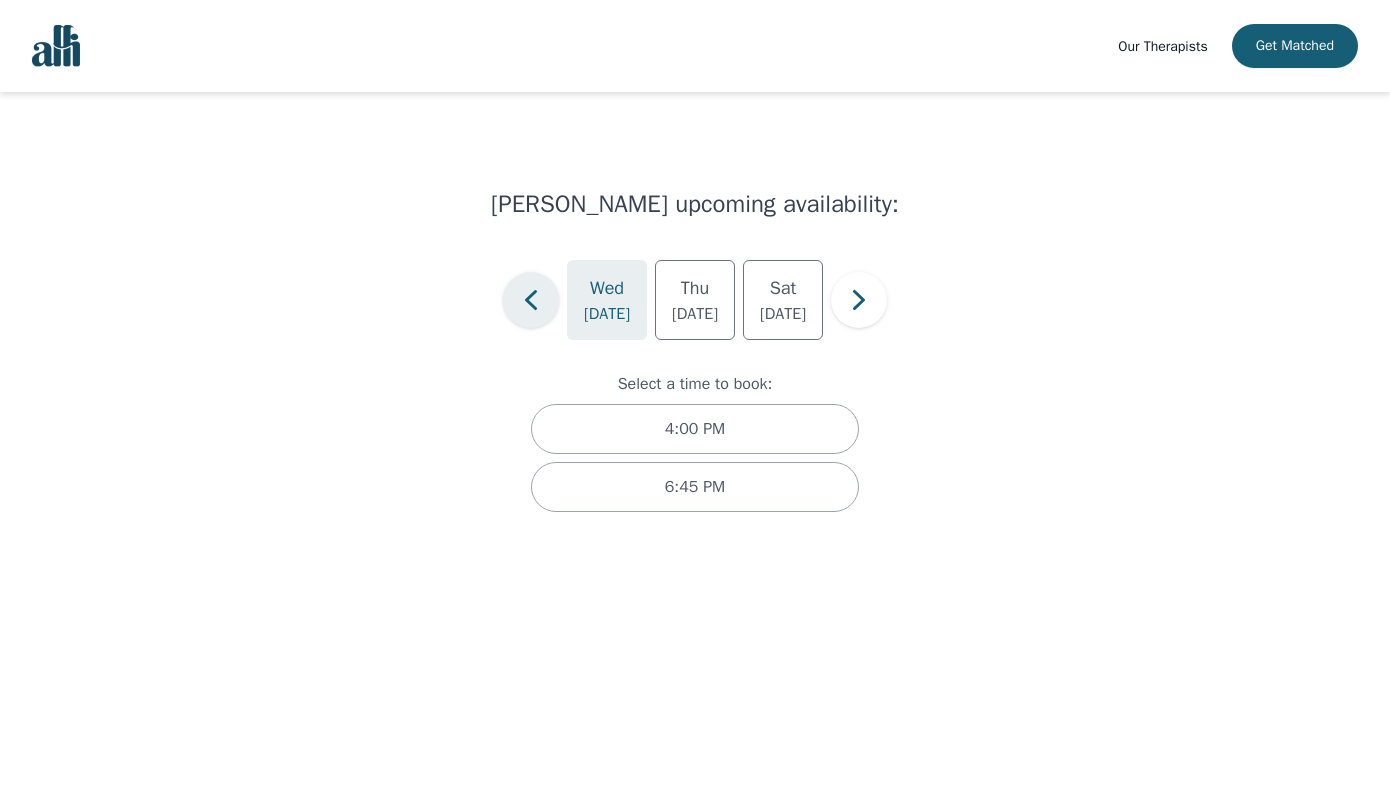 click 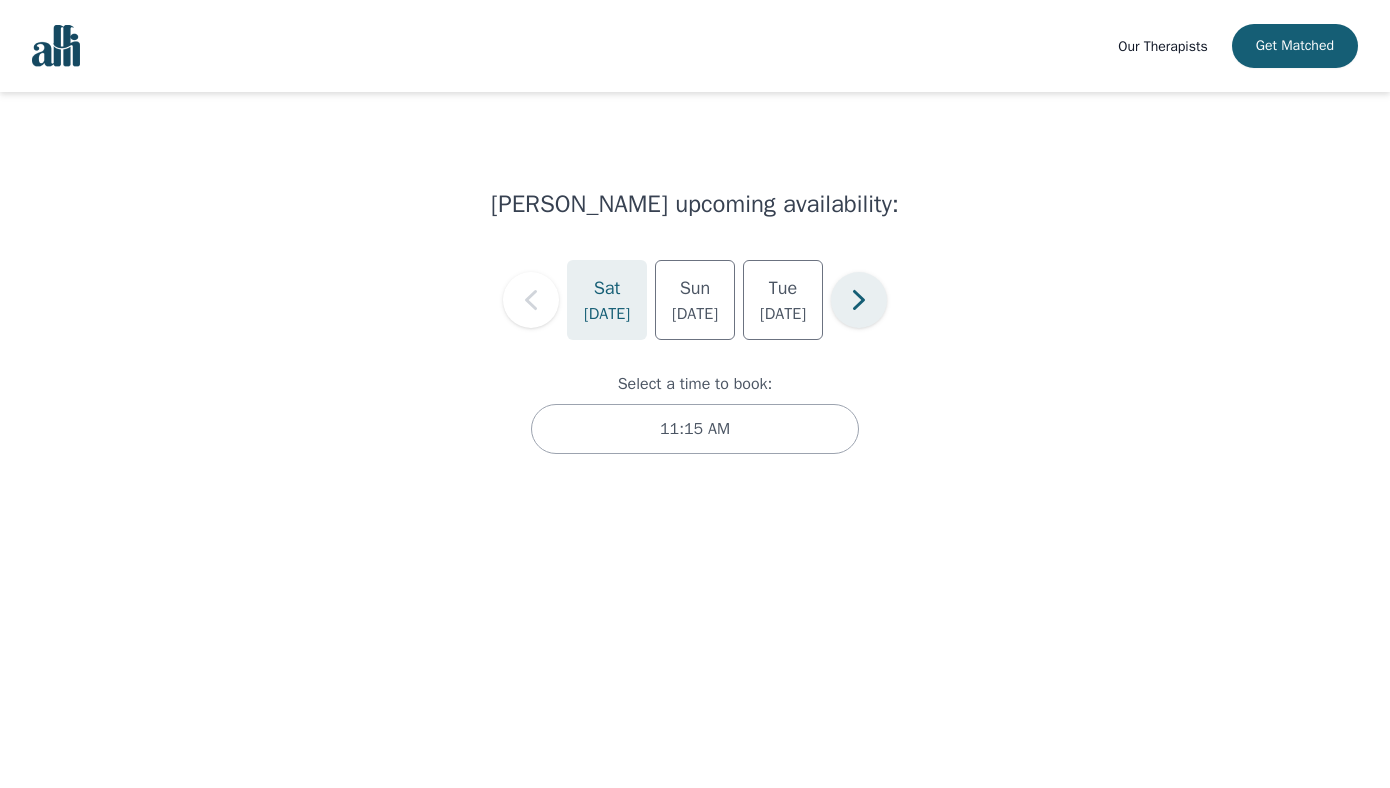 click 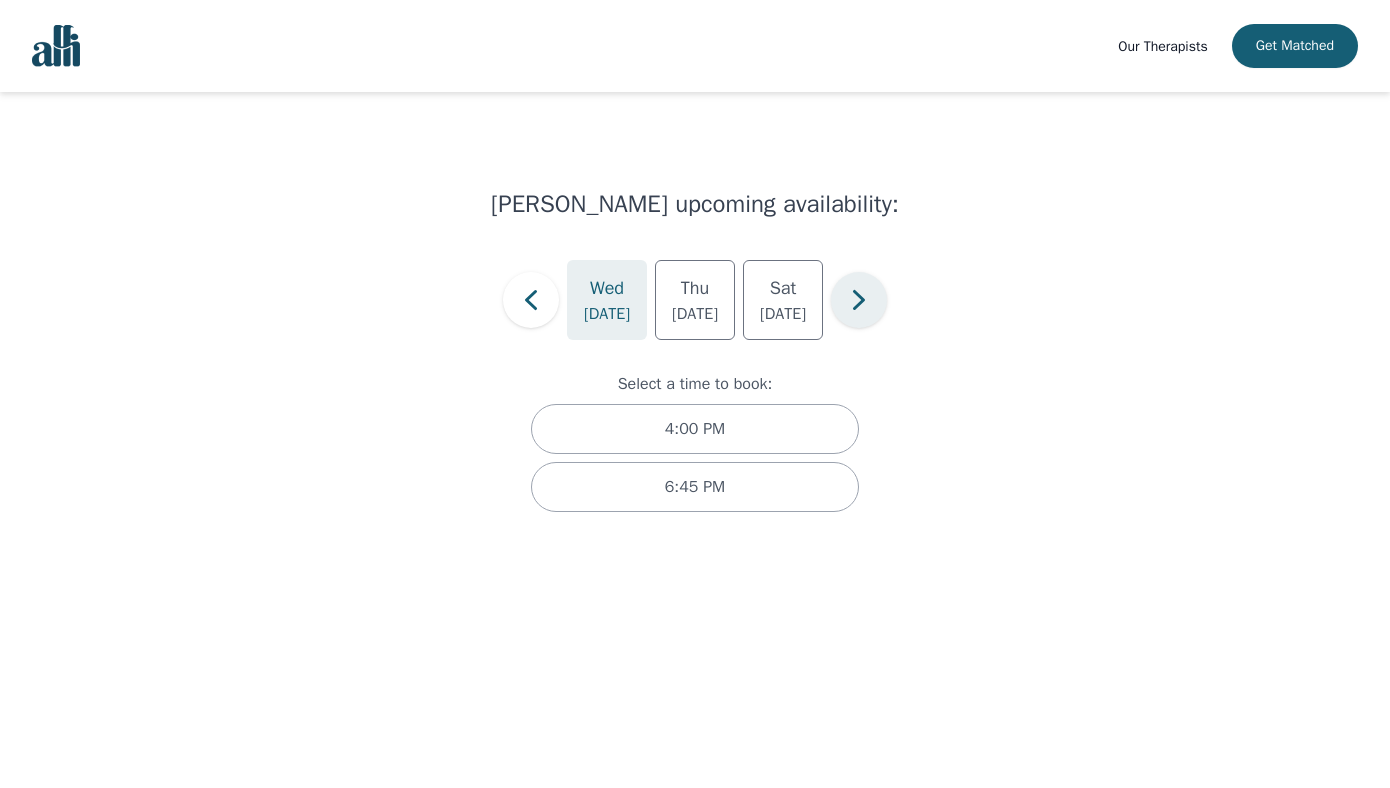 click at bounding box center [859, 300] 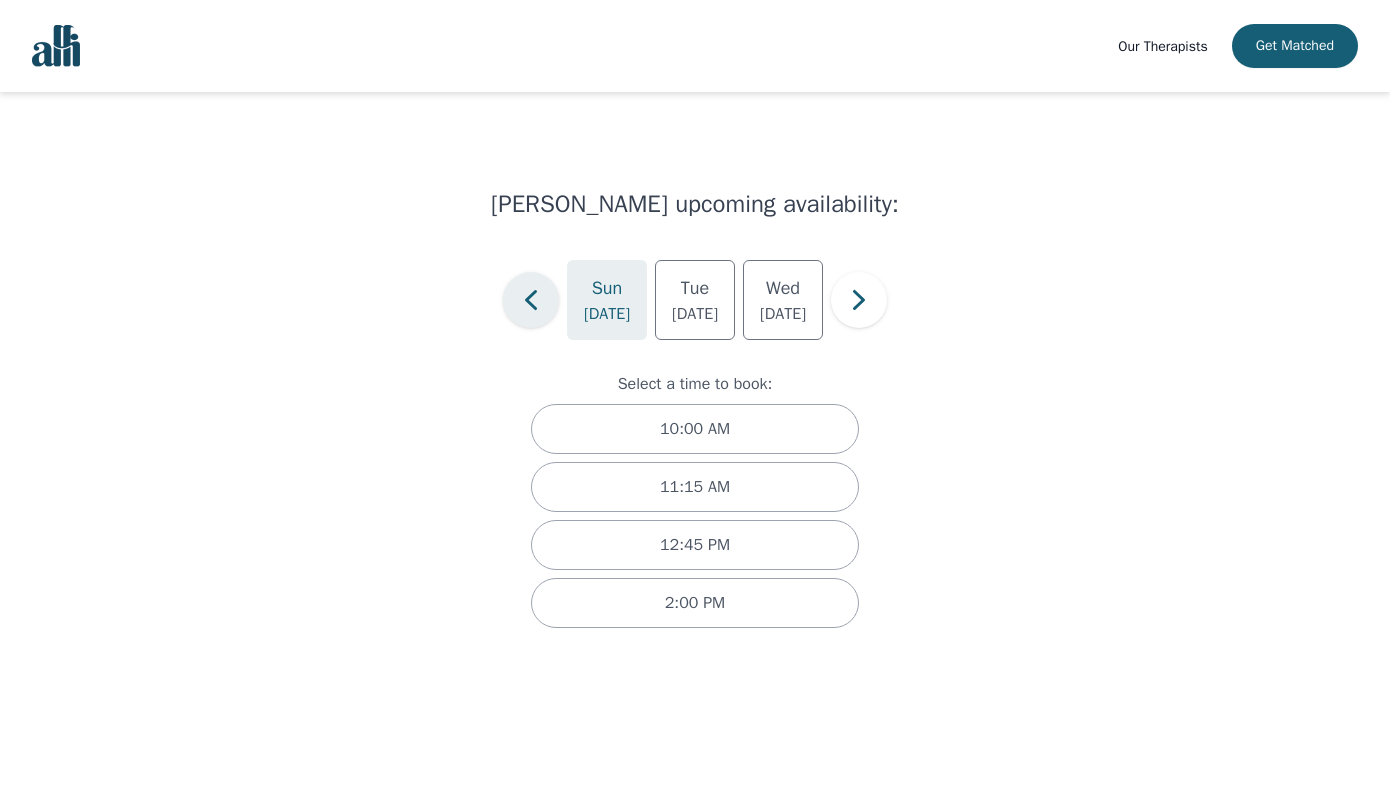 click 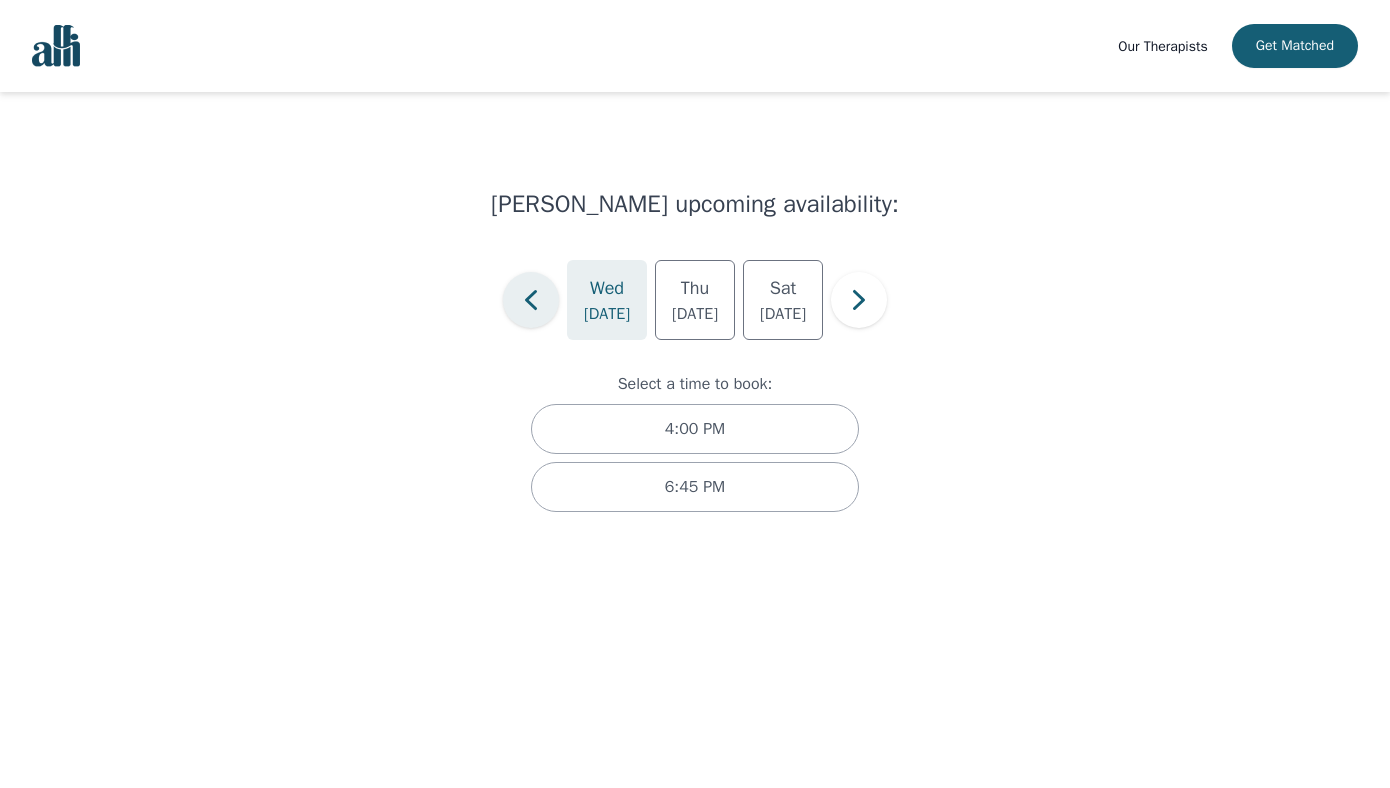 click 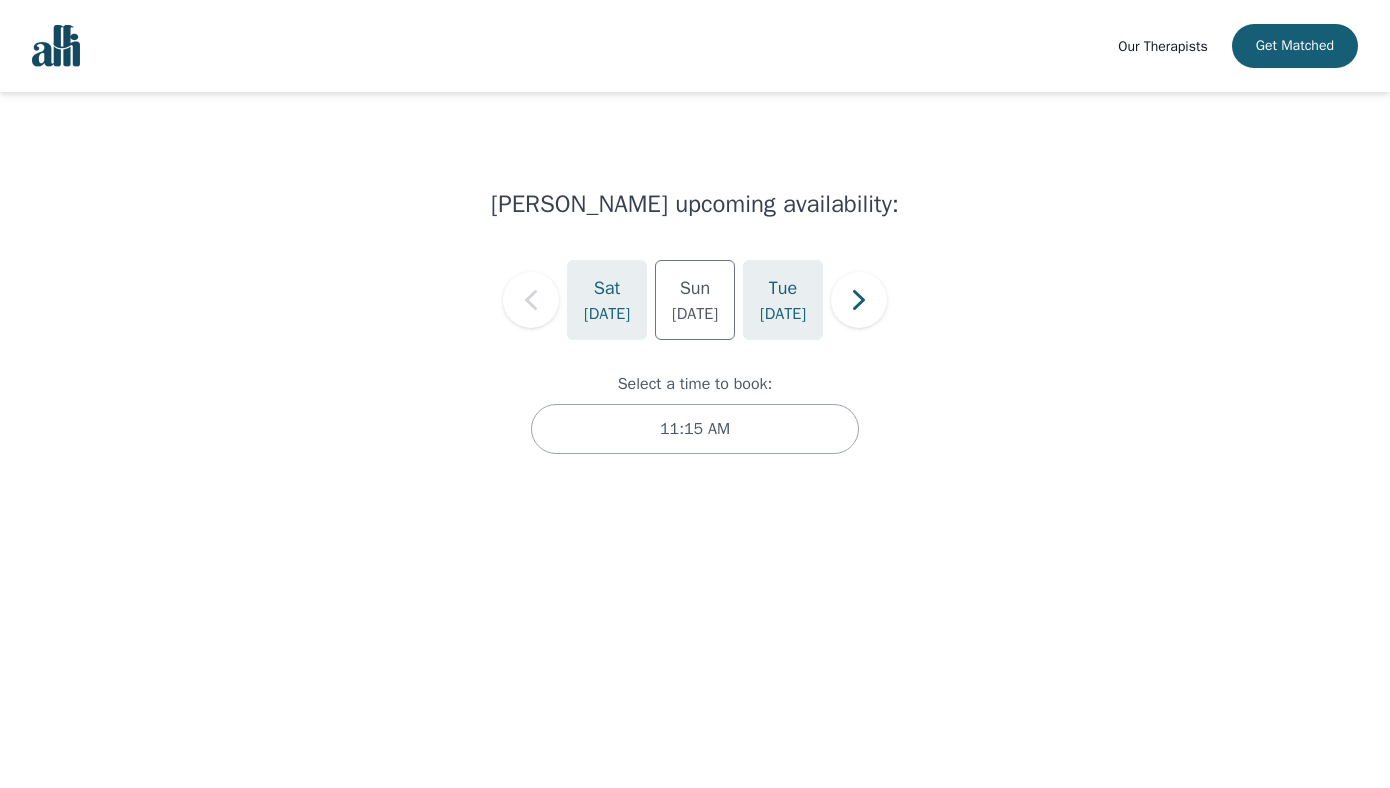 click on "Tue Jul 15" at bounding box center [783, 300] 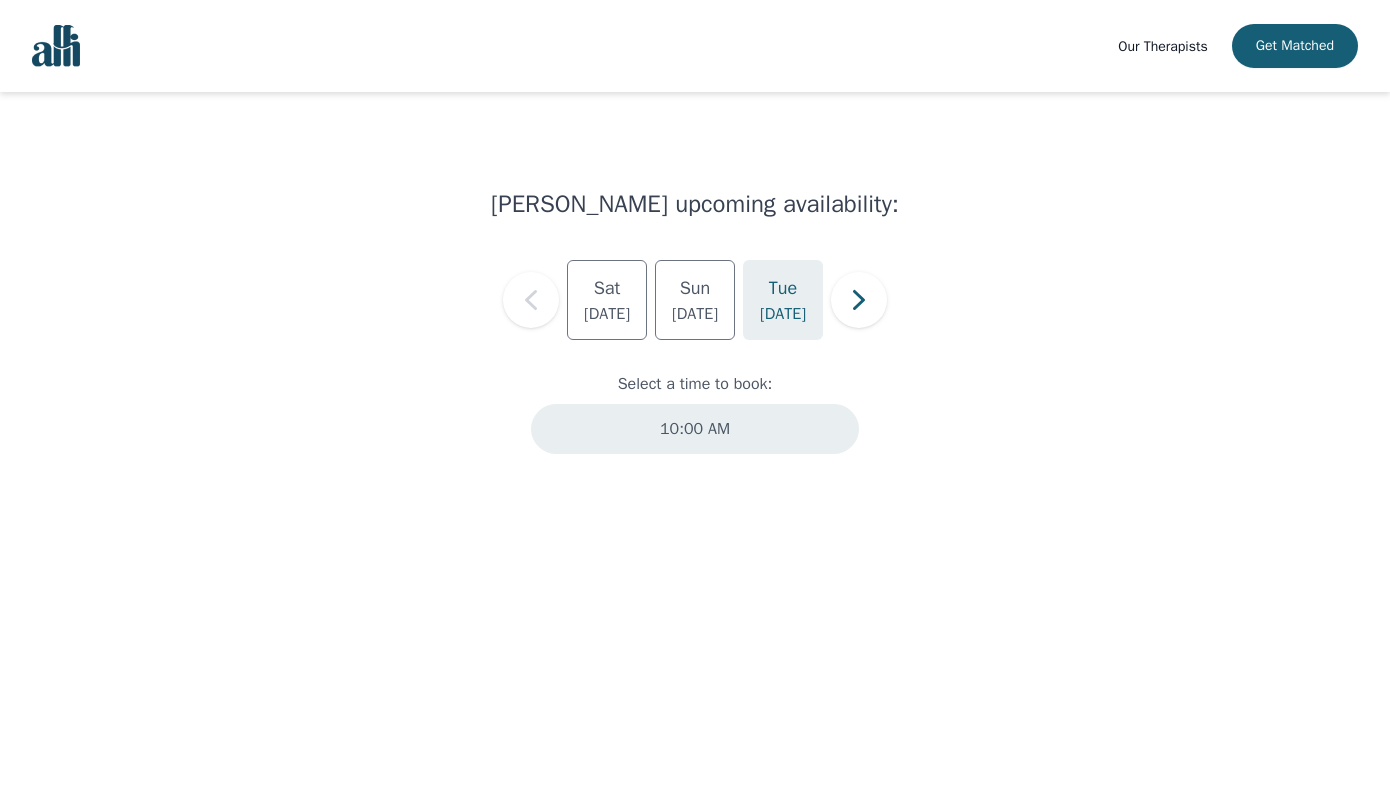 click on "10:00 AM" at bounding box center [695, 429] 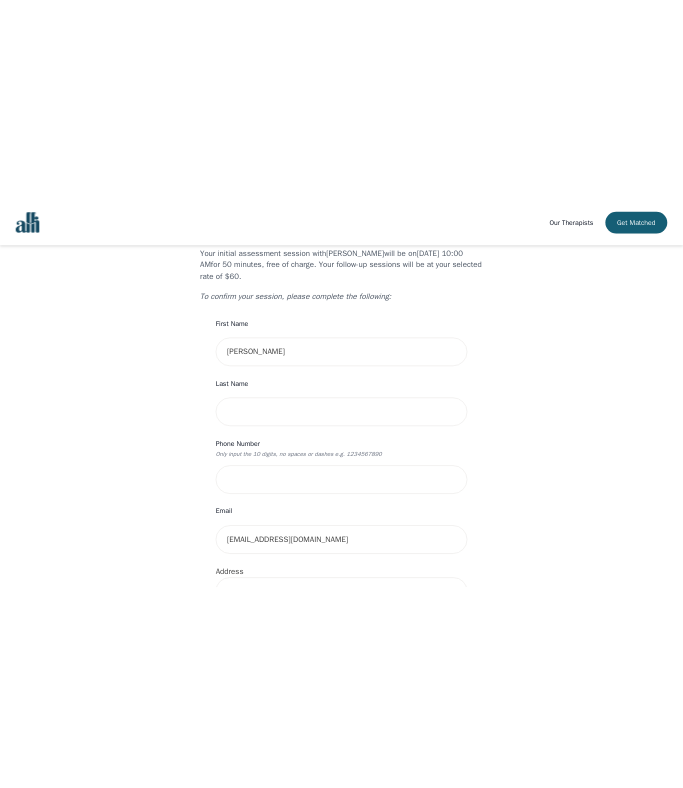 scroll, scrollTop: 0, scrollLeft: 0, axis: both 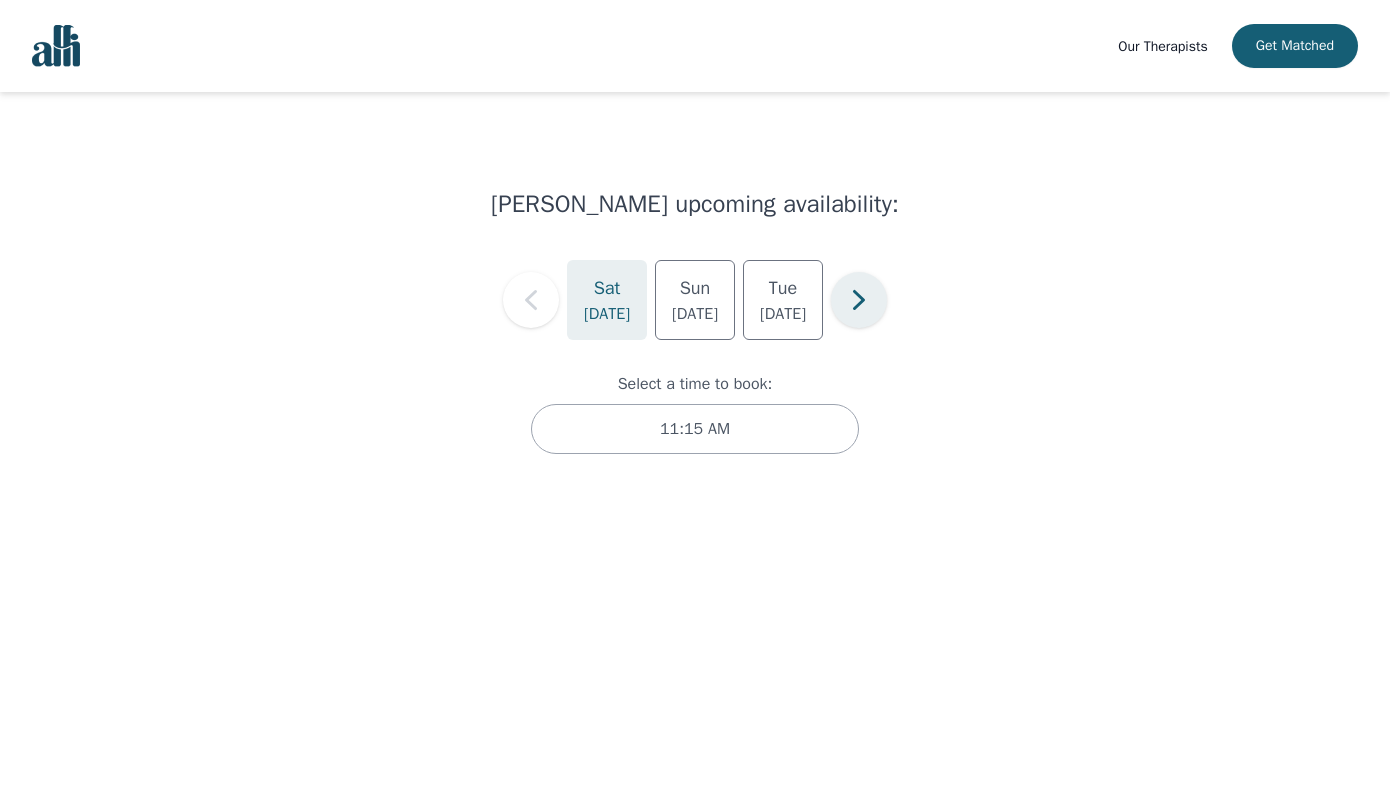 click 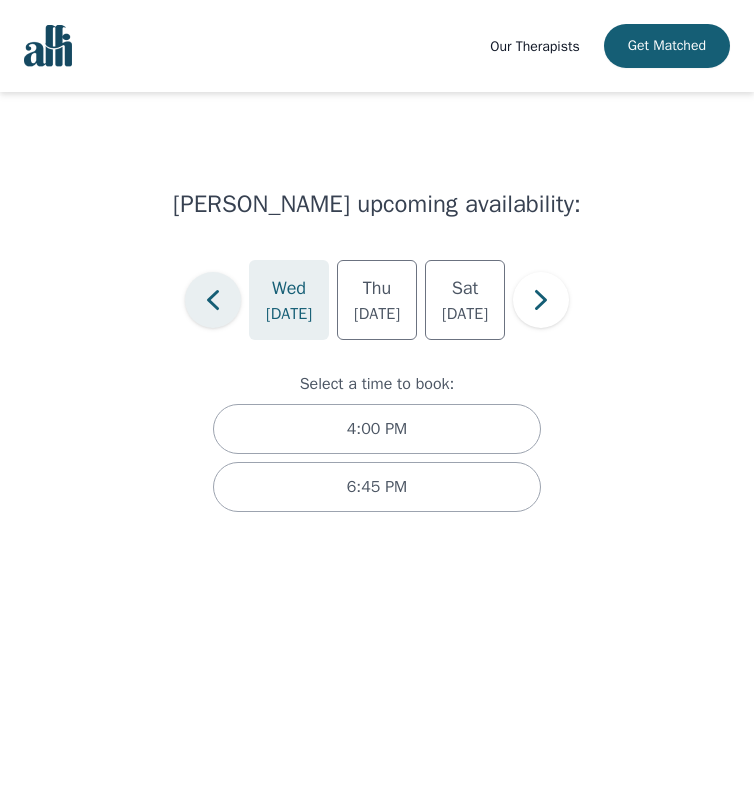click 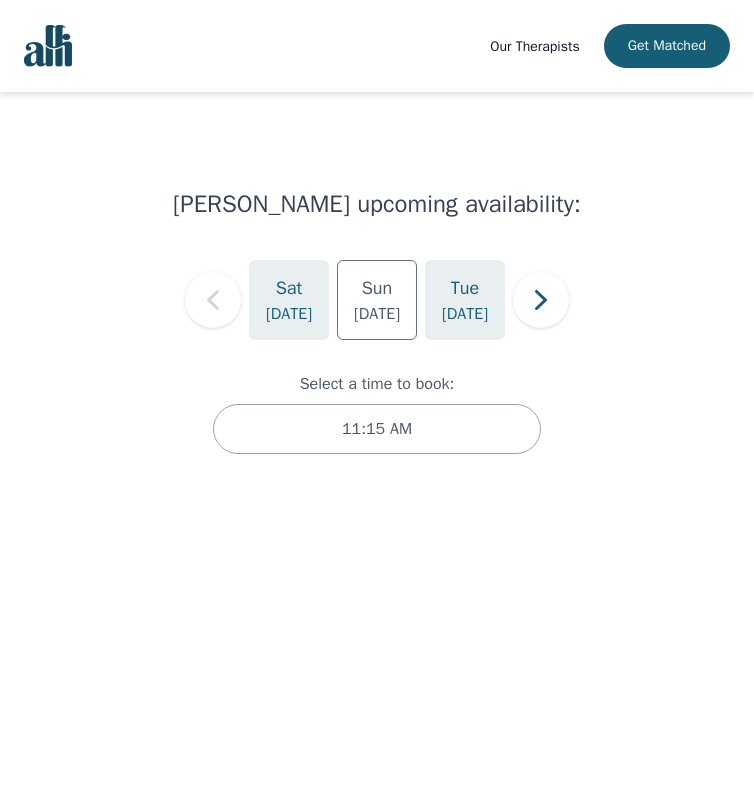 click on "Jul 15" at bounding box center (465, 314) 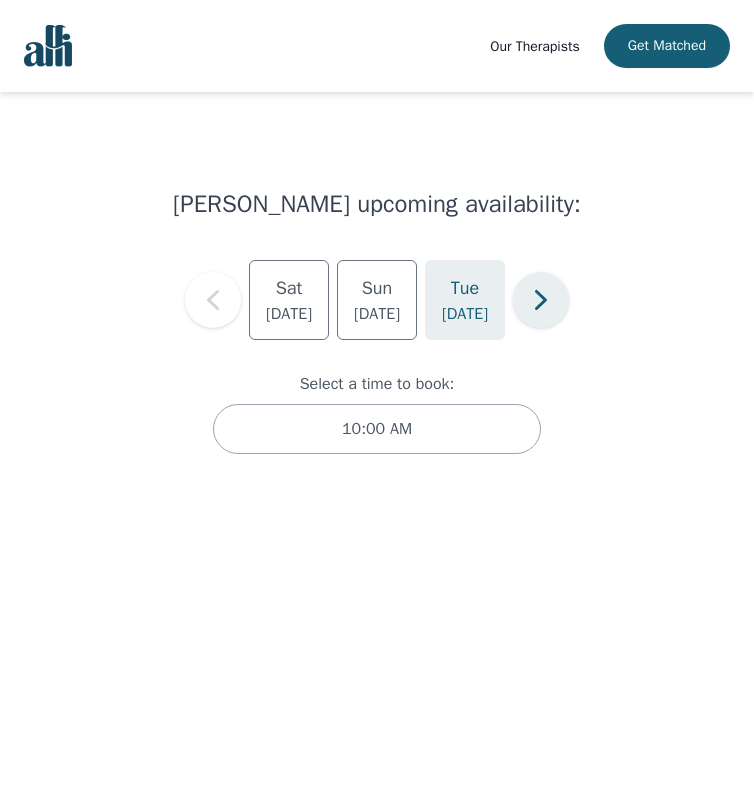 click 